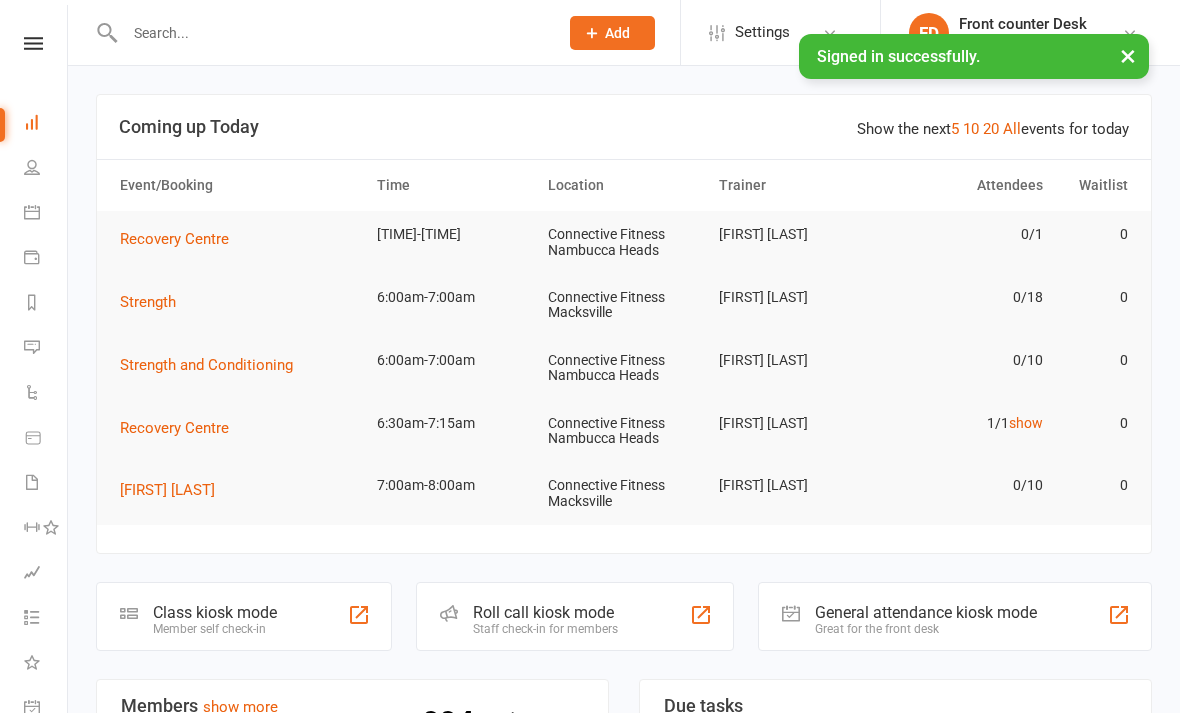 scroll, scrollTop: 0, scrollLeft: 0, axis: both 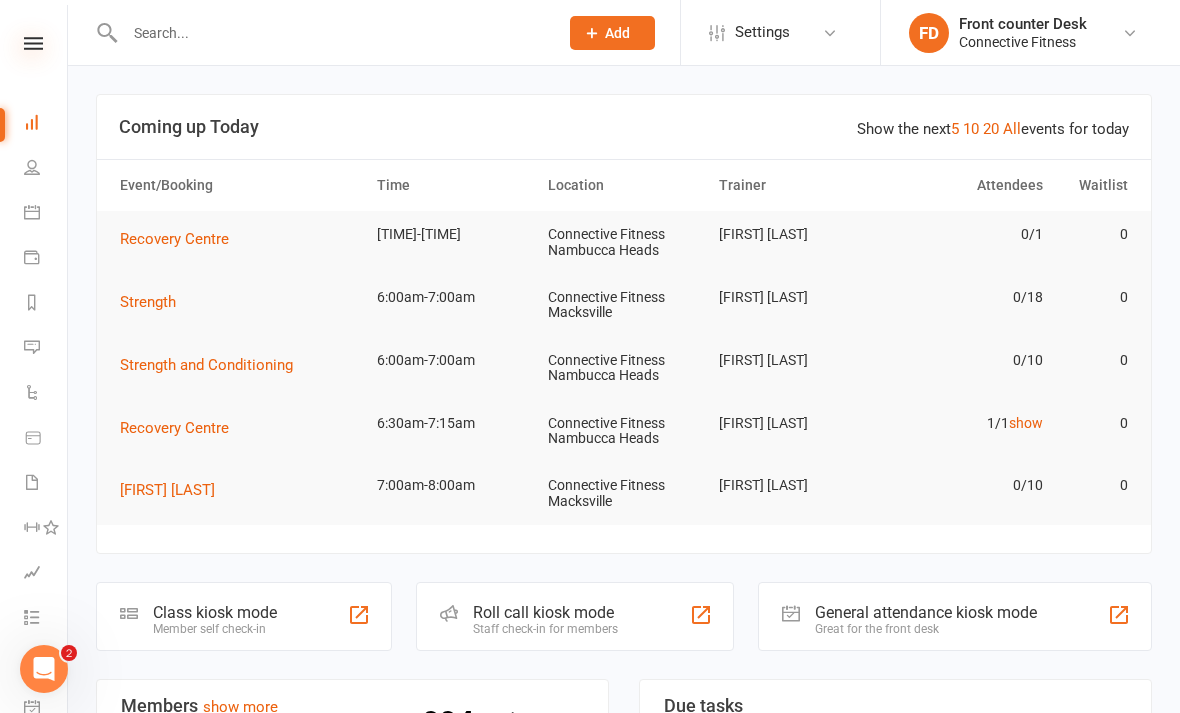 click at bounding box center (33, 43) 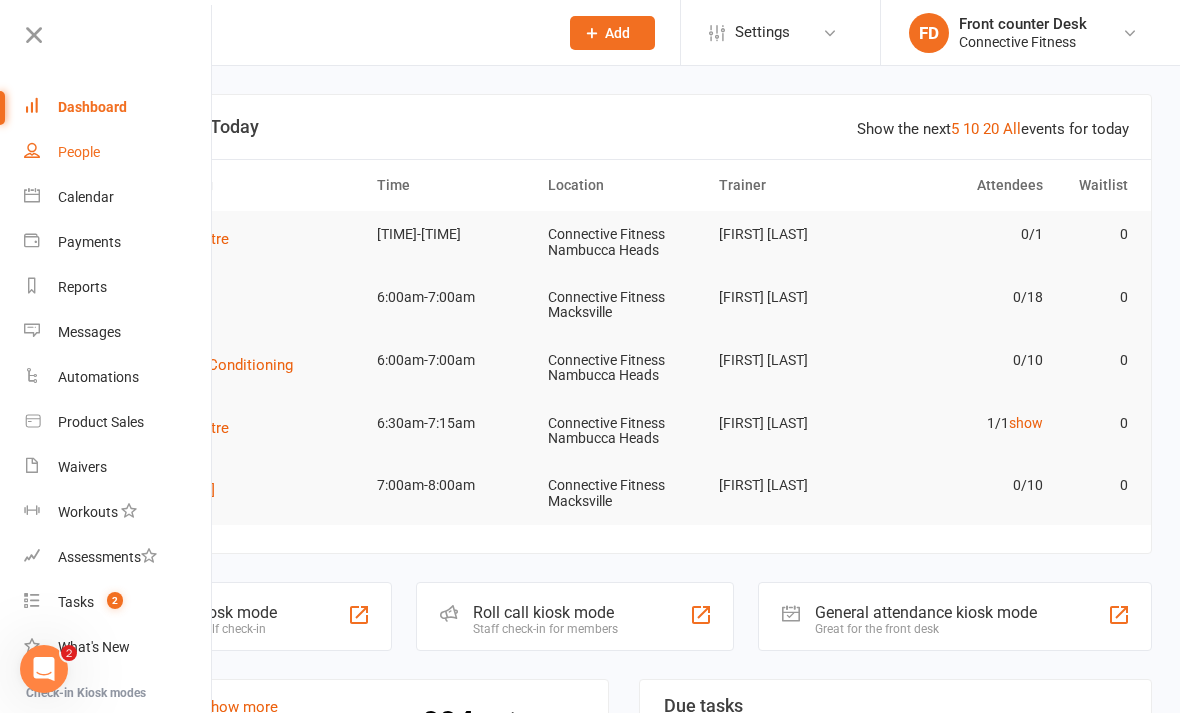 click on "People" at bounding box center [118, 152] 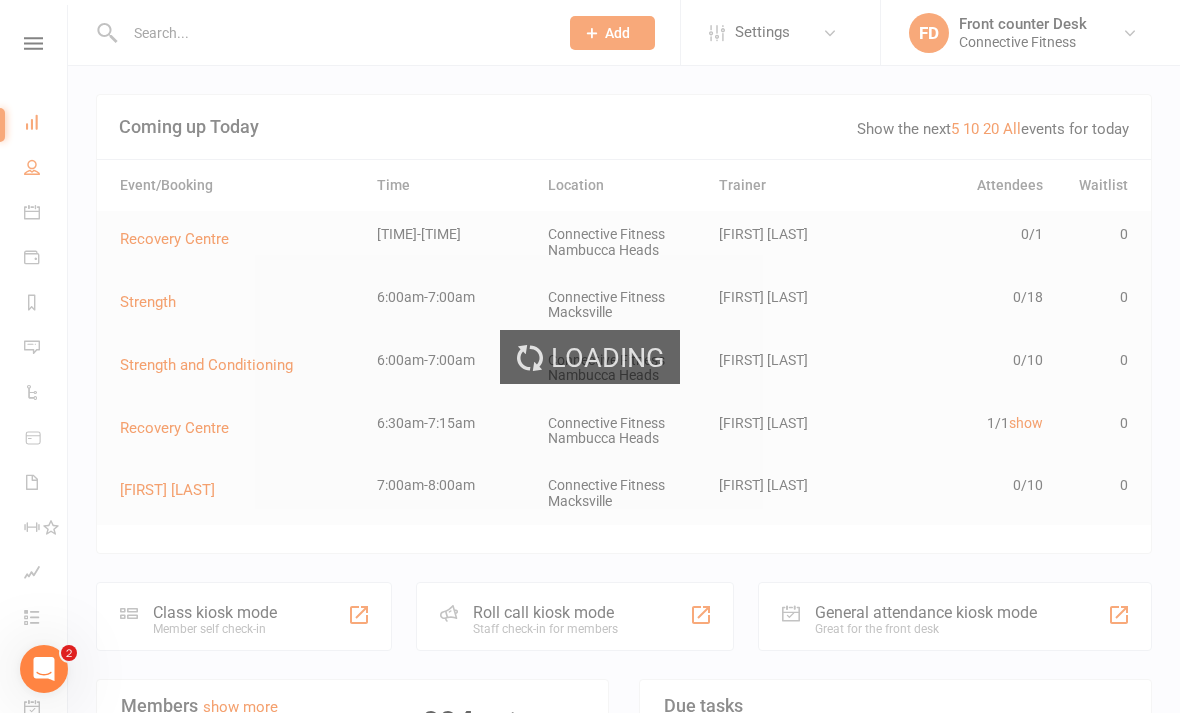 select on "100" 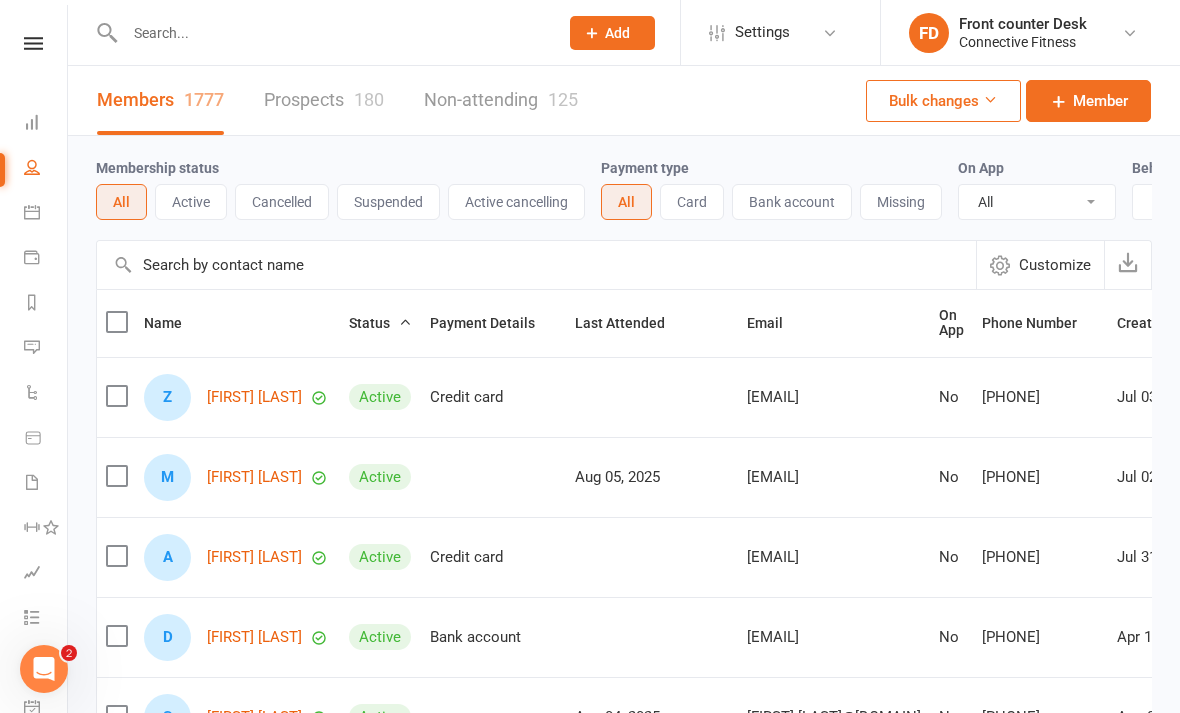 click at bounding box center [536, 265] 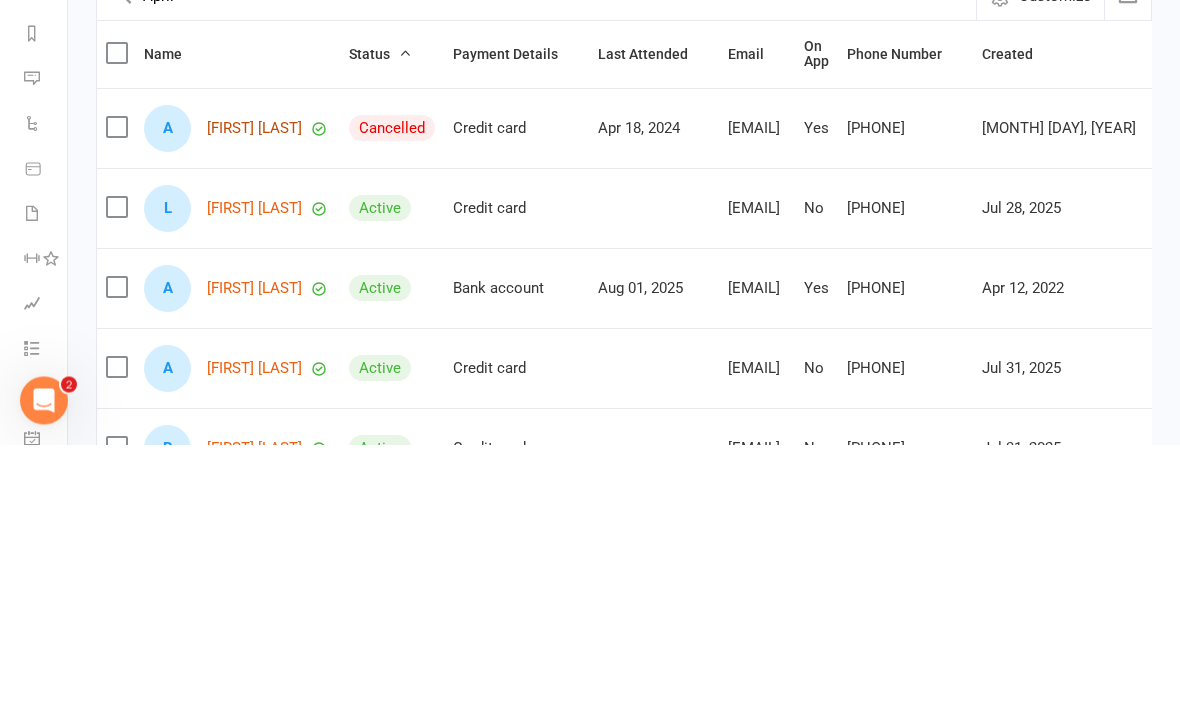 type on "April" 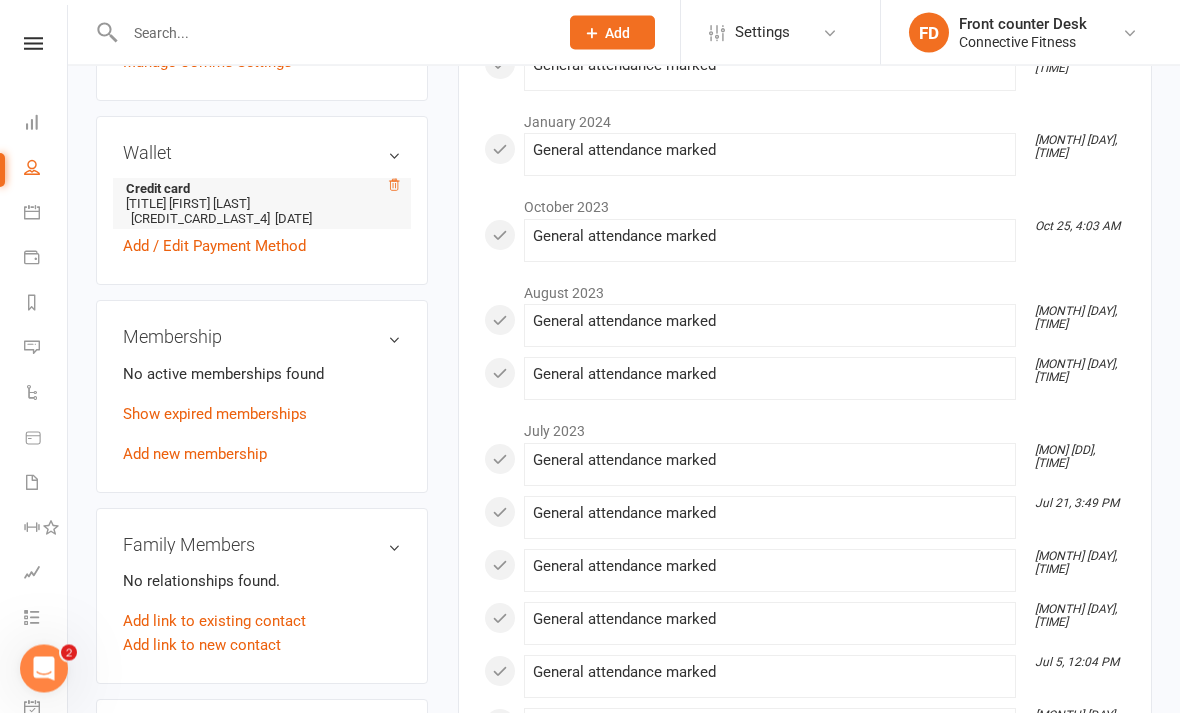 scroll, scrollTop: 572, scrollLeft: 0, axis: vertical 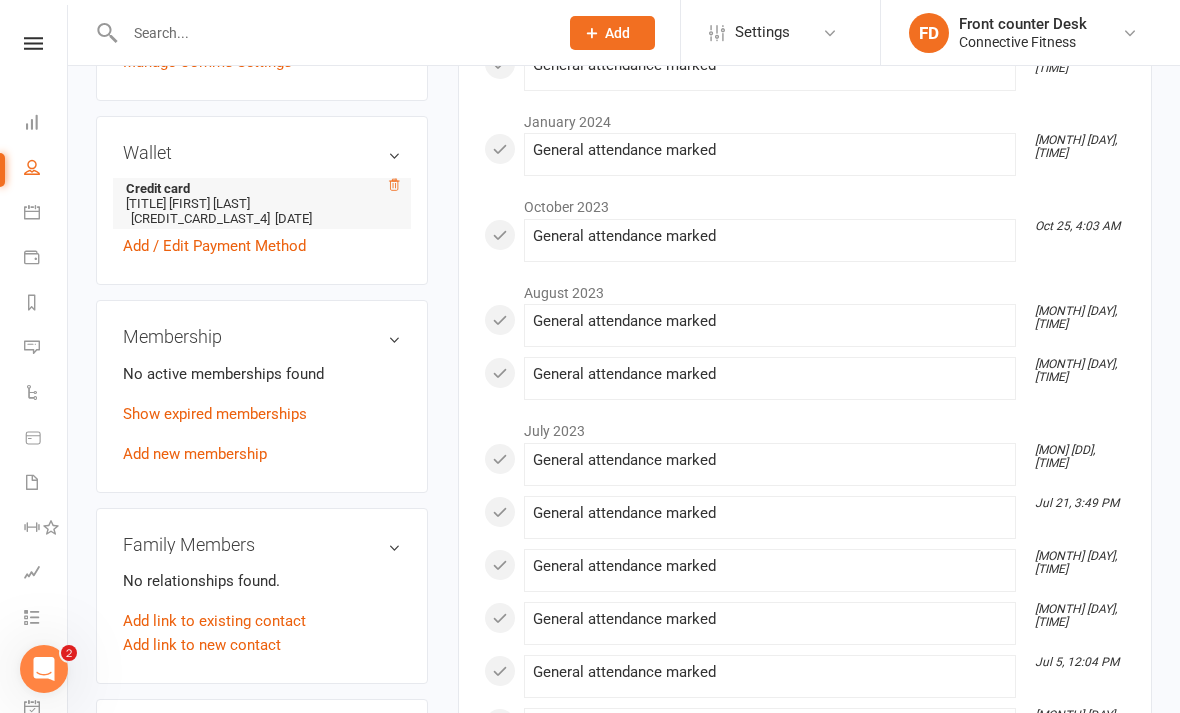 click 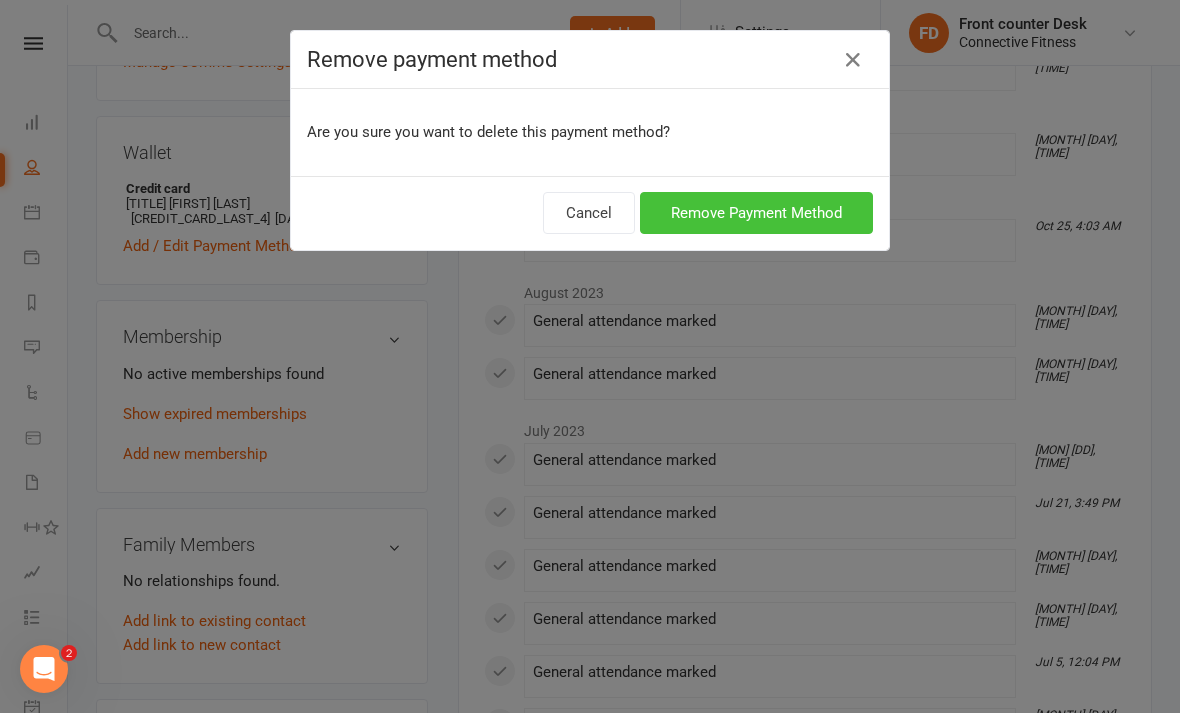 click on "Remove Payment Method" at bounding box center (756, 213) 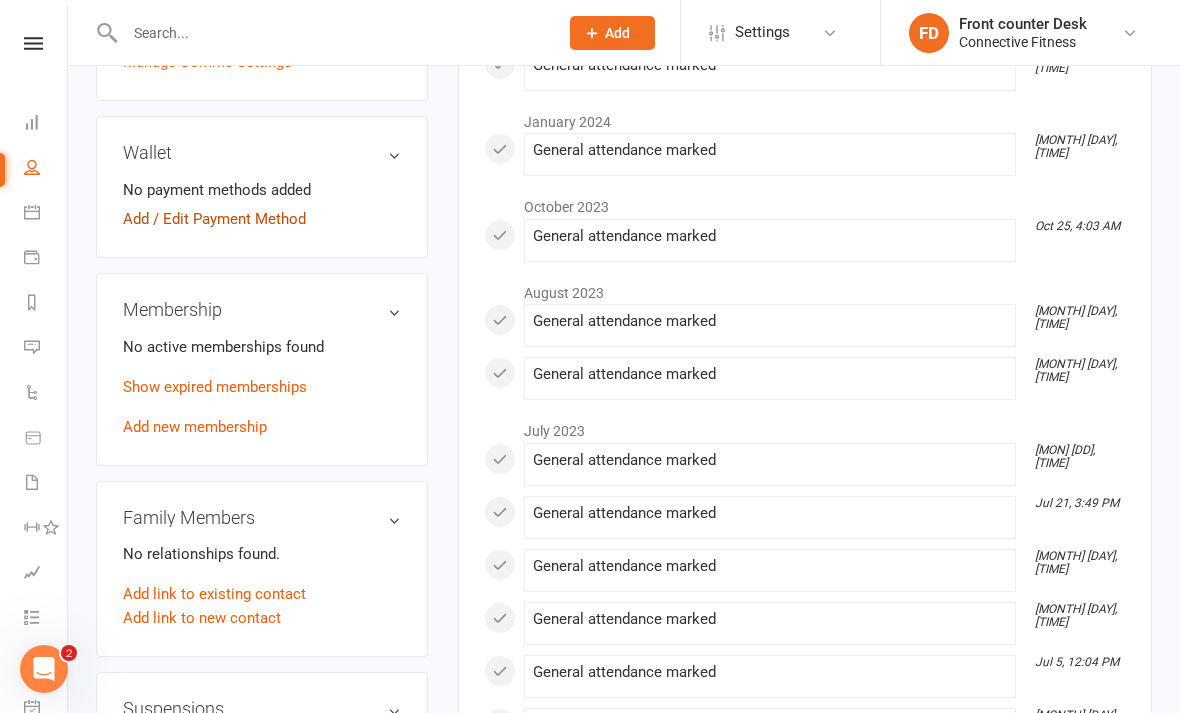 click on "Add / Edit Payment Method" at bounding box center (214, 219) 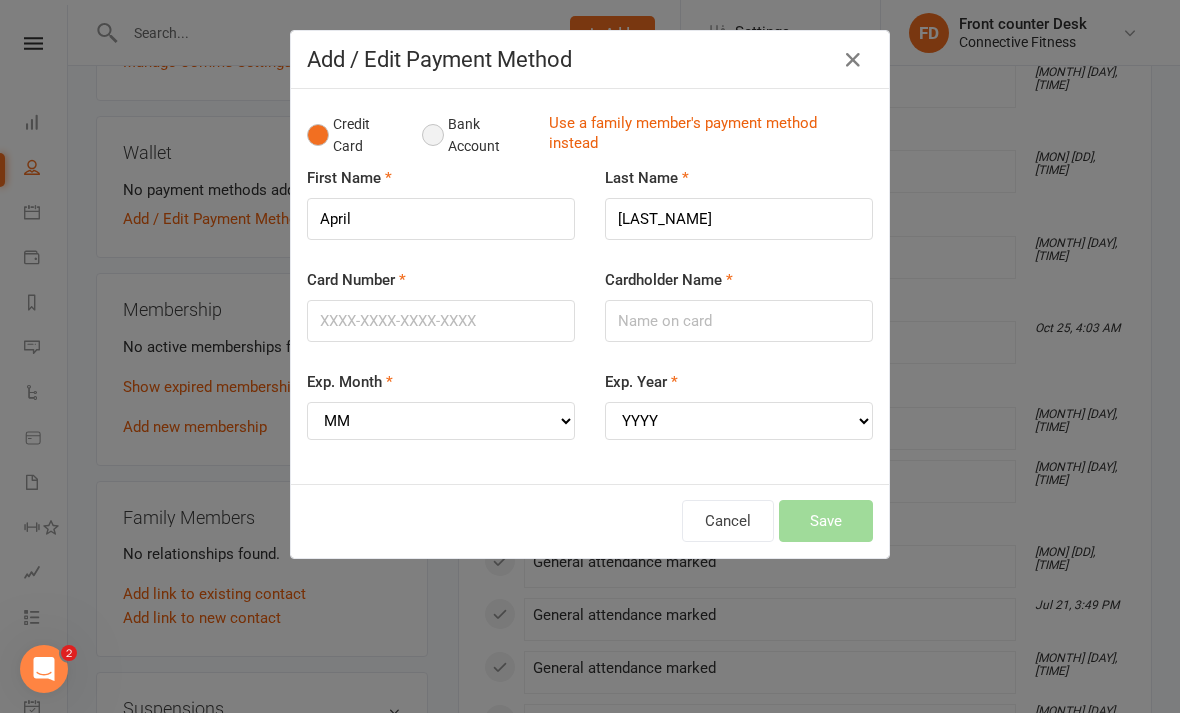 click on "Bank Account" at bounding box center (477, 135) 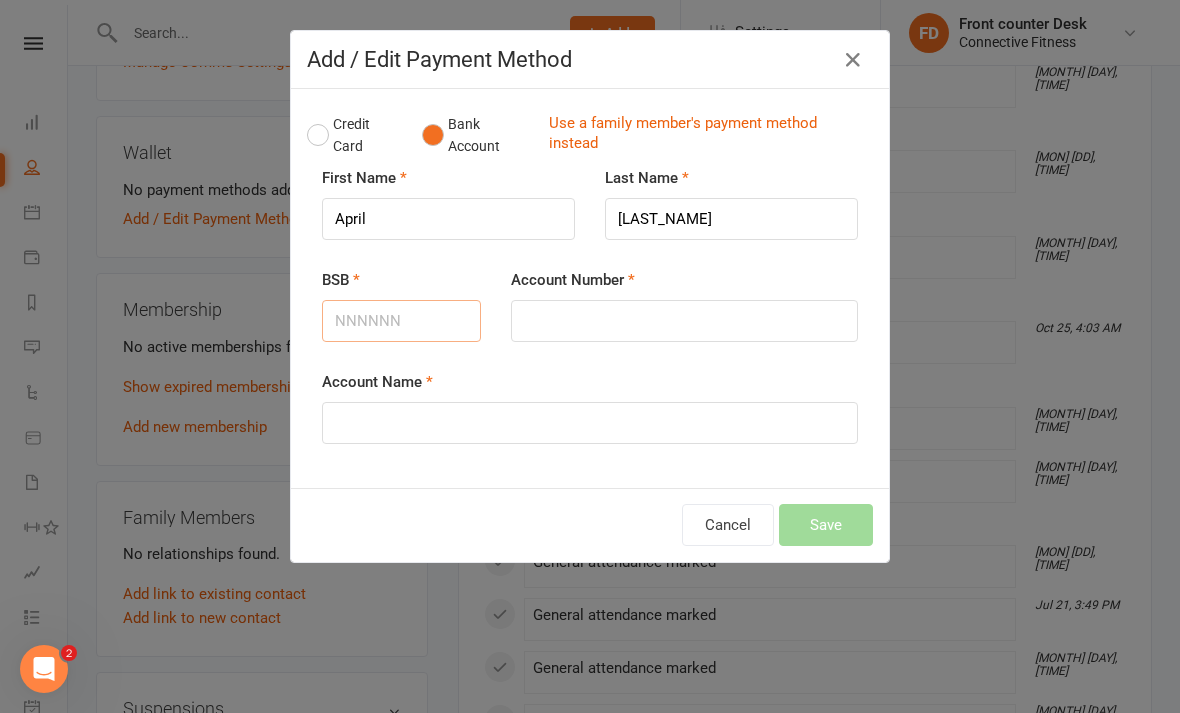 click on "BSB" at bounding box center [401, 321] 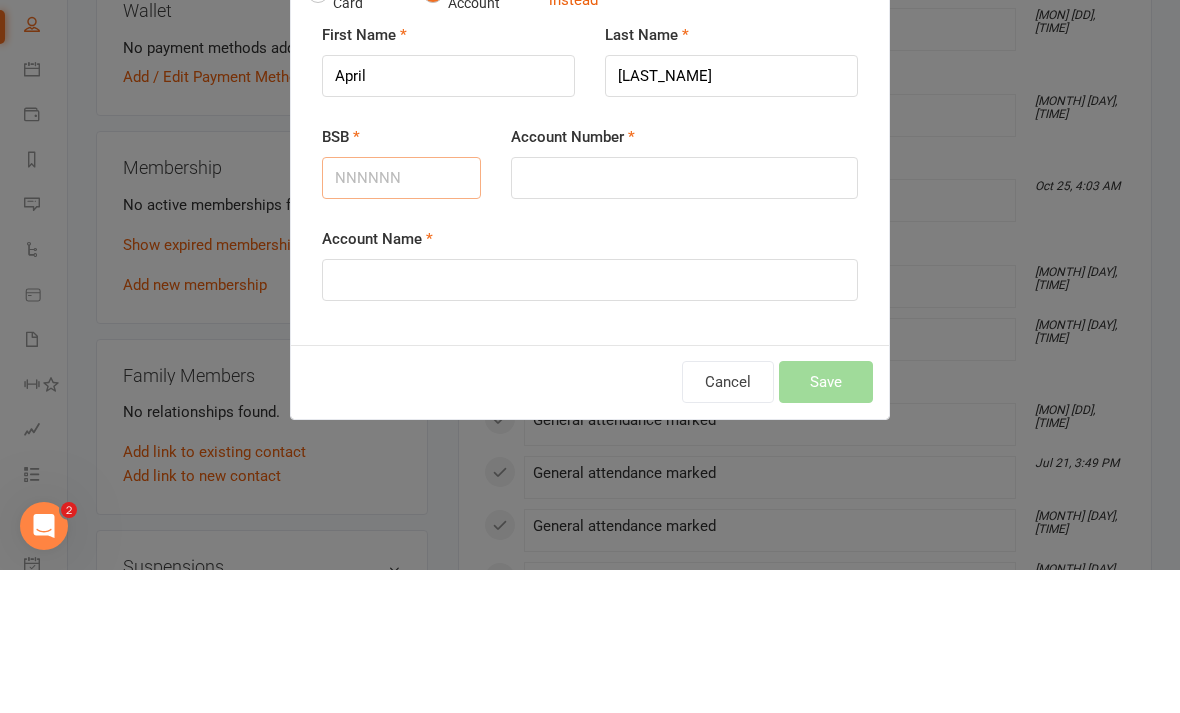 type on "[BSB]" 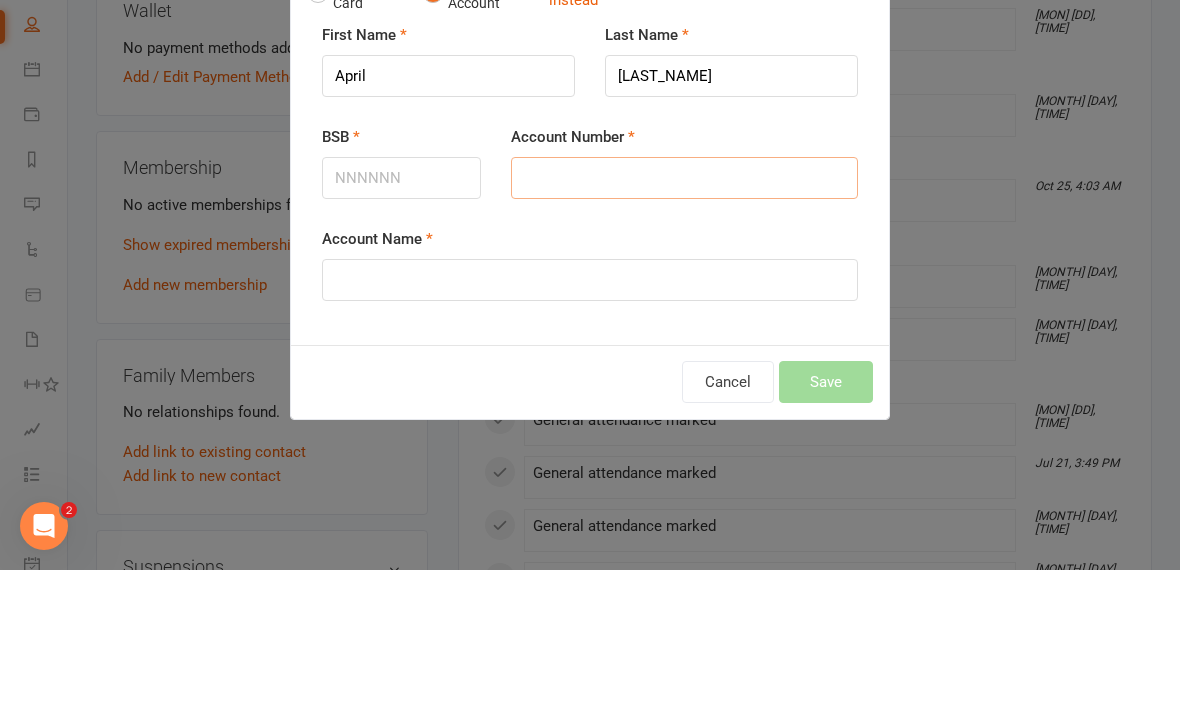 click on "Account Number" at bounding box center (684, 321) 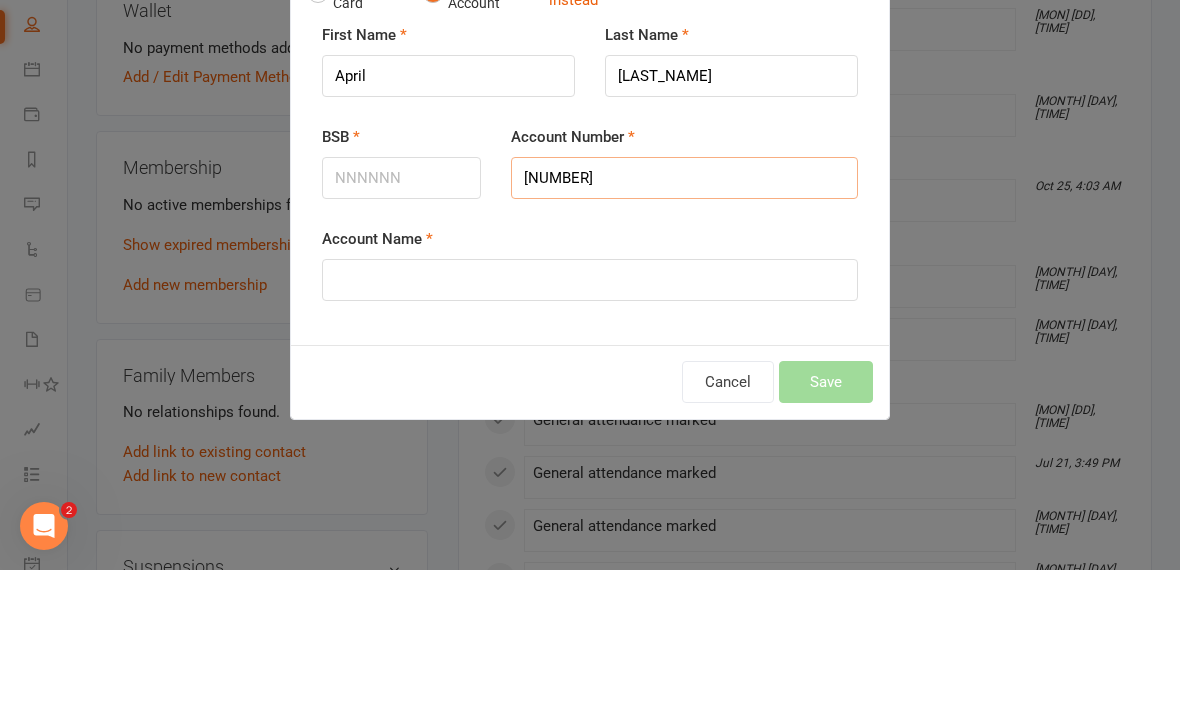 type on "[NUMBER]" 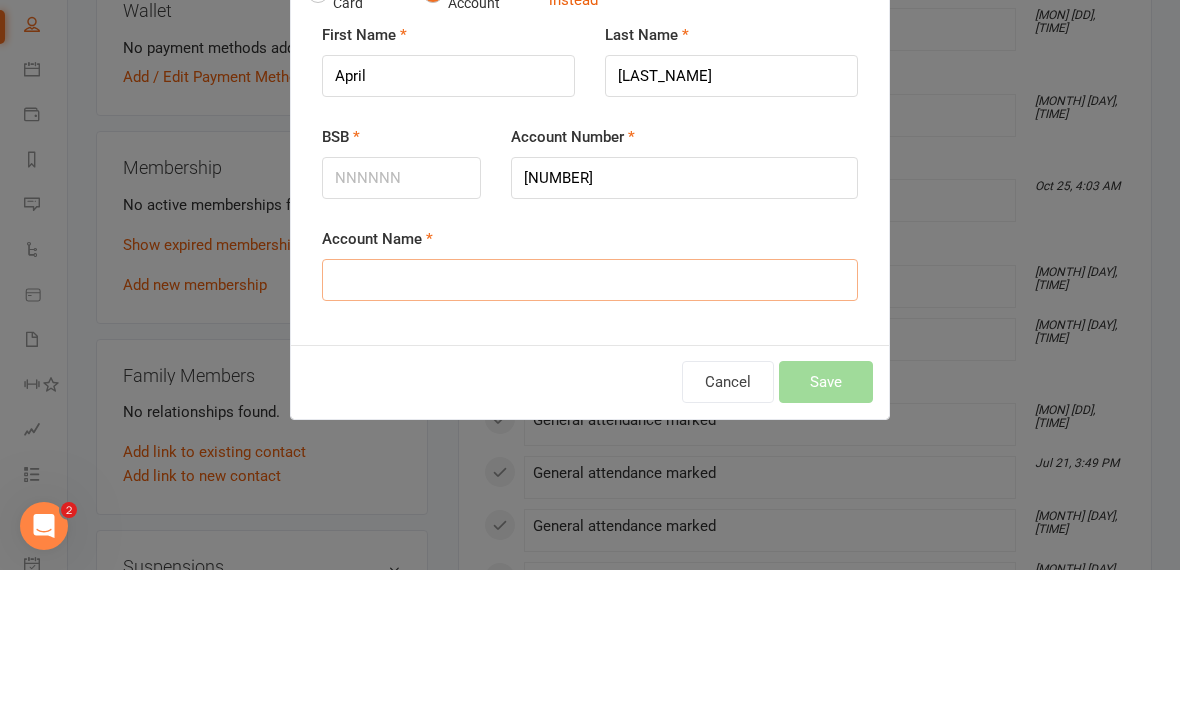 click on "Account Name" at bounding box center [590, 423] 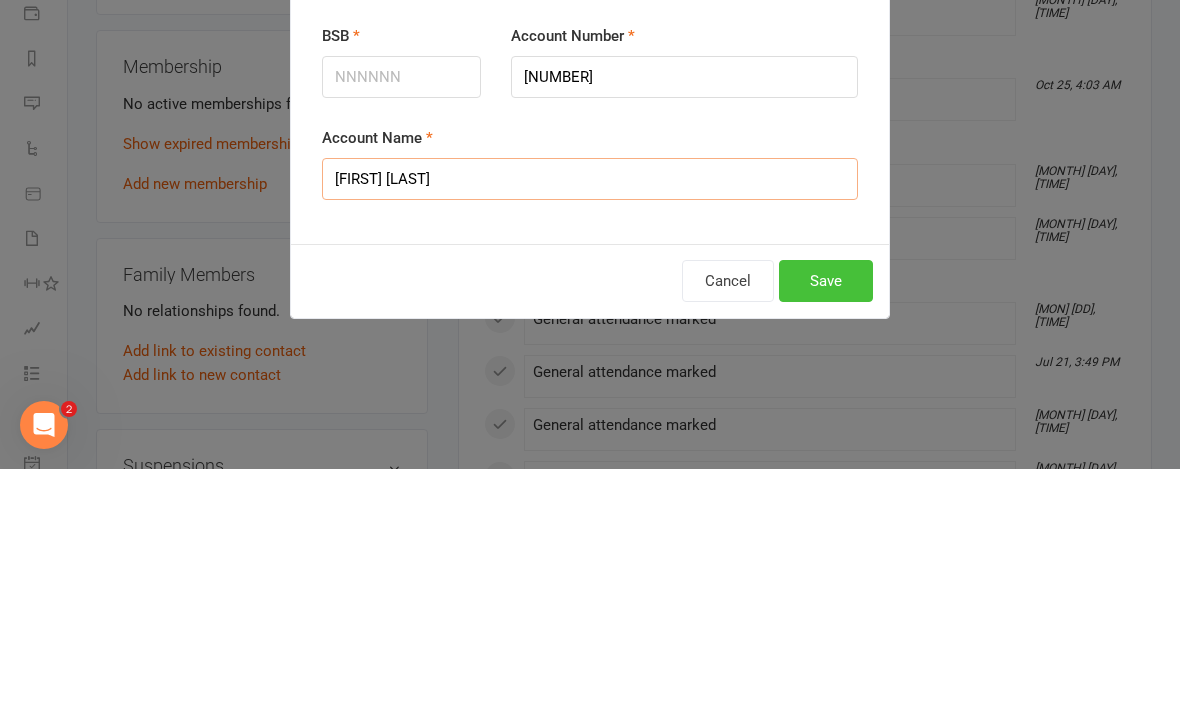type on "[FIRST] [LAST]" 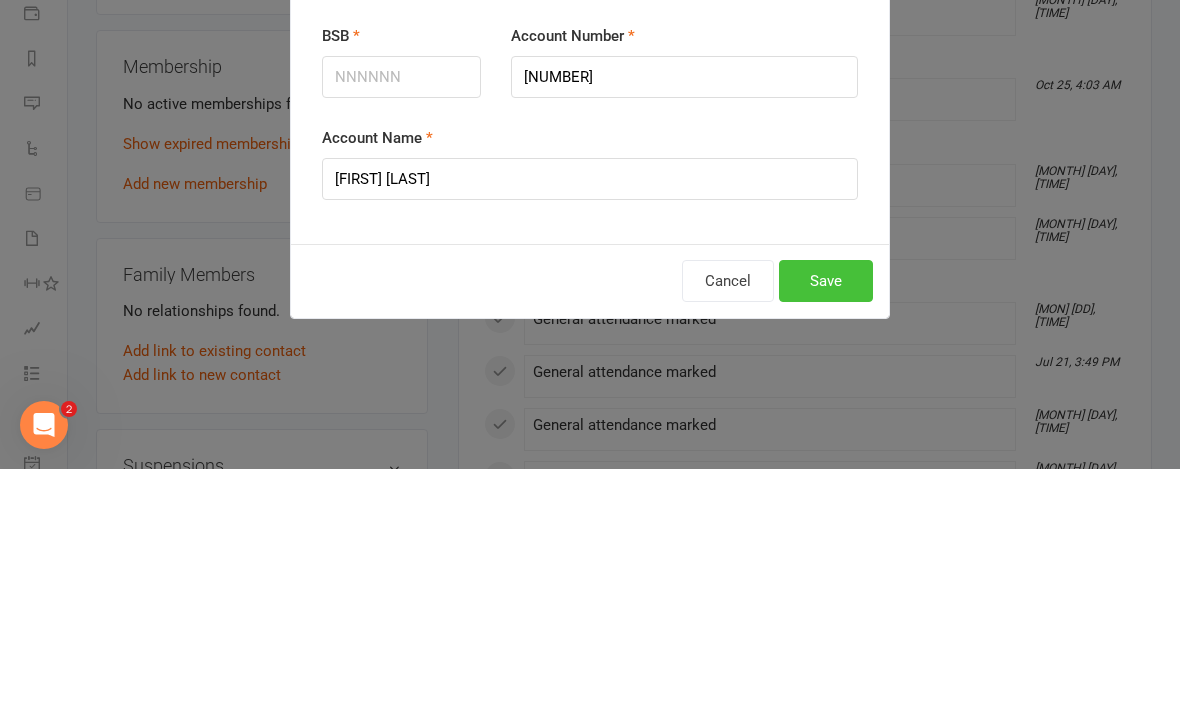 click on "Save" at bounding box center [826, 525] 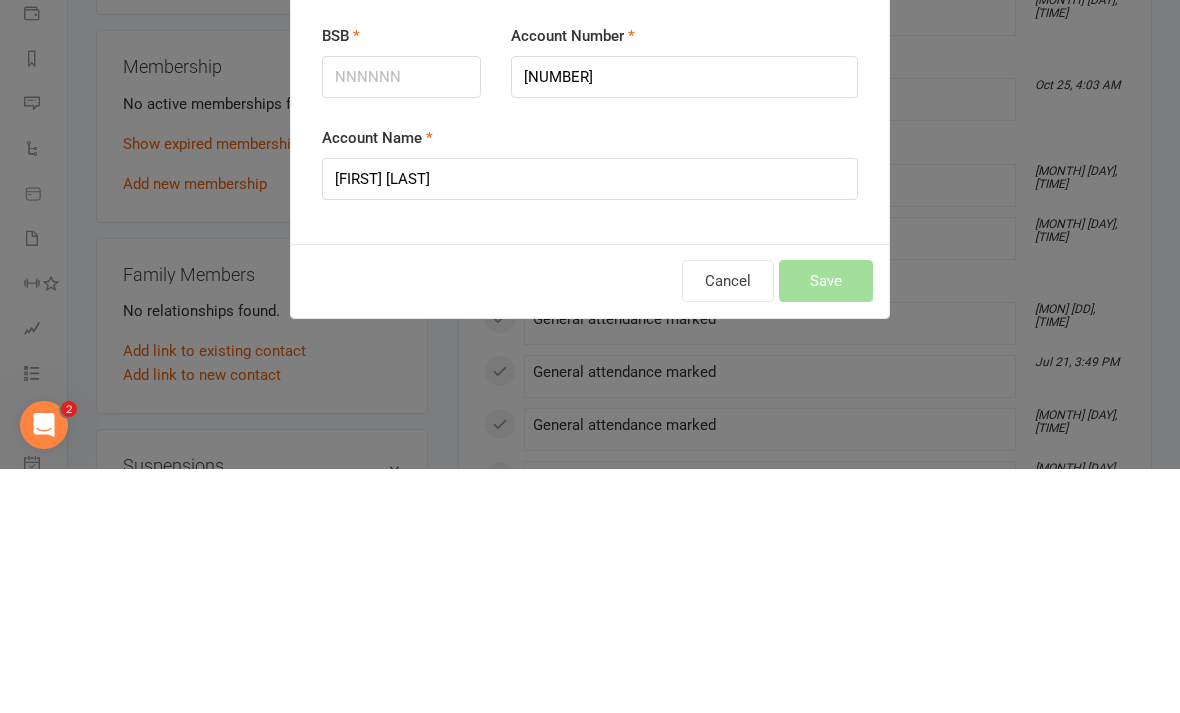 scroll, scrollTop: 816, scrollLeft: 0, axis: vertical 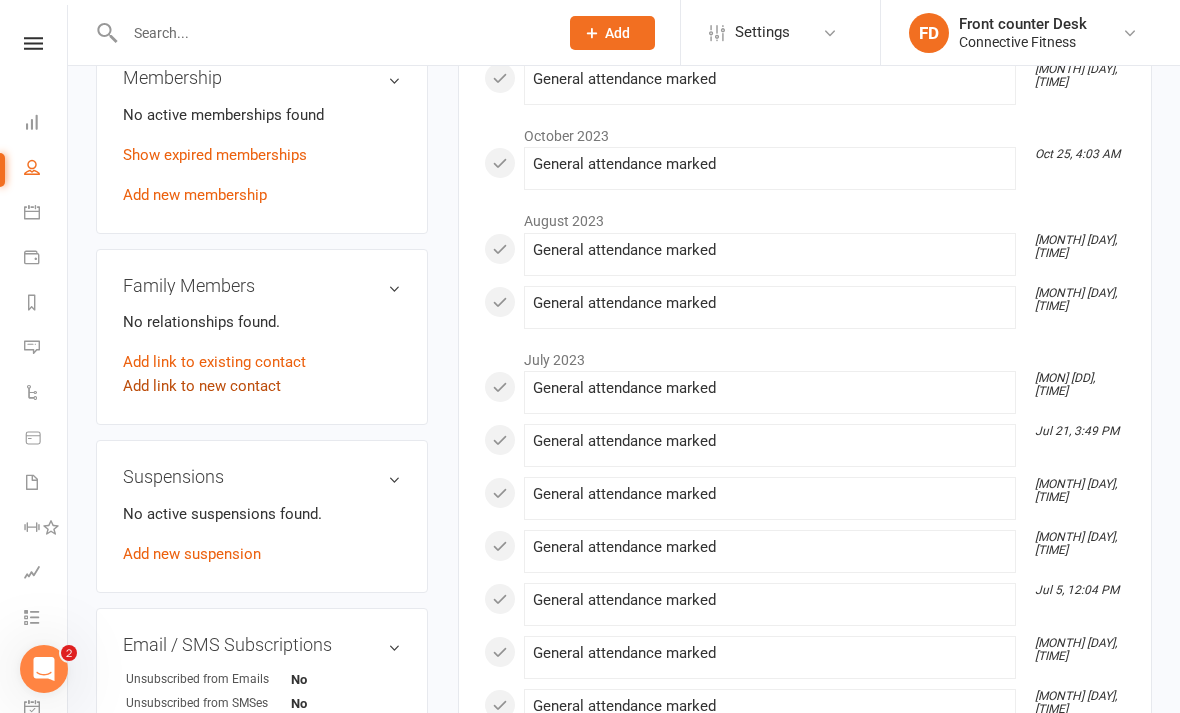 click on "Add link to new contact" at bounding box center (202, 386) 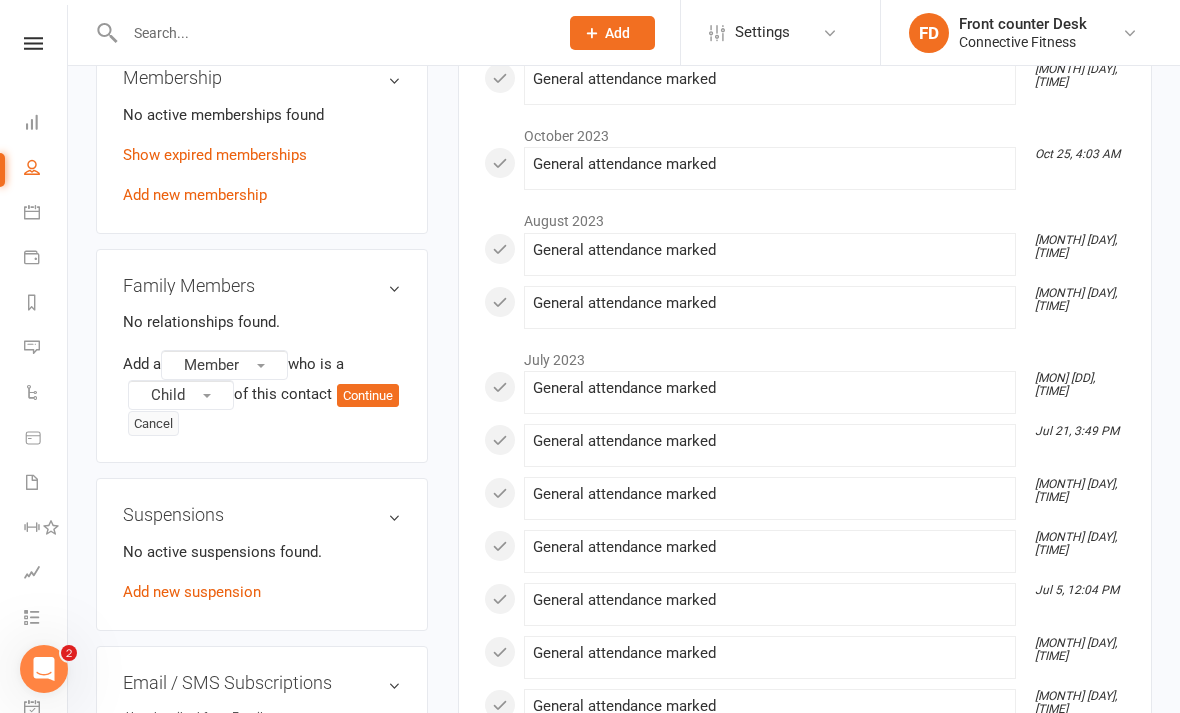 click on "Cancel" at bounding box center [153, 424] 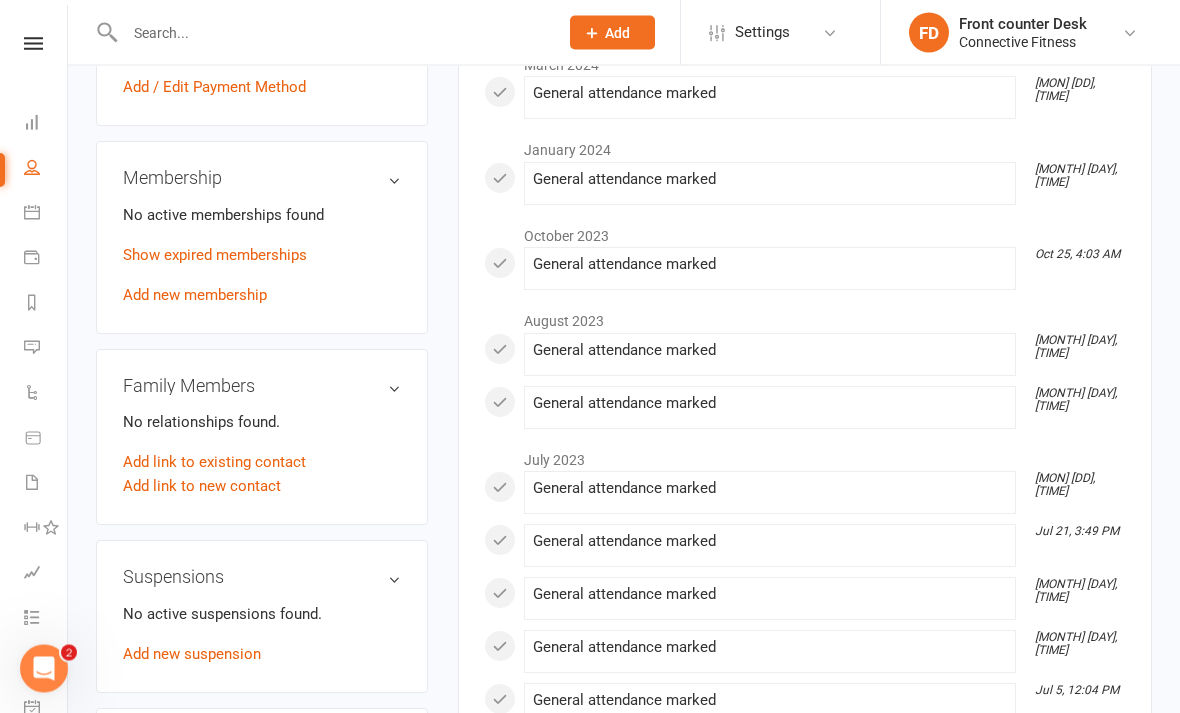 scroll, scrollTop: 694, scrollLeft: 0, axis: vertical 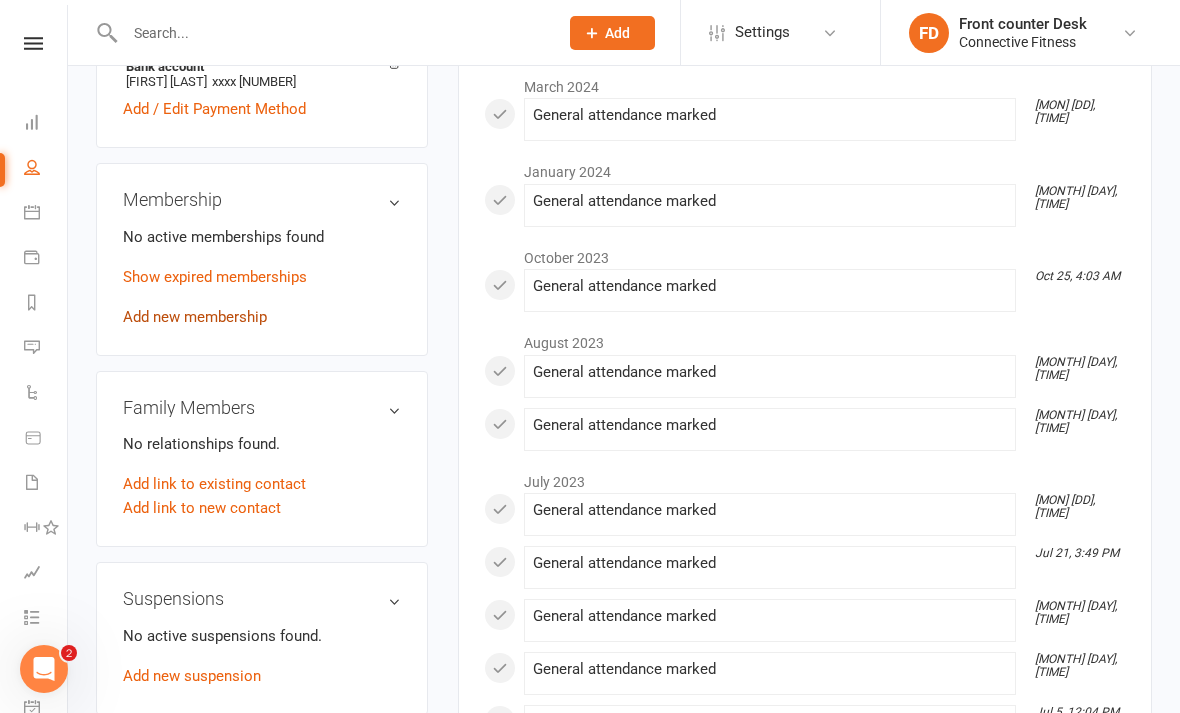 click on "Add new membership" at bounding box center [195, 317] 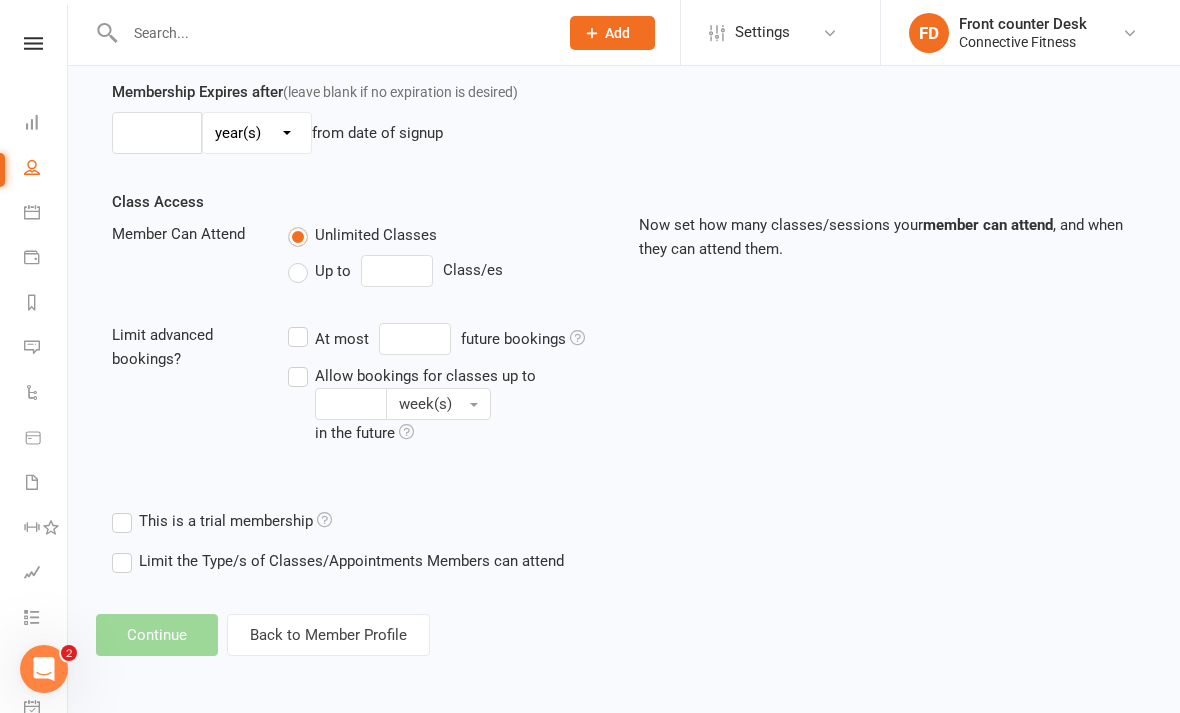 scroll, scrollTop: 0, scrollLeft: 0, axis: both 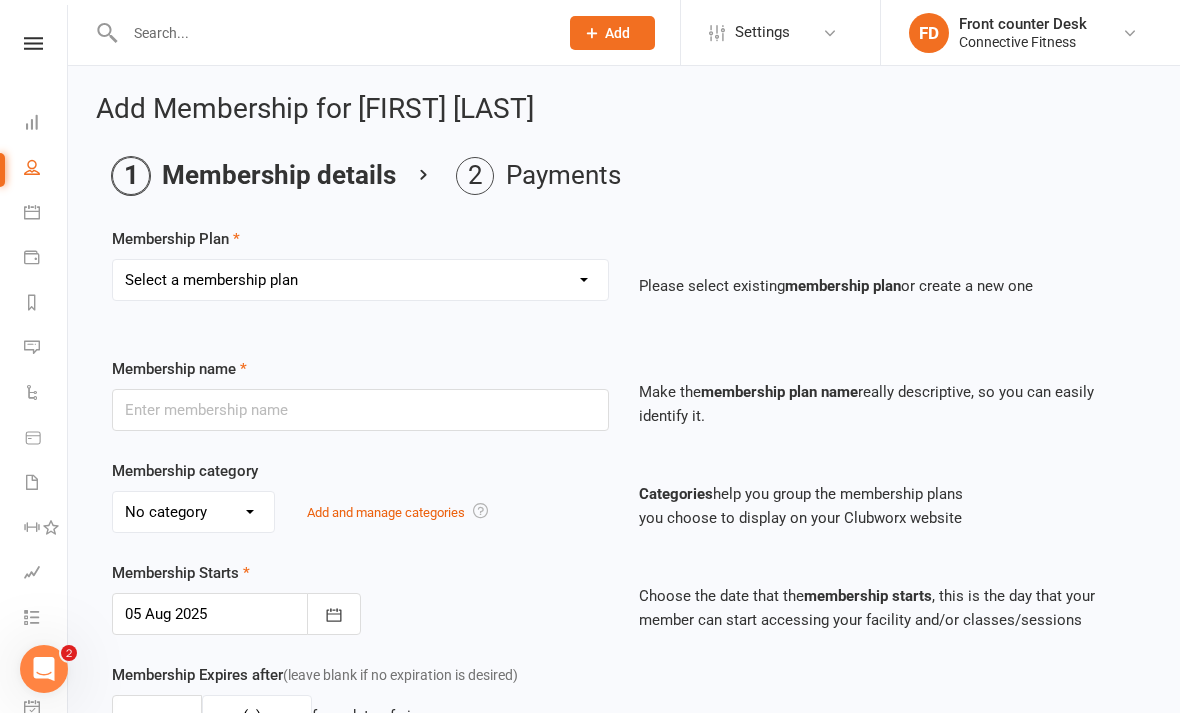 click on "Select a membership plan Full time Student aged 14-18yrs Seniors Membership 60yrs+ Existing Client Membership- Adult FAMILY Membership- Existing clients 12 month membership up front 6 month membership up front Foundation Membership- Adult FAMILY Foundation Membership Adult Membership FAMILY Membership- 1-2 Adult(s) & under 18yrs dependant(s) second adult on family membership 10 Visits Package 3 Month Membership -upfront Fortnightly membership payment- Adult 1 Month Upfront Plan Monthly membership payment- Adult Community Program [CURRENCY][AMOUNT] for first 12 weeks Promo [CURRENCY][AMOUNT] per week 2023 Promo New Foundation Membership- Adult NEW FAMILY Foundation Membership JB indigenous Membership Weekly Payment (Visitors Only) Nambucca Valley Health Intiative" at bounding box center (360, 280) 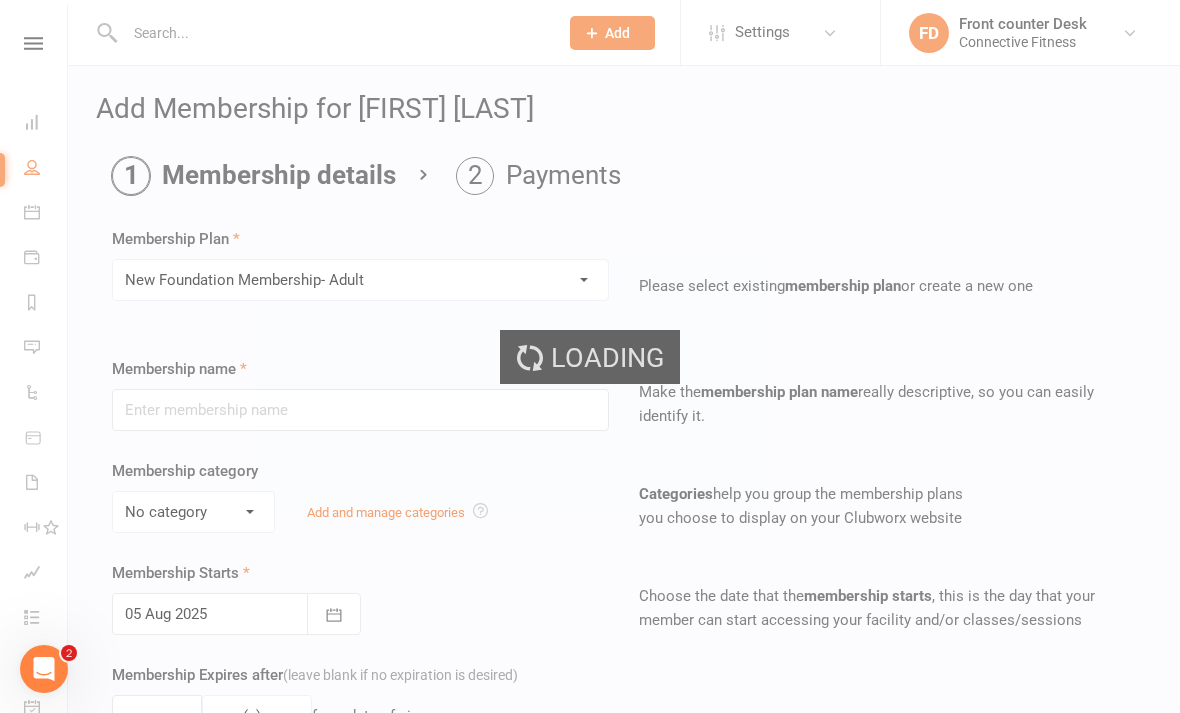 type on "New Foundation Membership- Adult" 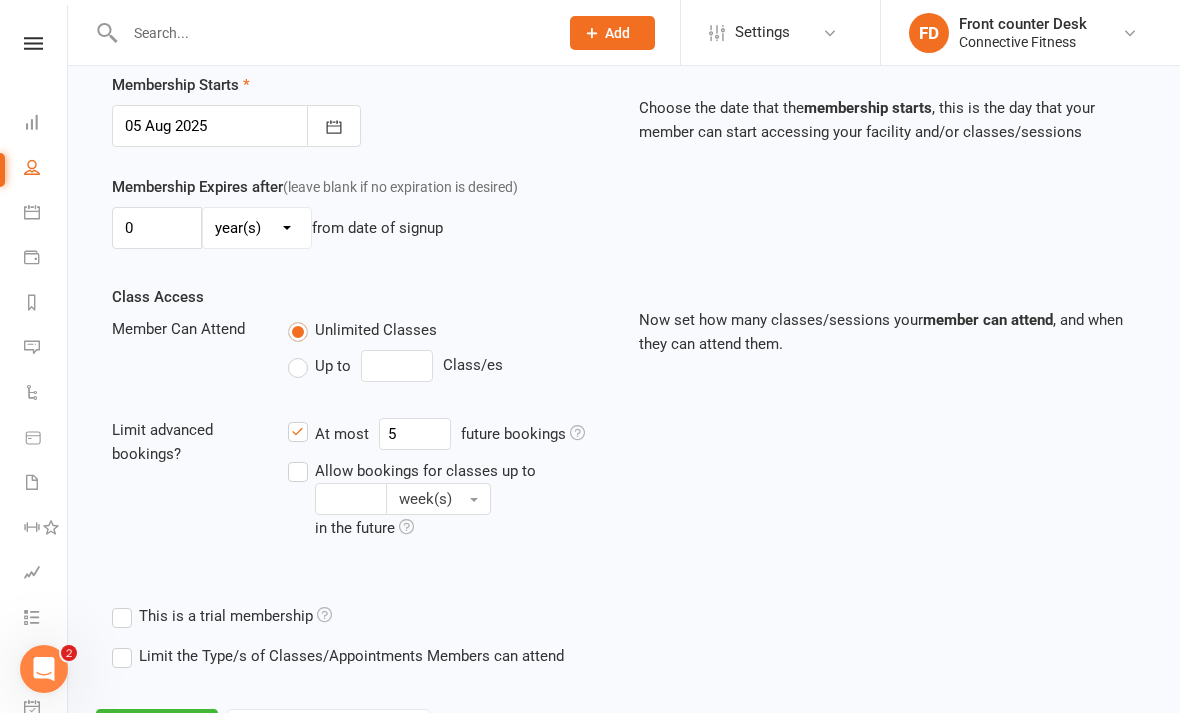 scroll, scrollTop: 535, scrollLeft: 0, axis: vertical 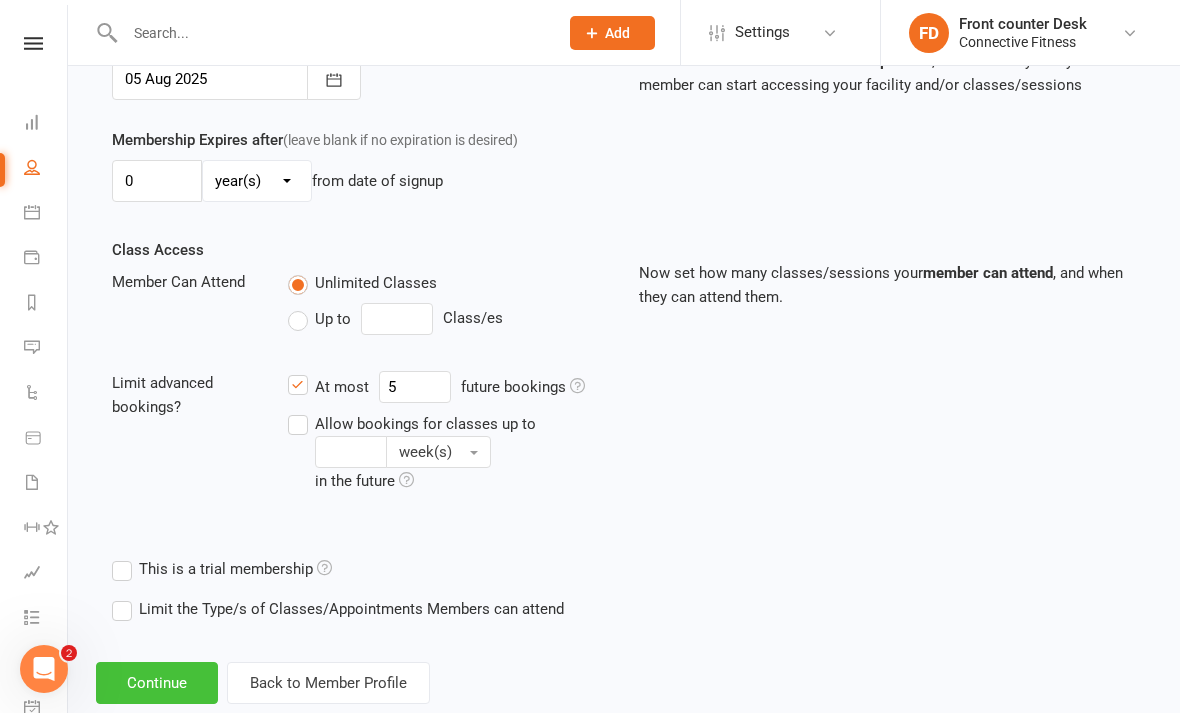 click on "Continue" at bounding box center [157, 683] 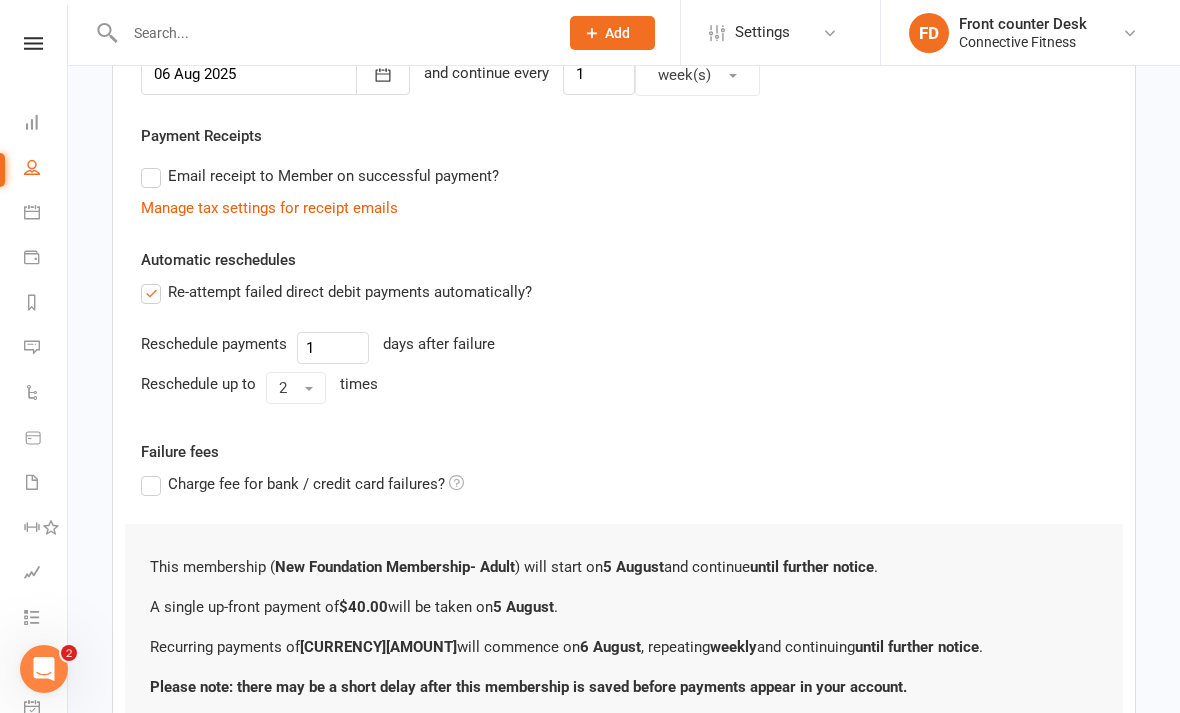 scroll, scrollTop: 0, scrollLeft: 0, axis: both 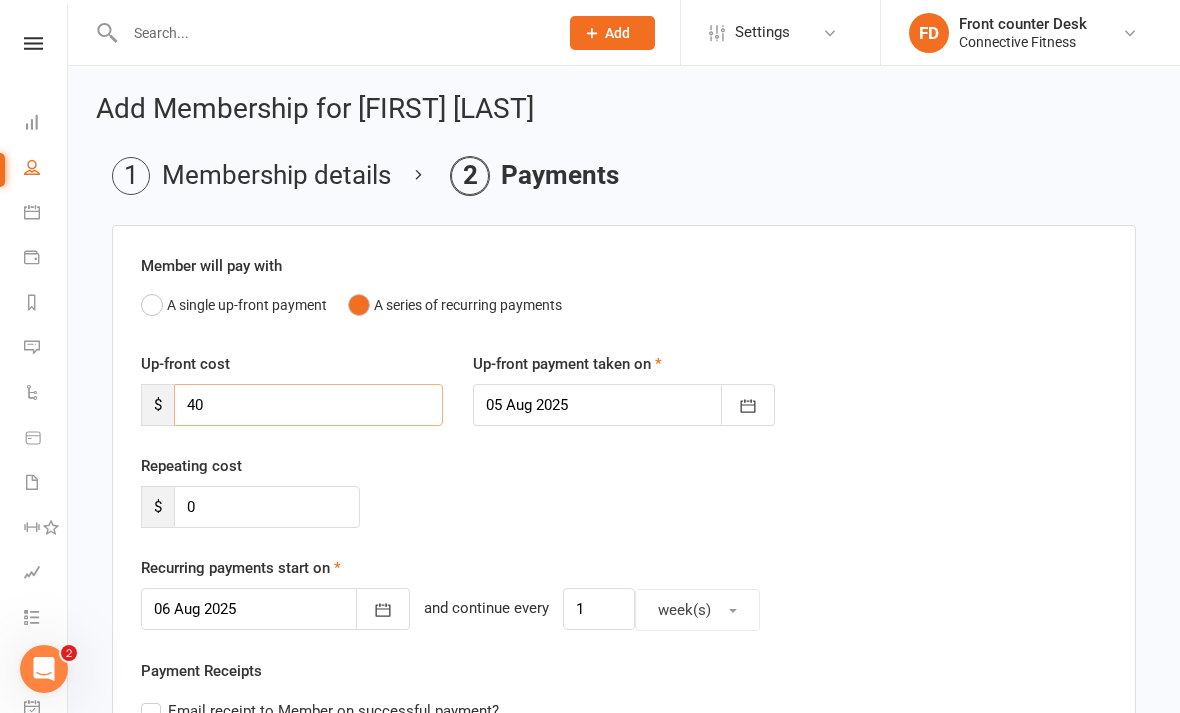 click on "40" at bounding box center [308, 405] 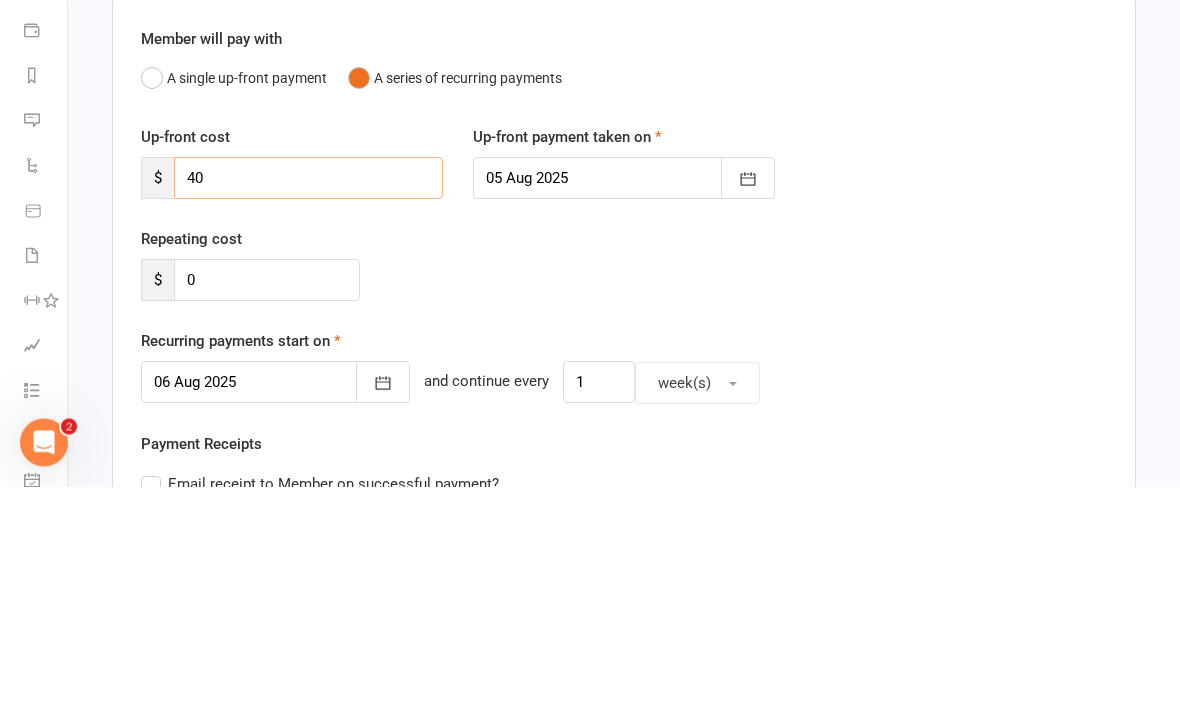 type on "4" 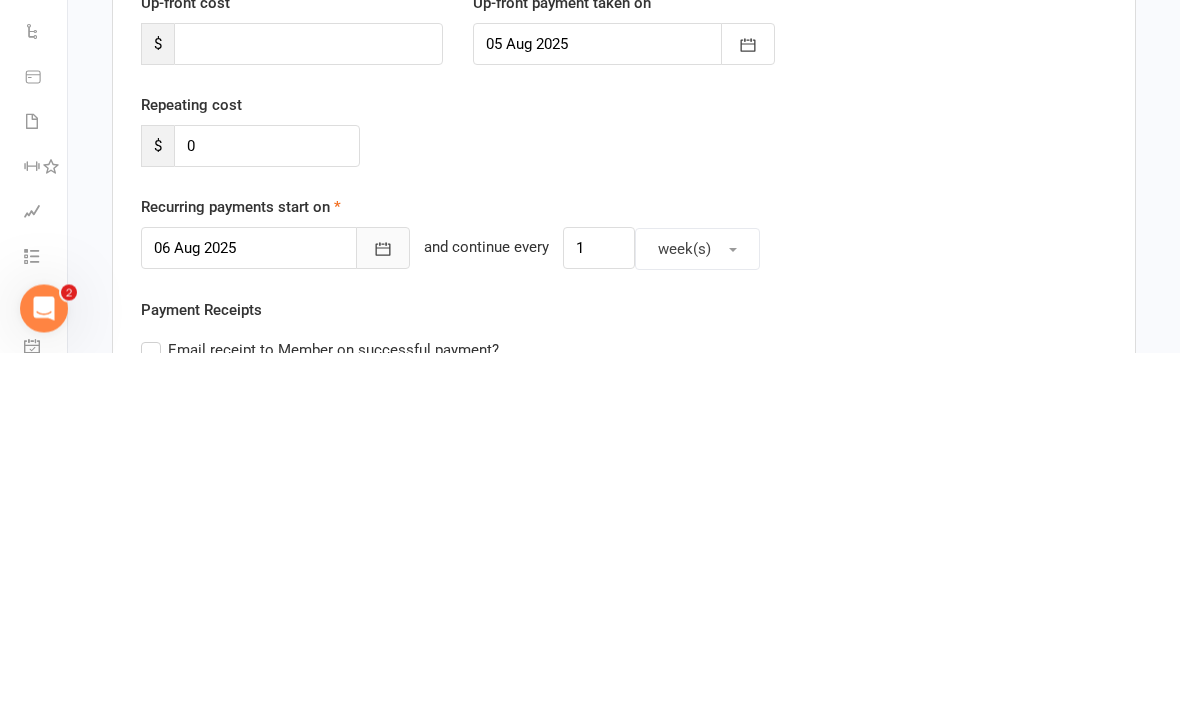 click at bounding box center (383, 609) 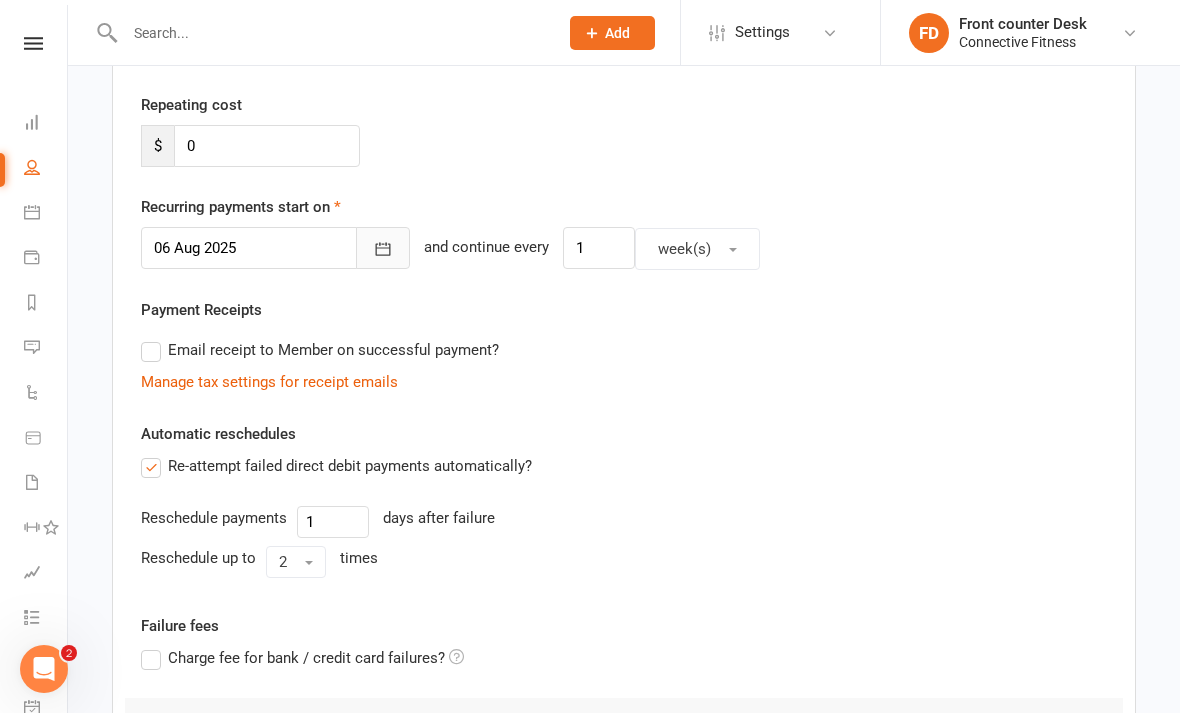 scroll, scrollTop: 590, scrollLeft: 0, axis: vertical 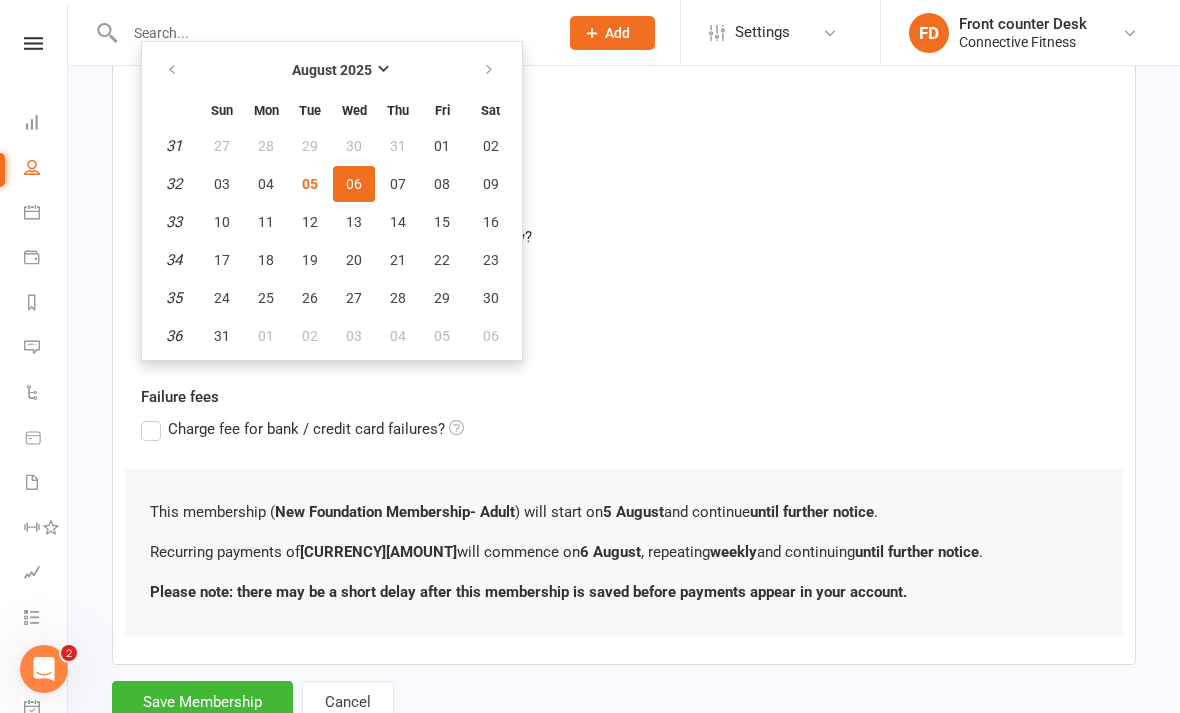 click on "06" at bounding box center [354, 184] 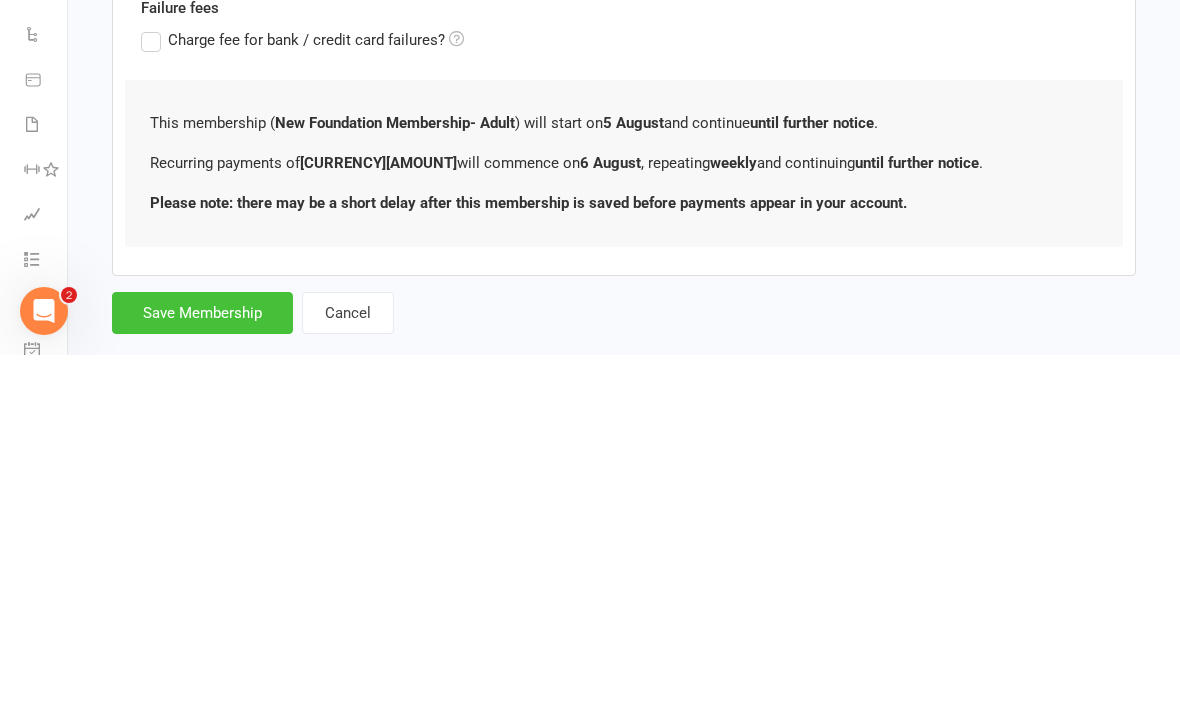 click on "Save Membership" at bounding box center [202, 671] 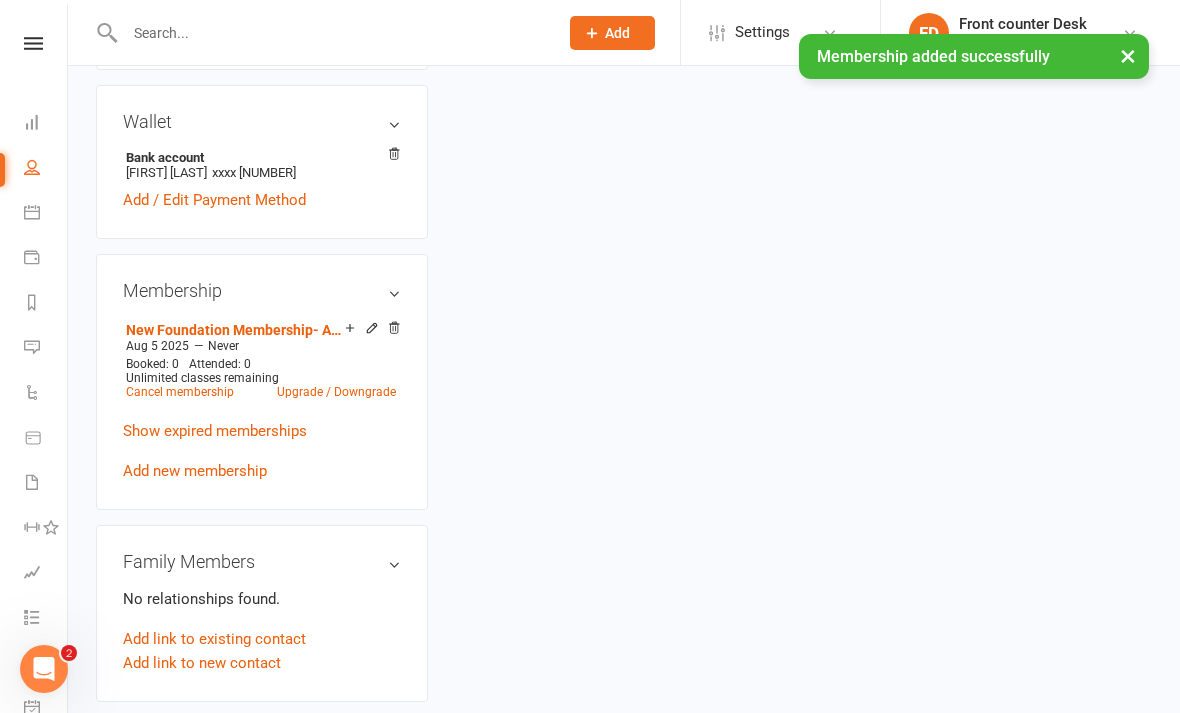 scroll, scrollTop: 0, scrollLeft: 0, axis: both 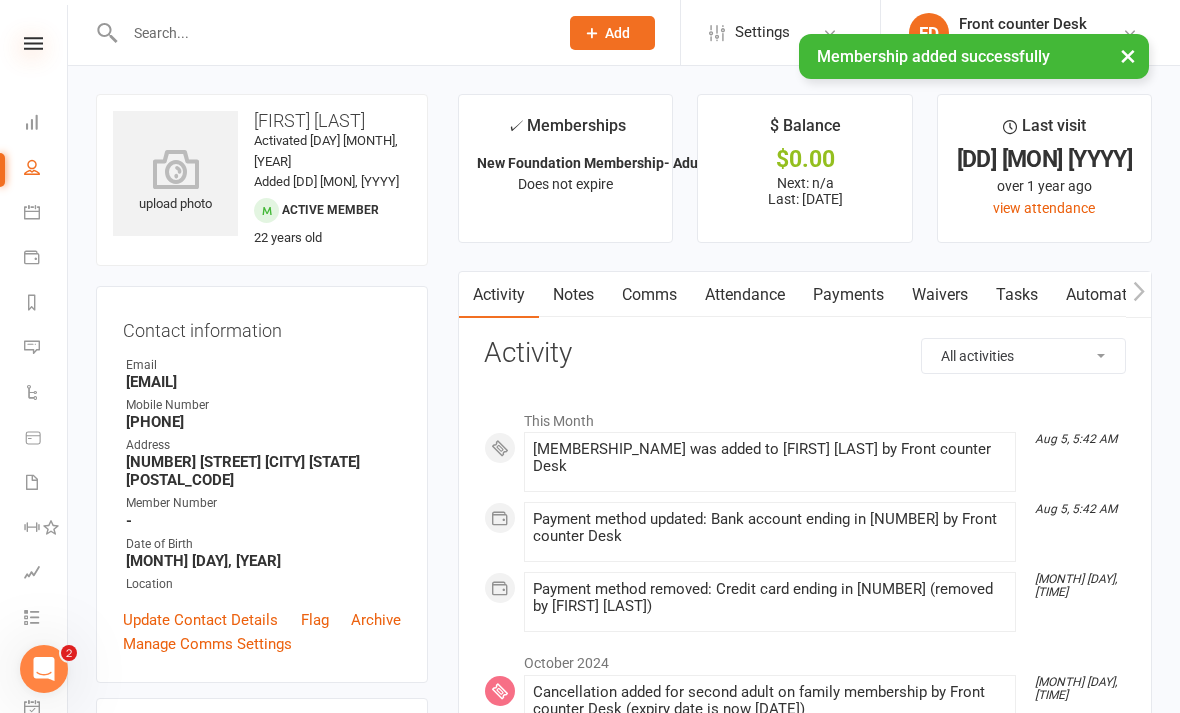 click at bounding box center (33, 43) 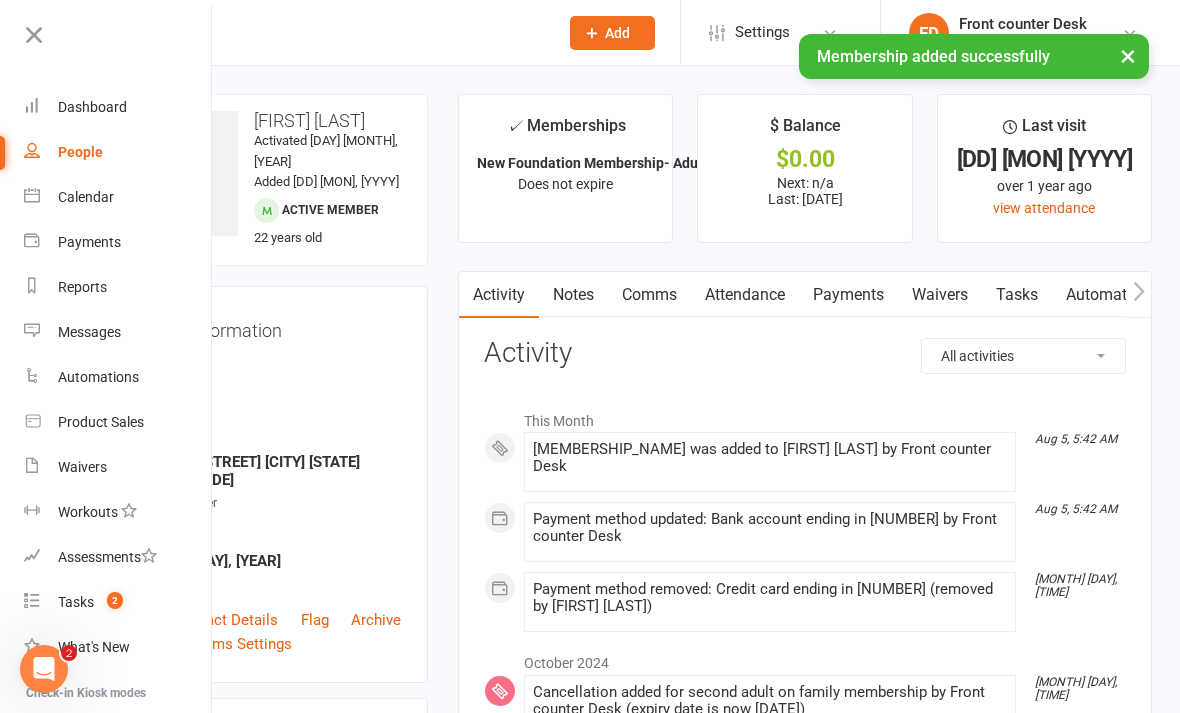 click on "People" at bounding box center (80, 152) 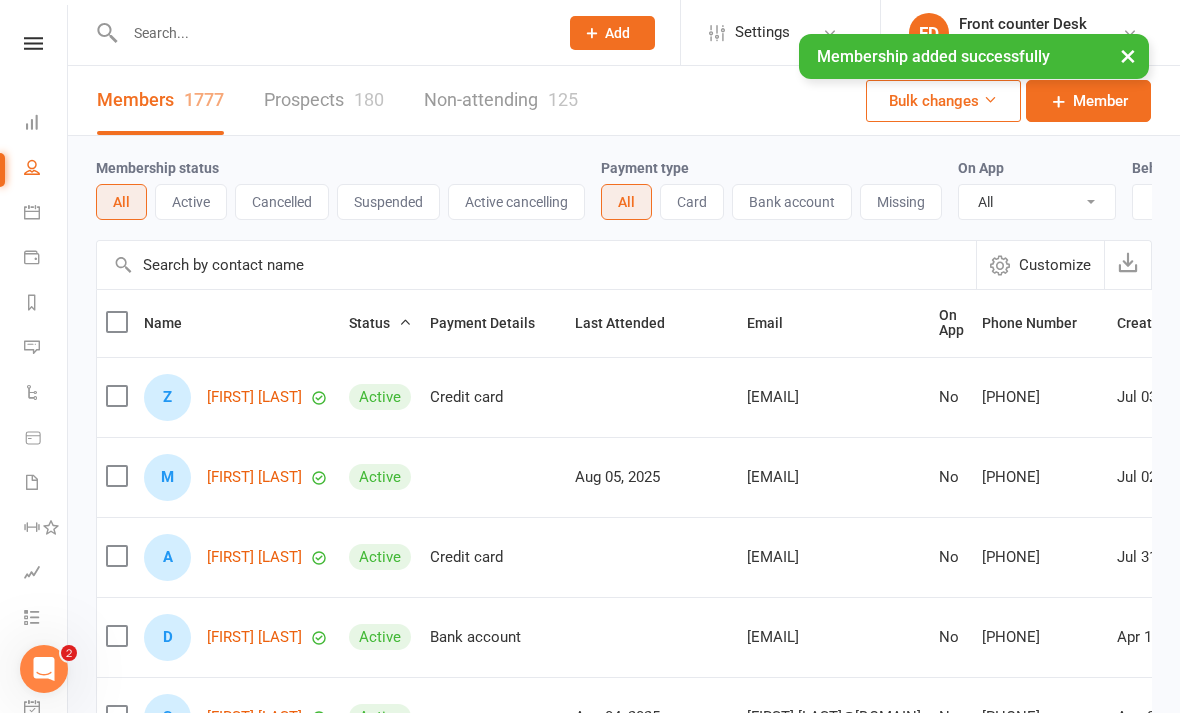 click at bounding box center (536, 265) 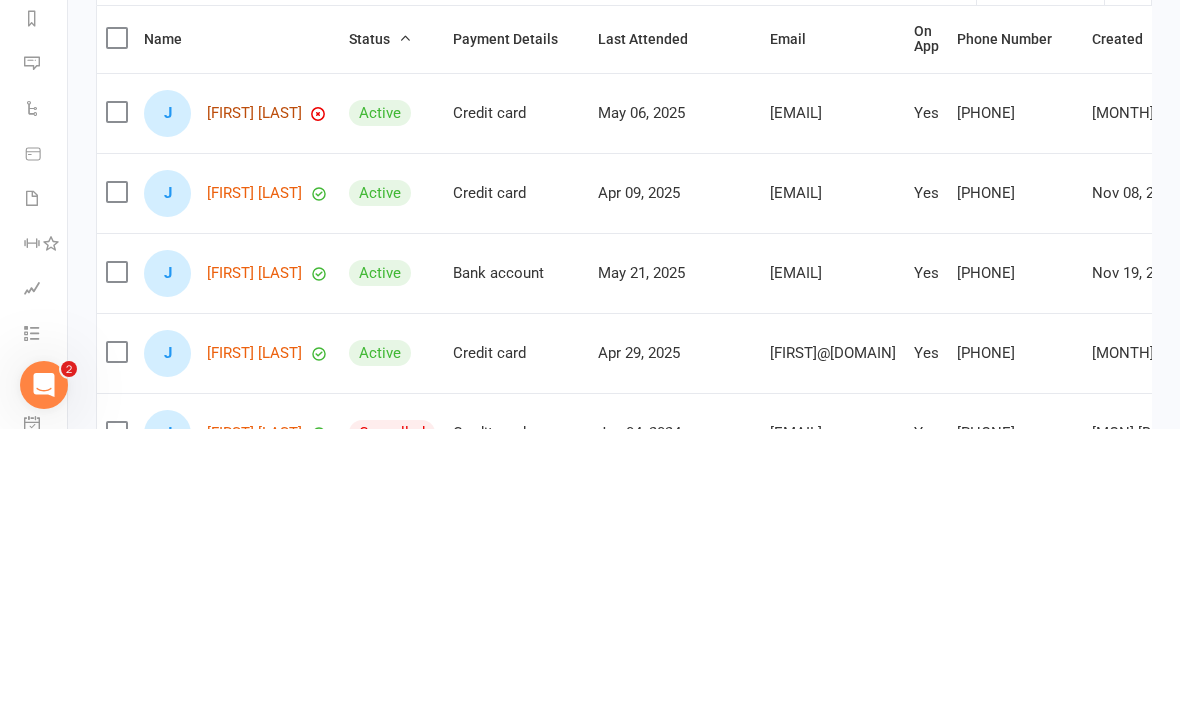 type on "Jacob" 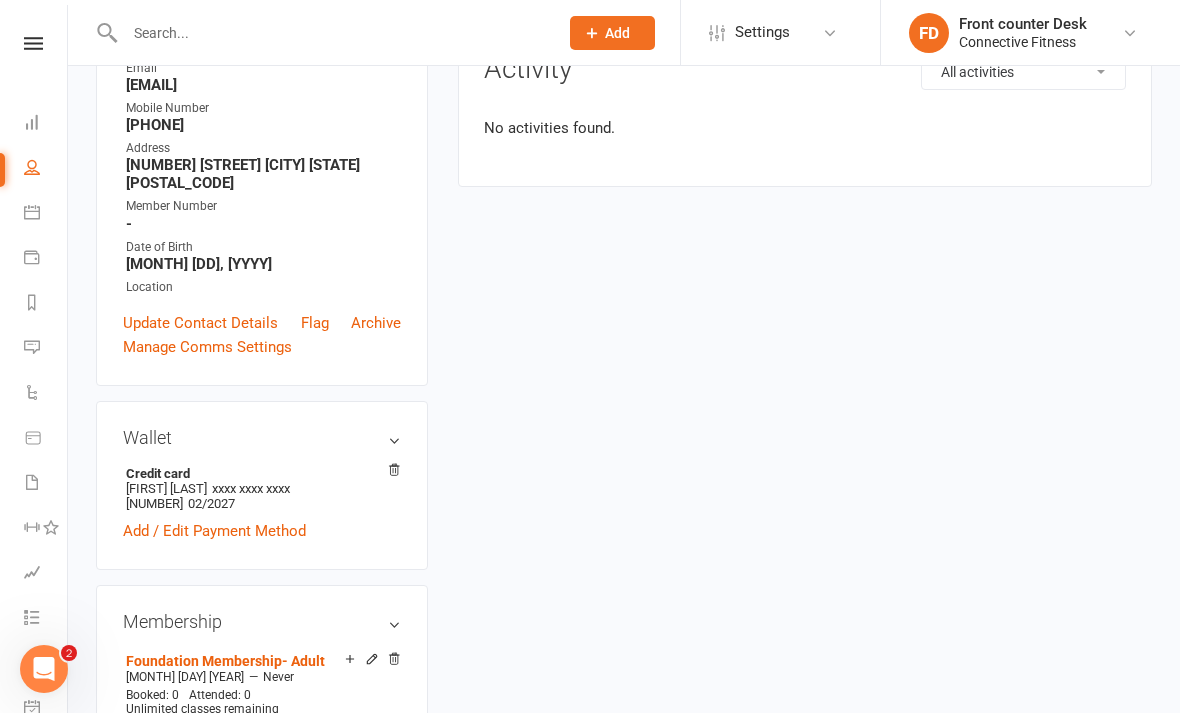 scroll, scrollTop: 0, scrollLeft: 0, axis: both 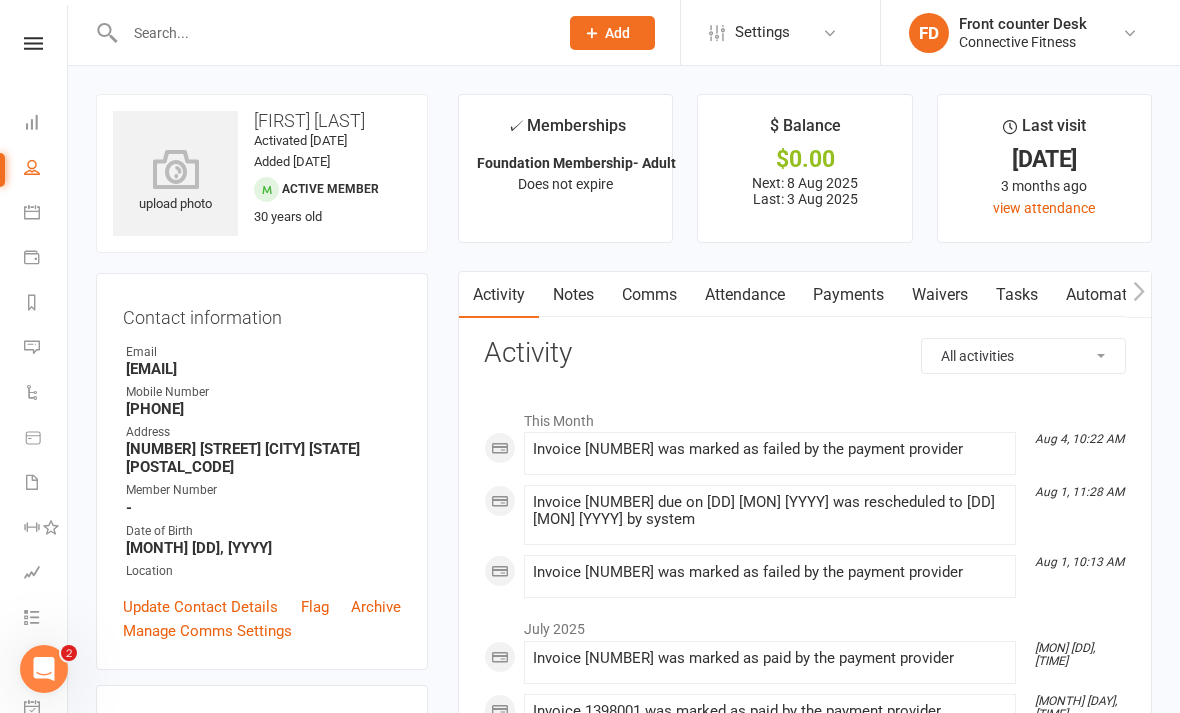 click on "Payments" at bounding box center (848, 295) 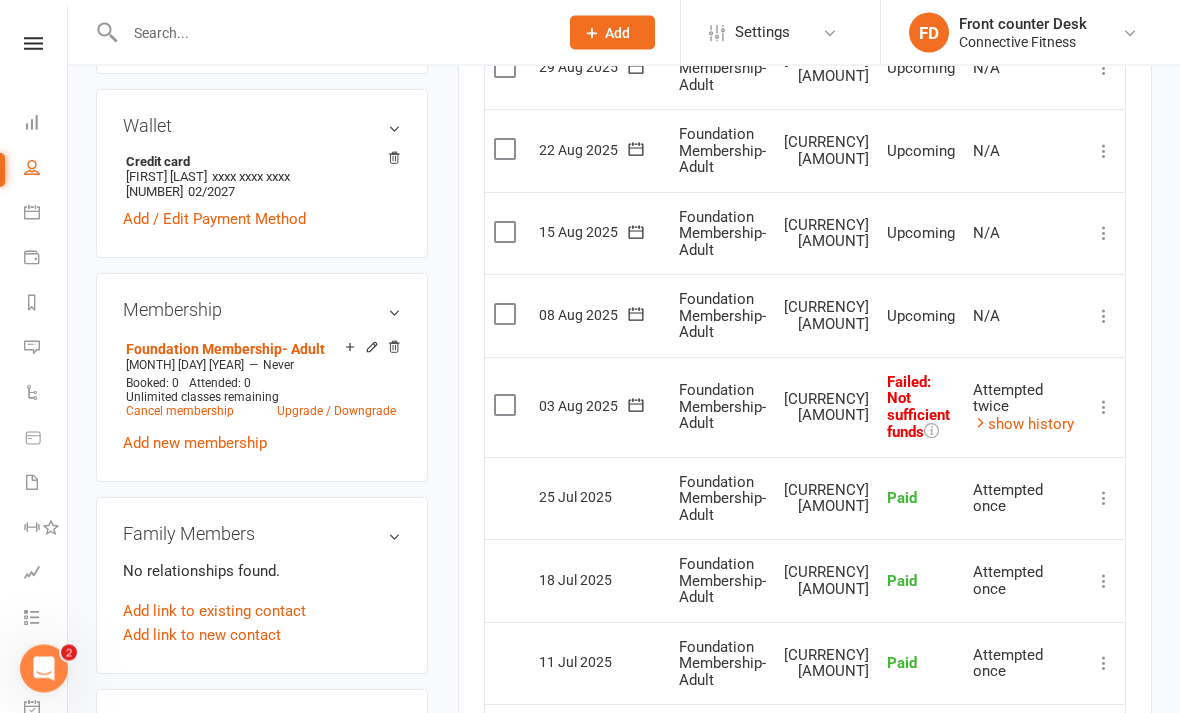 click at bounding box center (1104, 408) 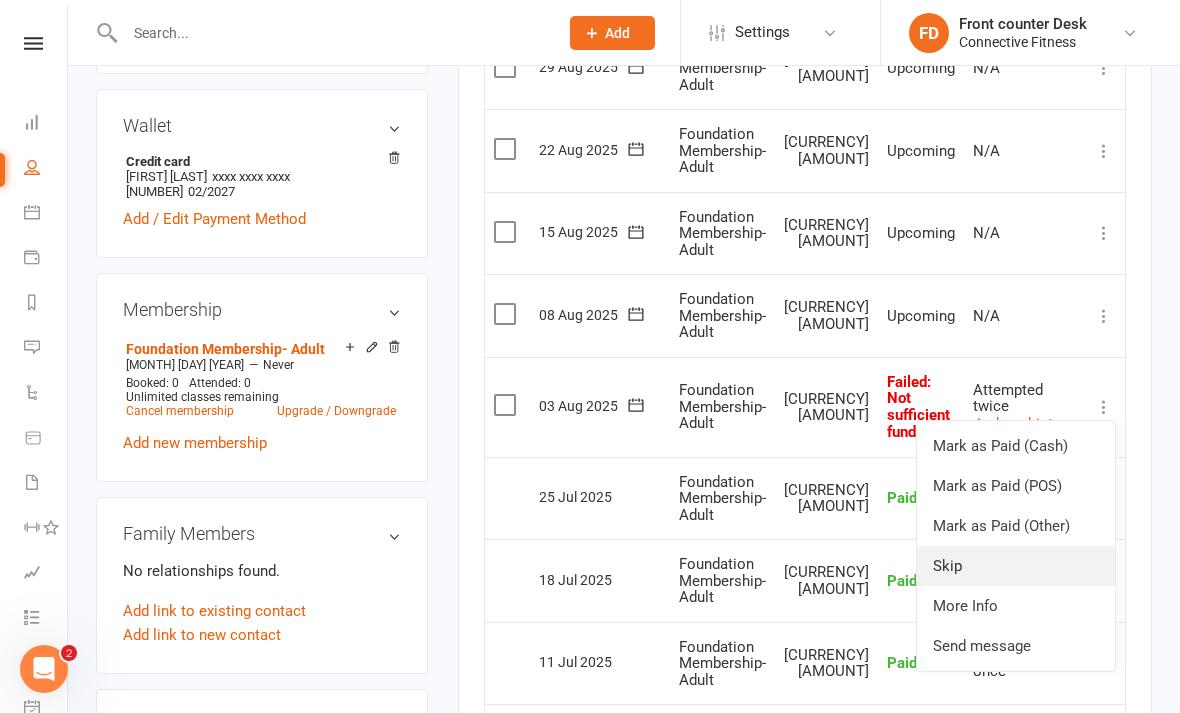 click on "Skip" at bounding box center [1016, 566] 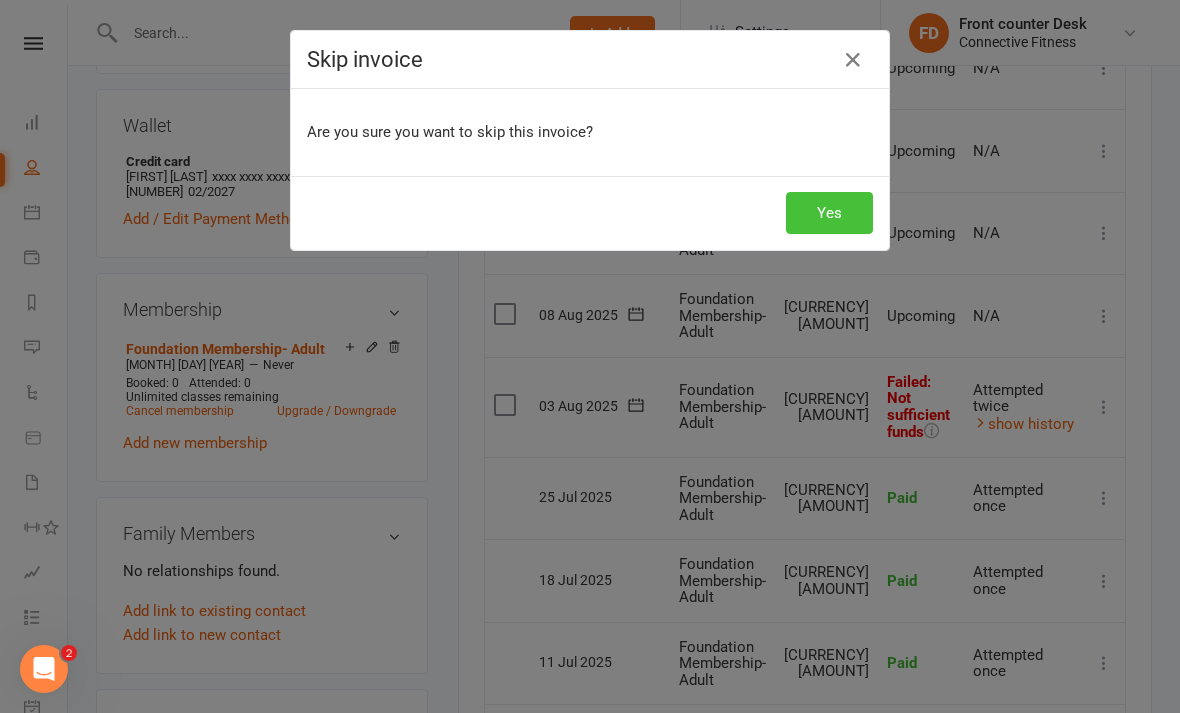 click on "Yes" at bounding box center (829, 213) 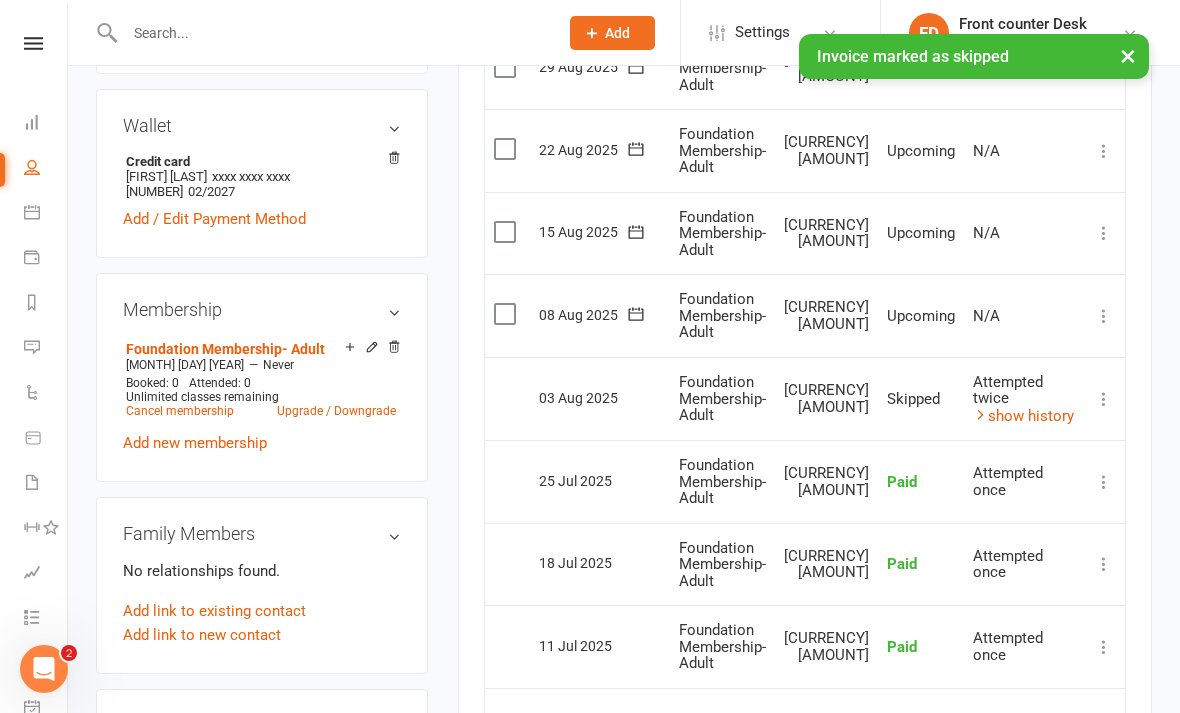 click at bounding box center (33, 43) 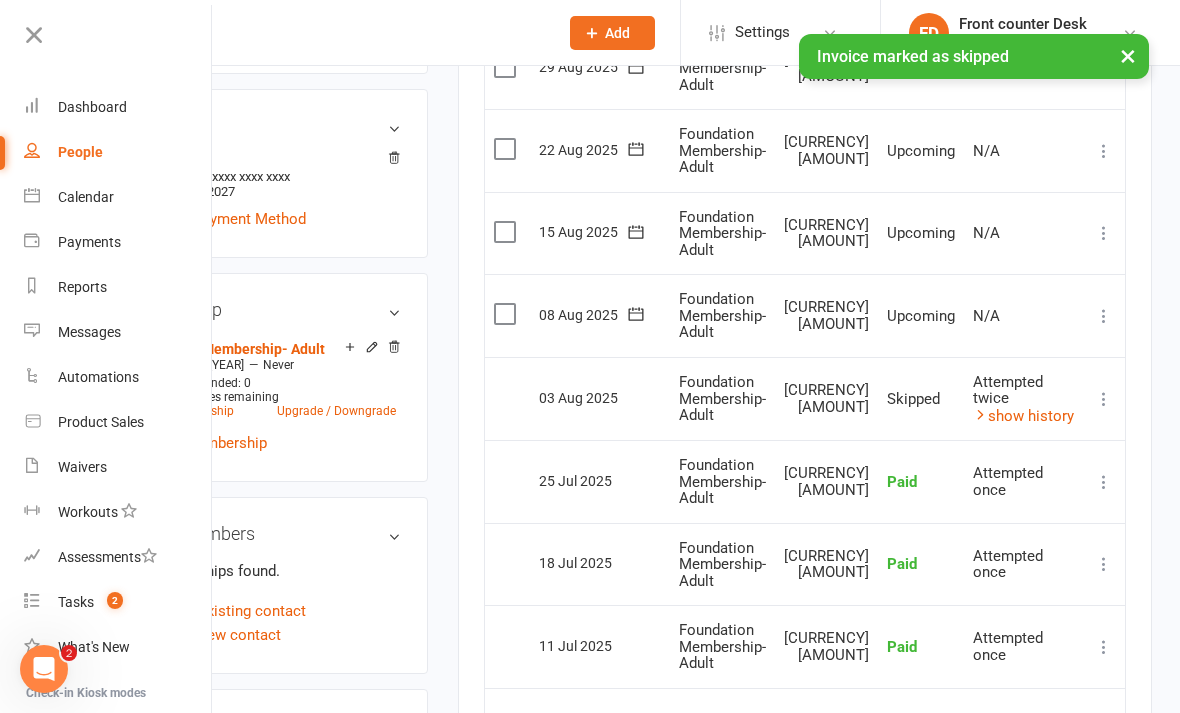 click on "People" at bounding box center [118, 152] 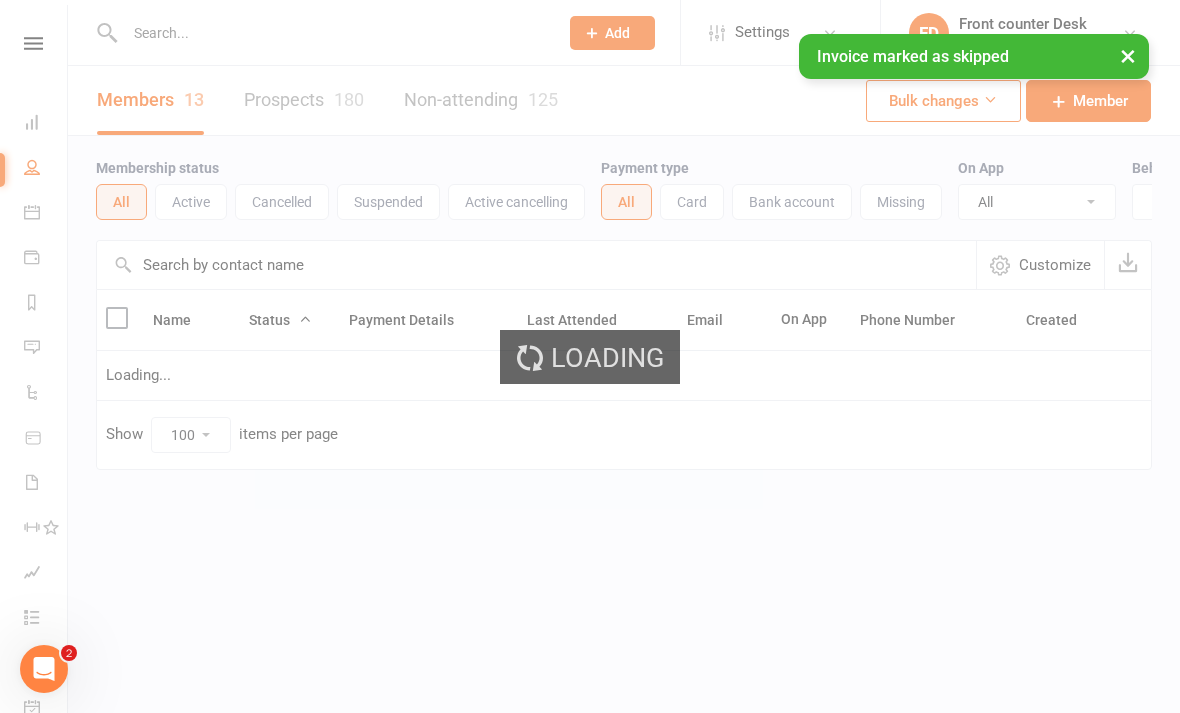scroll, scrollTop: 0, scrollLeft: 0, axis: both 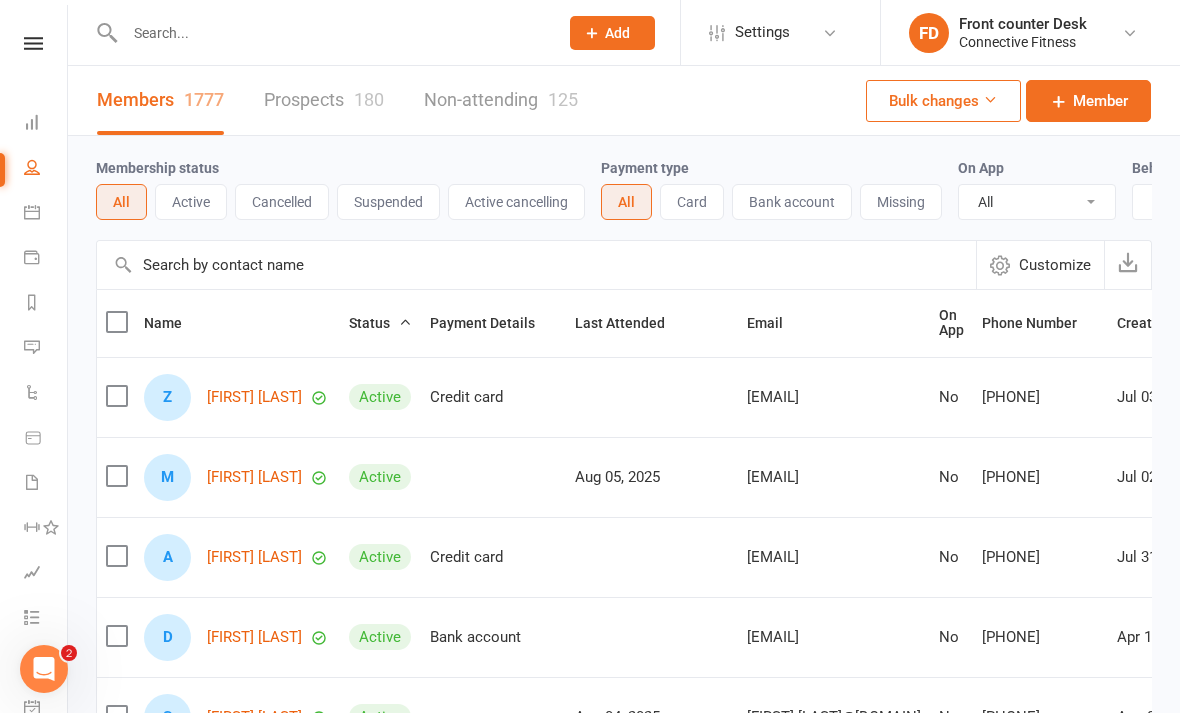 click at bounding box center [536, 265] 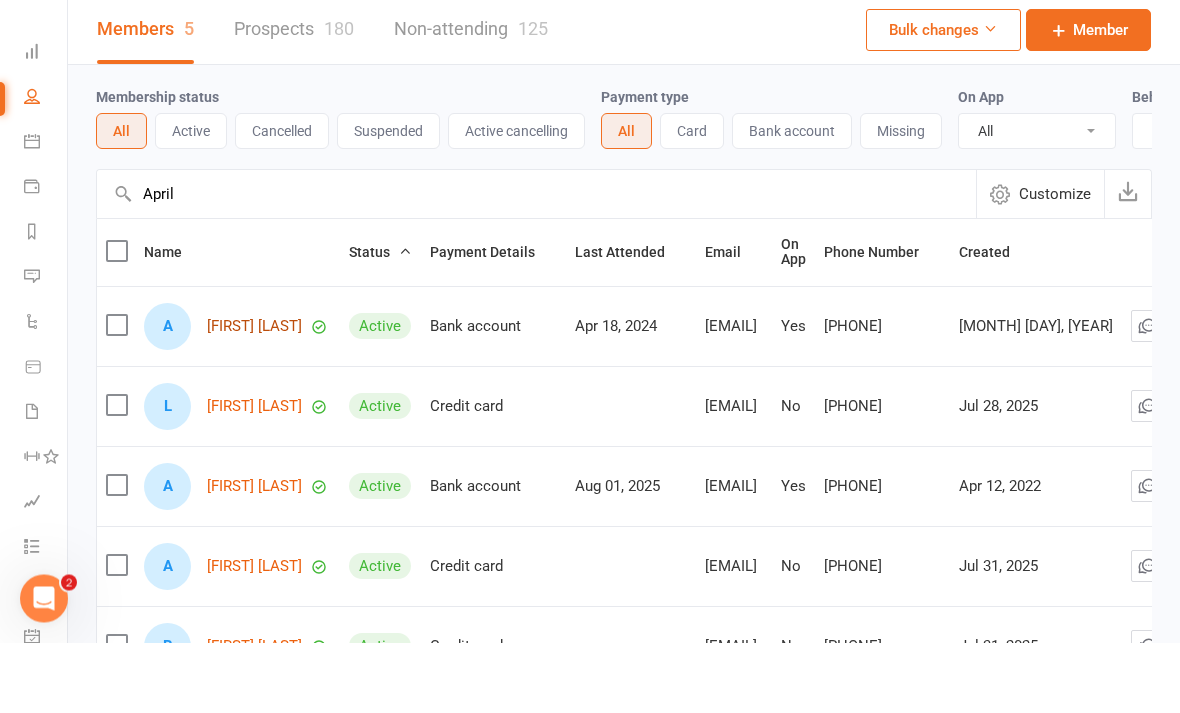type on "April" 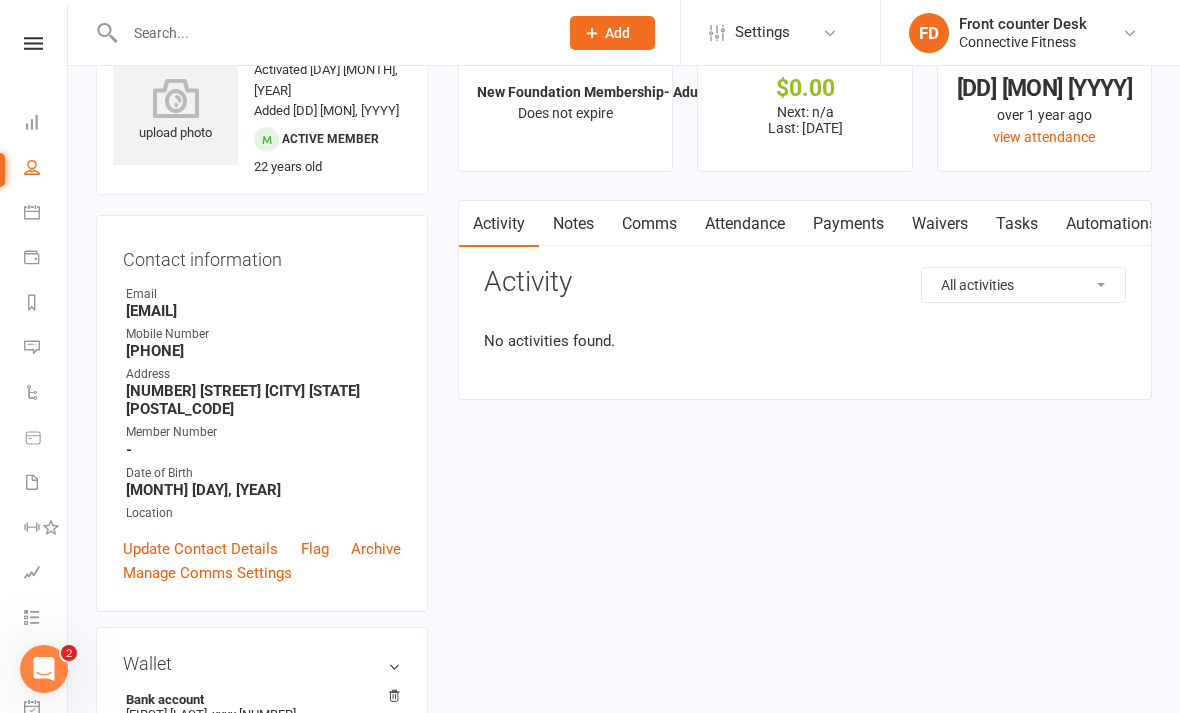scroll, scrollTop: 0, scrollLeft: 0, axis: both 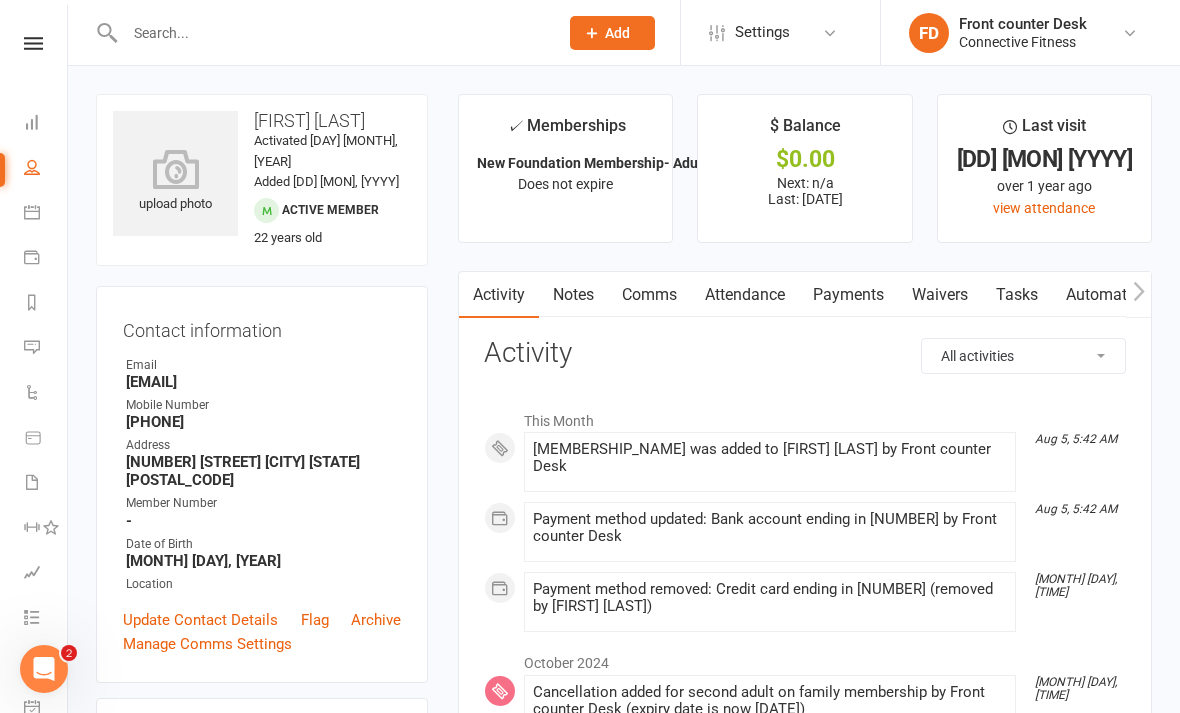 click on "Payments" at bounding box center [848, 295] 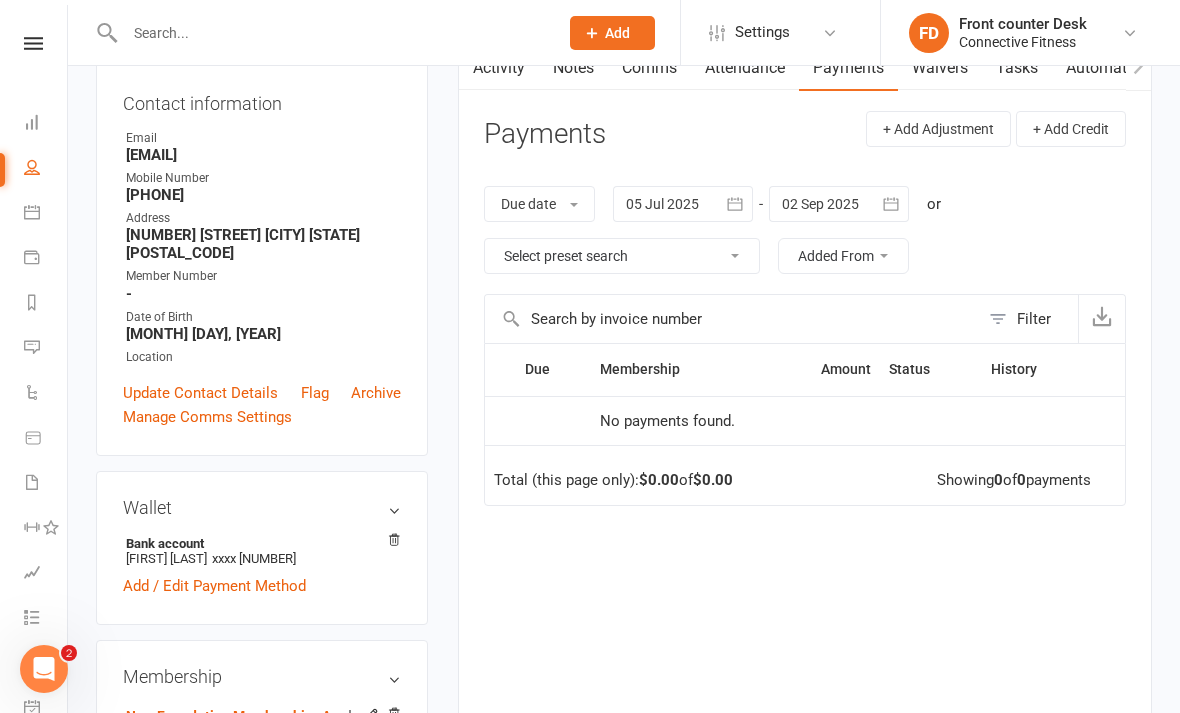 scroll, scrollTop: 739, scrollLeft: 0, axis: vertical 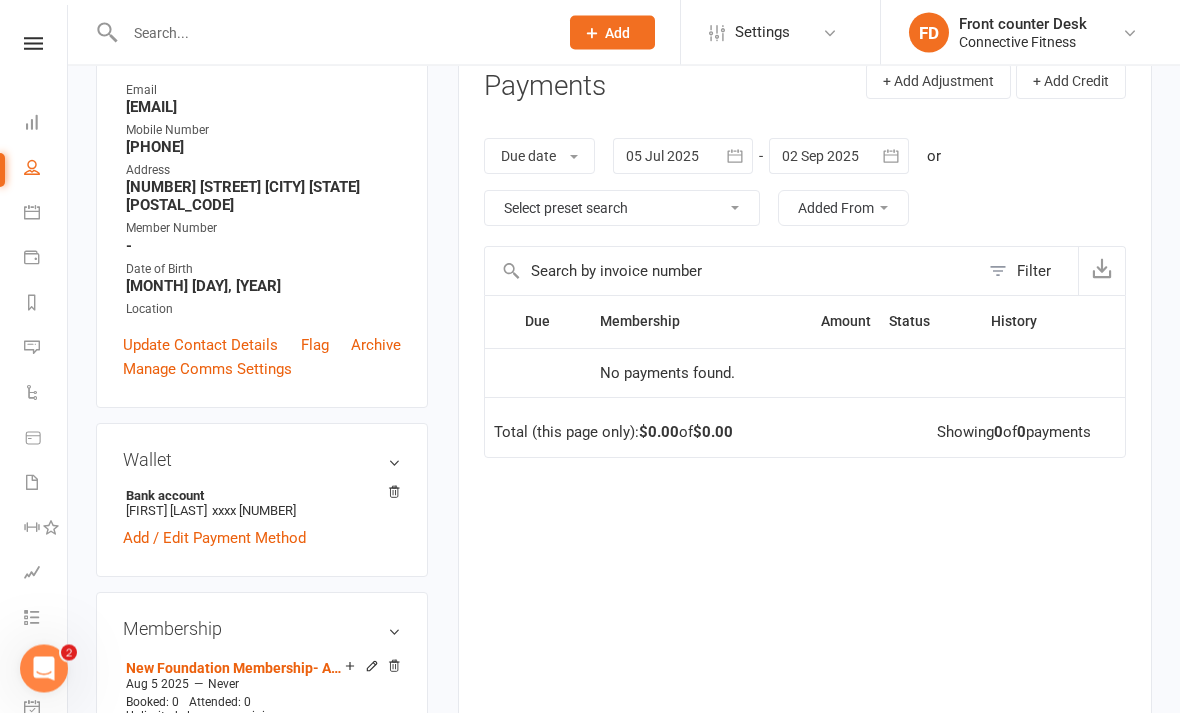 click 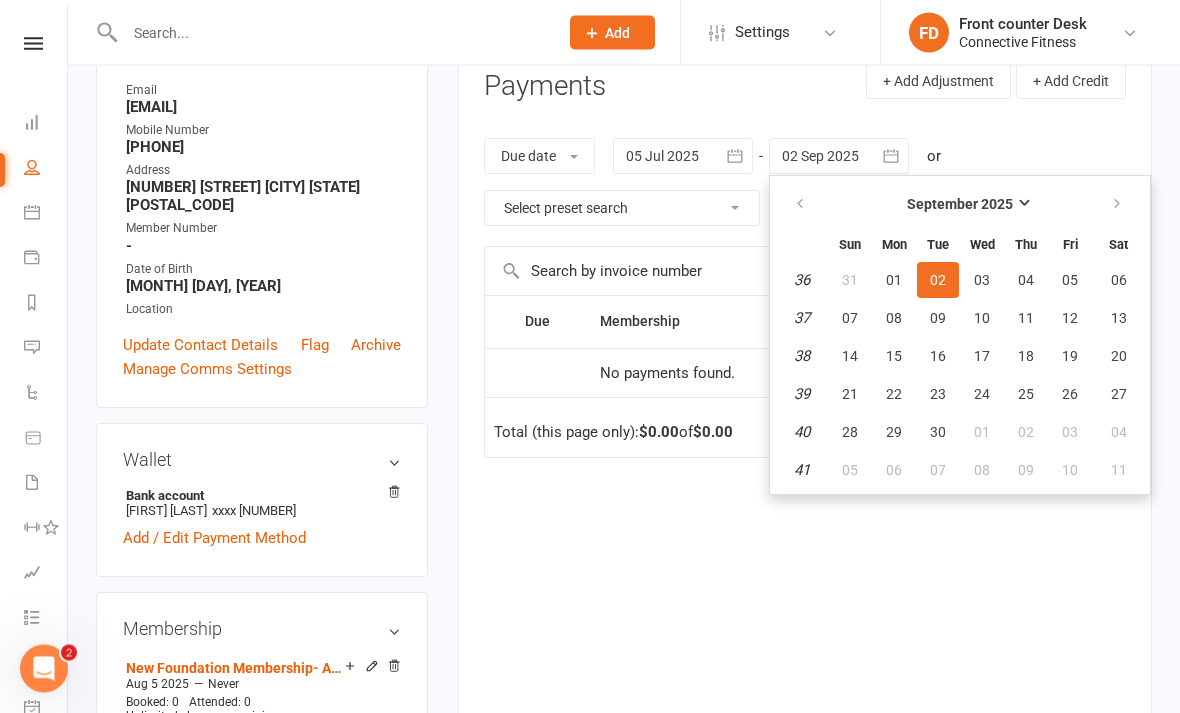 scroll, scrollTop: 275, scrollLeft: 0, axis: vertical 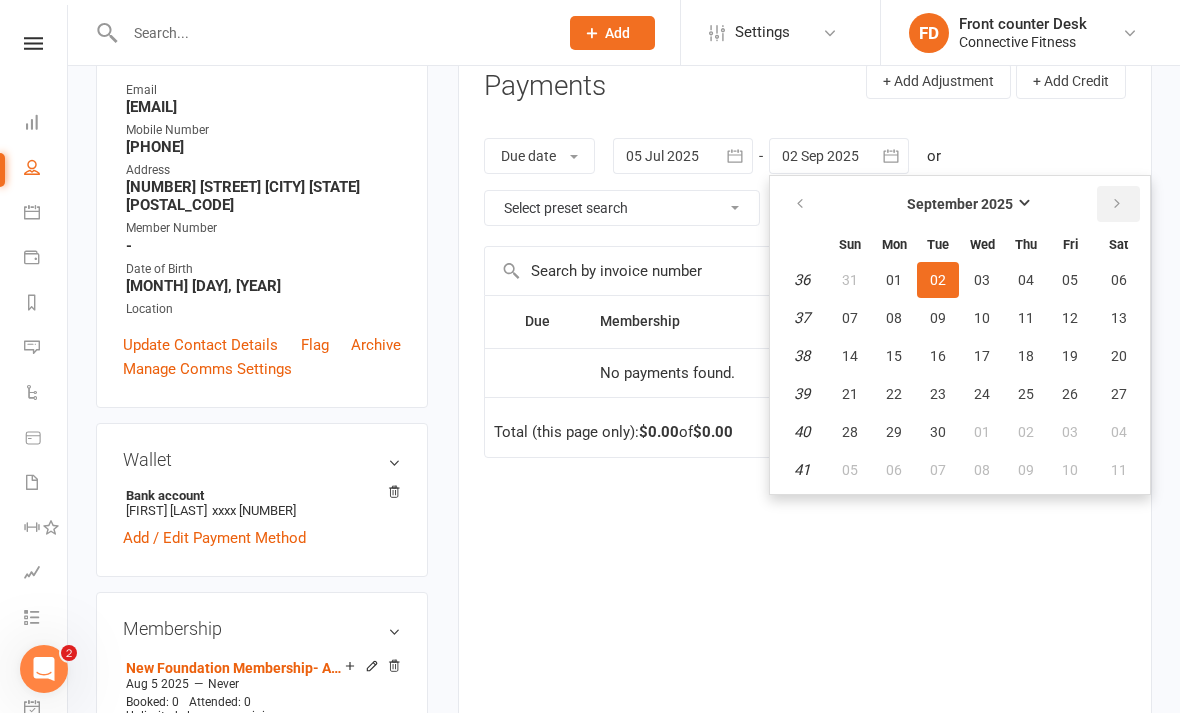 click at bounding box center [1118, 204] 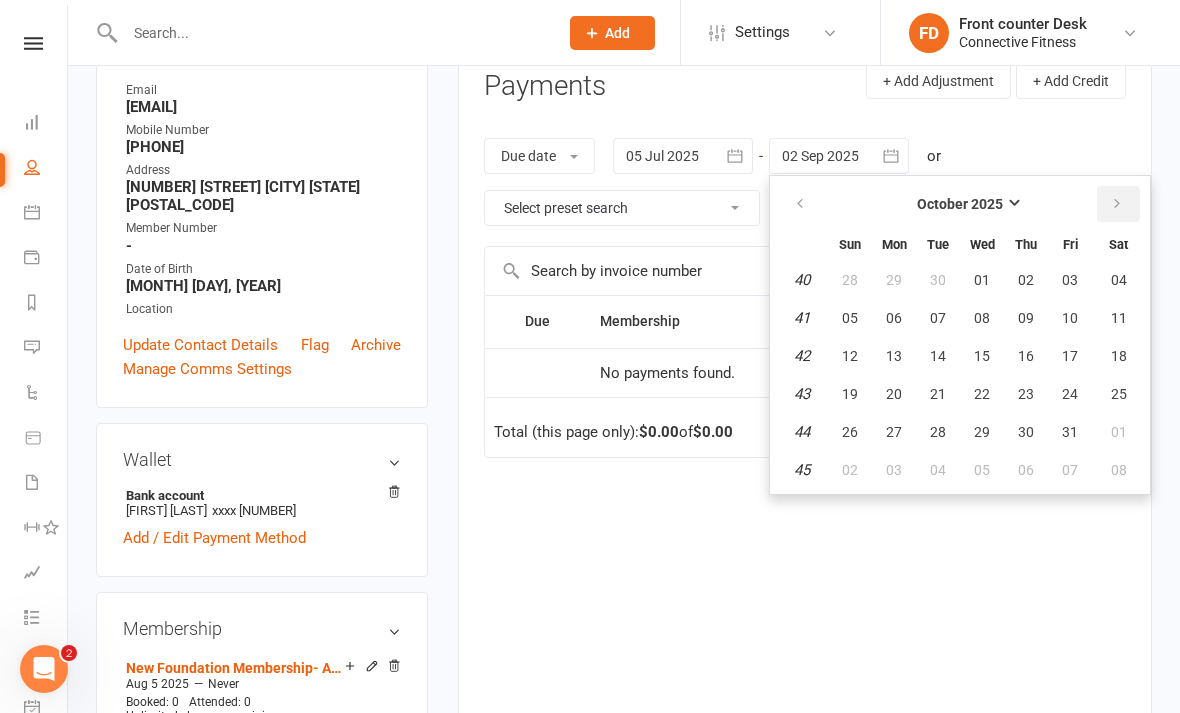 click at bounding box center (1118, 204) 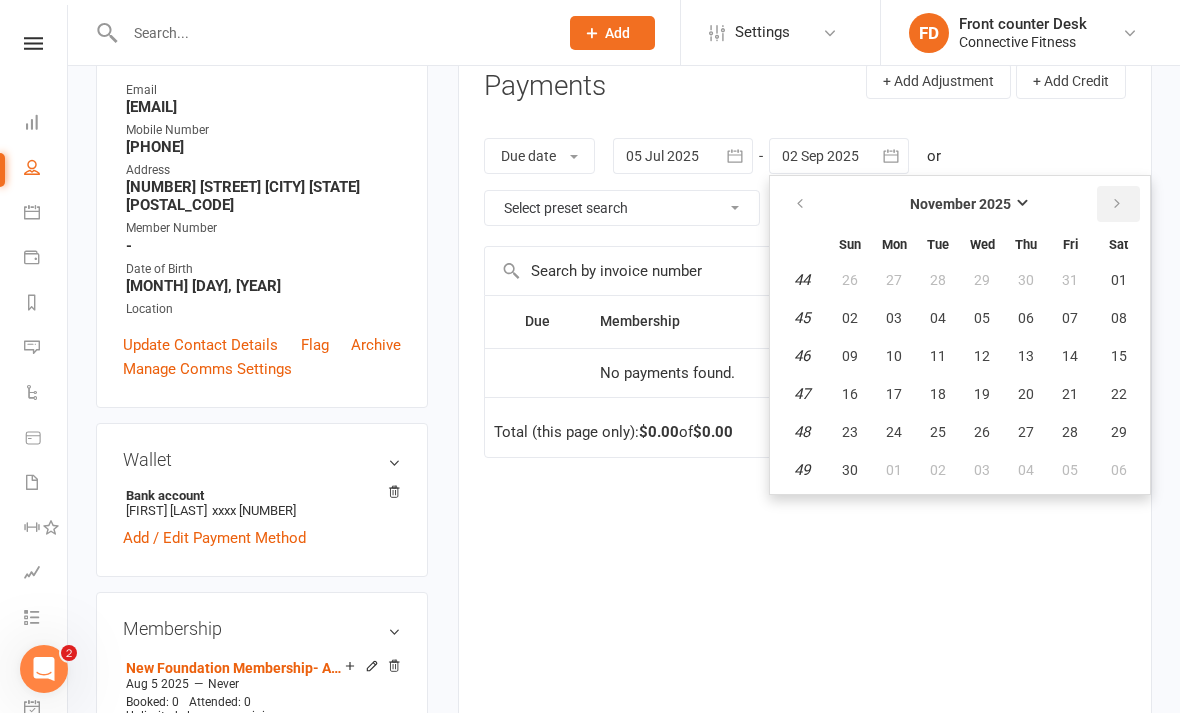 click at bounding box center (1117, 204) 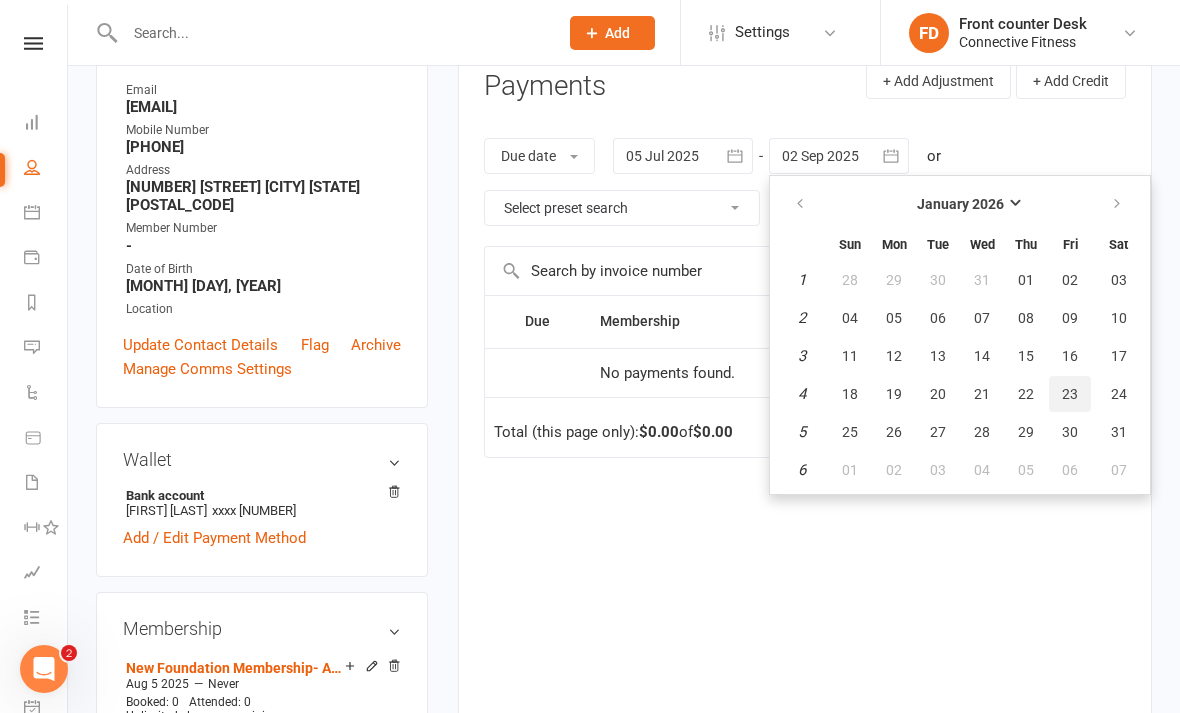 click on "23" at bounding box center (1070, 394) 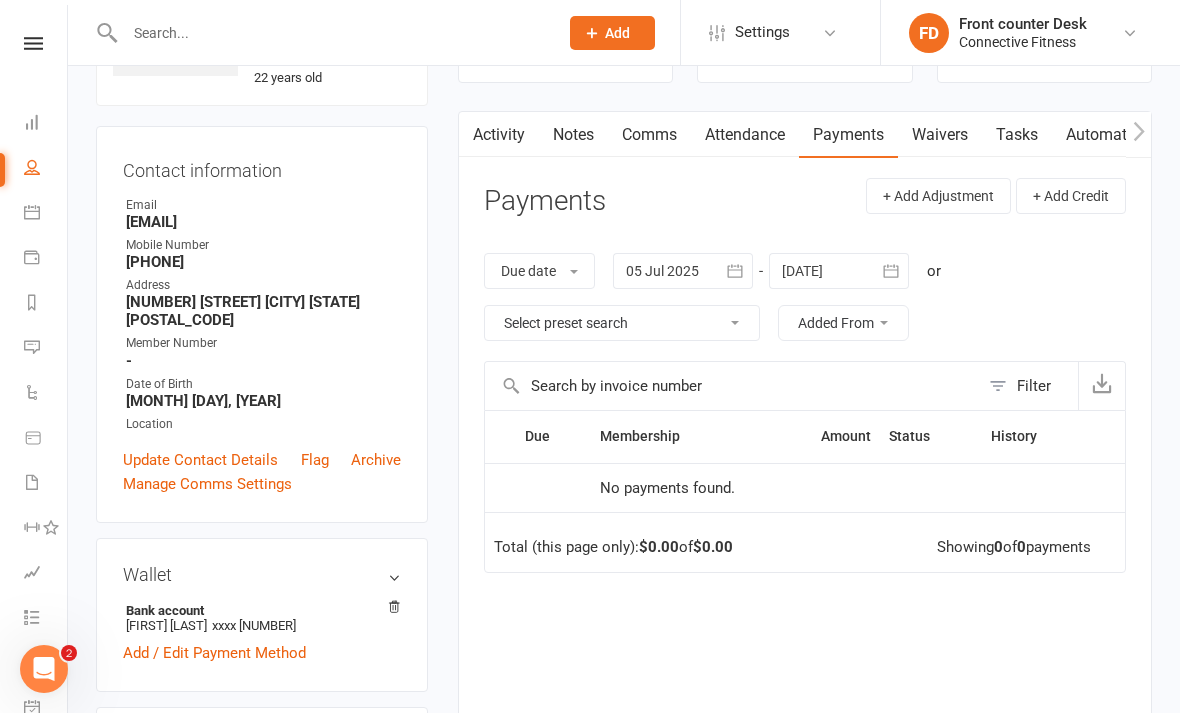 scroll, scrollTop: 159, scrollLeft: 0, axis: vertical 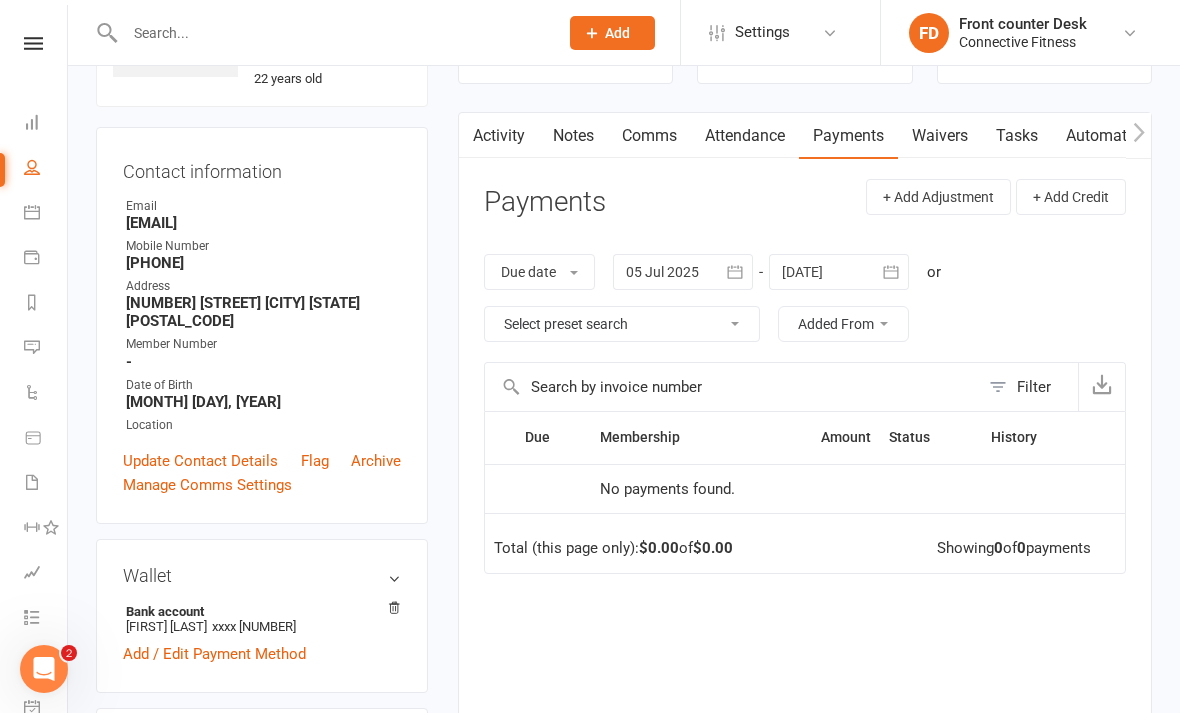 click 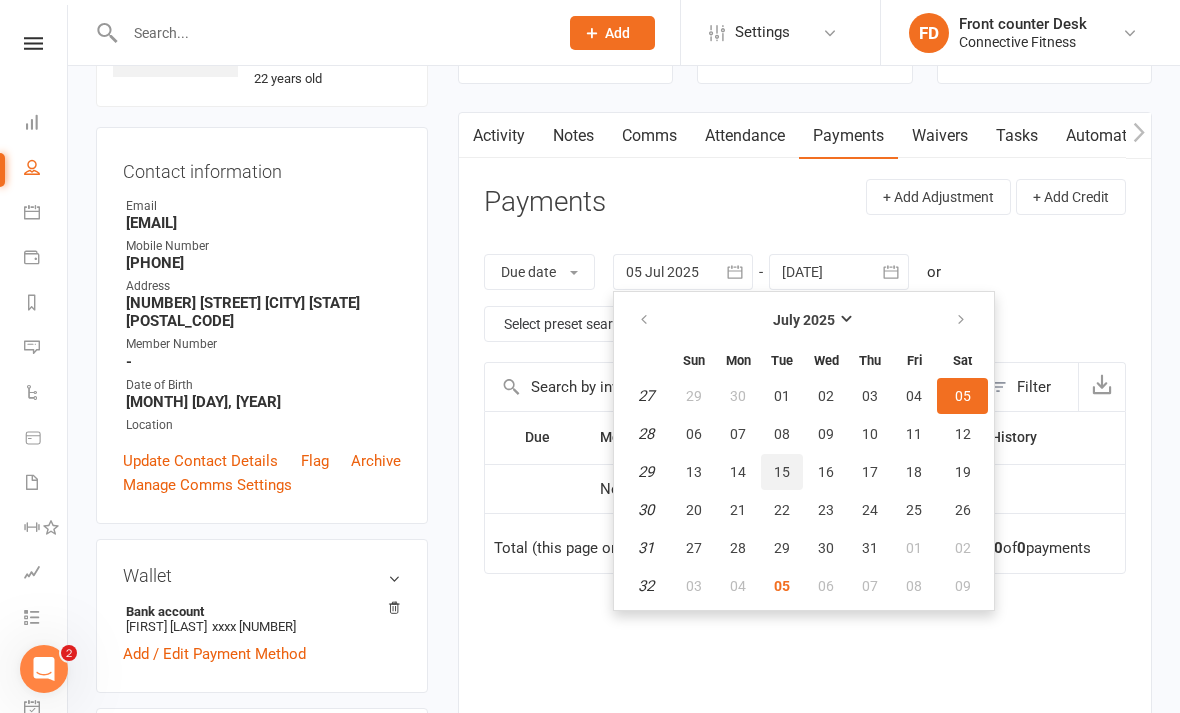 click on "15" at bounding box center (782, 472) 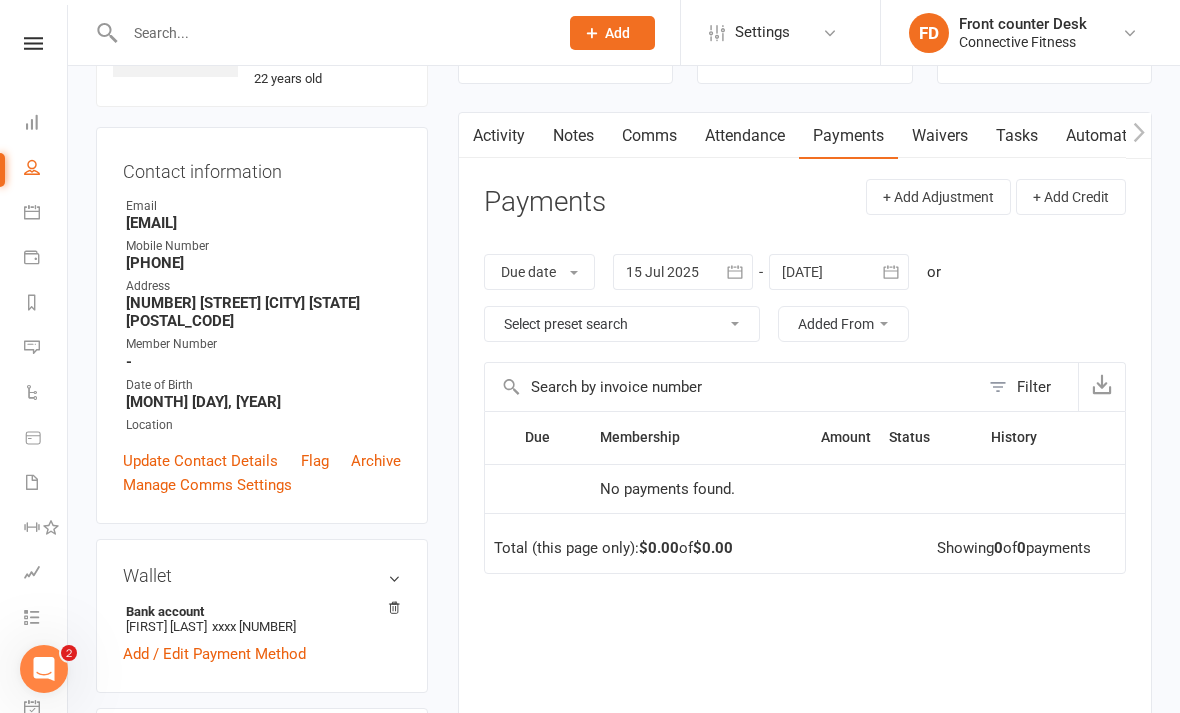 click at bounding box center [891, 272] 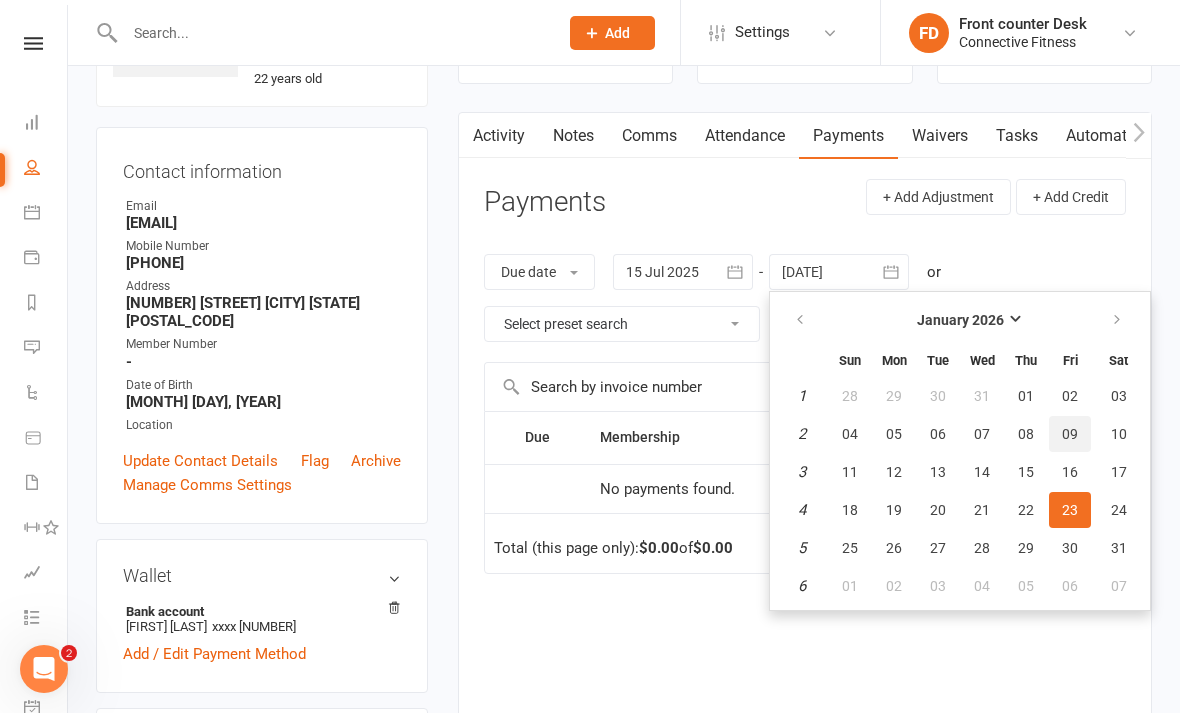 click on "09" at bounding box center [1070, 434] 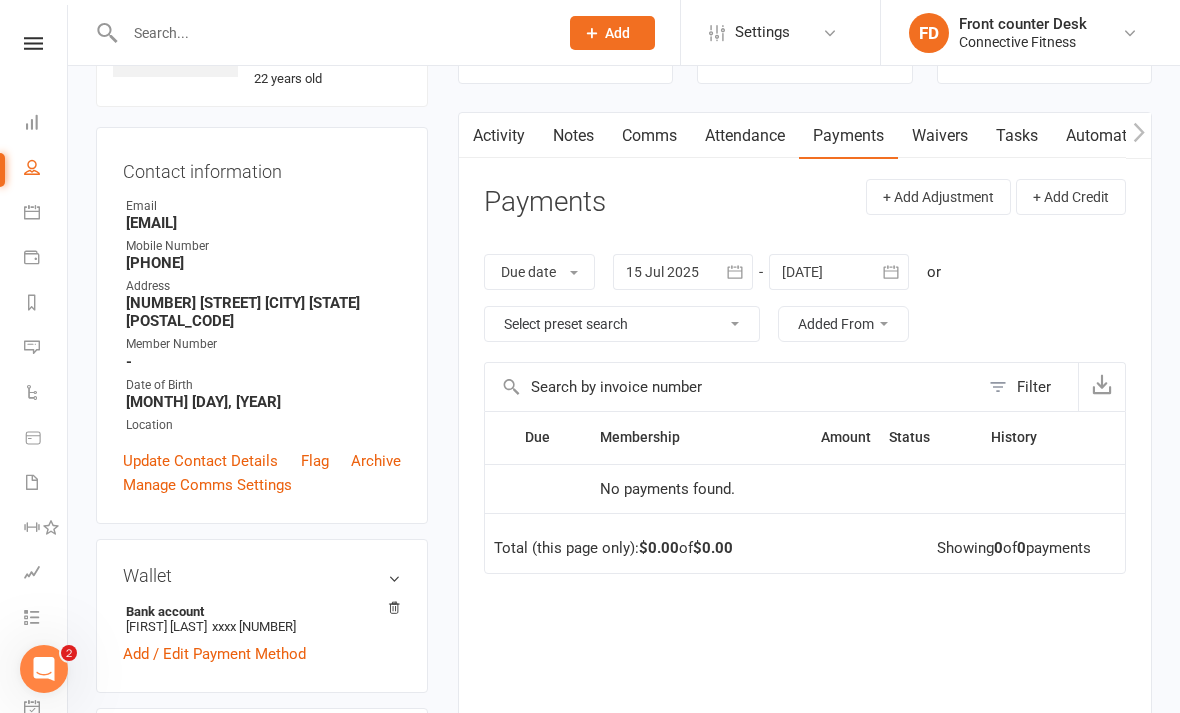 click 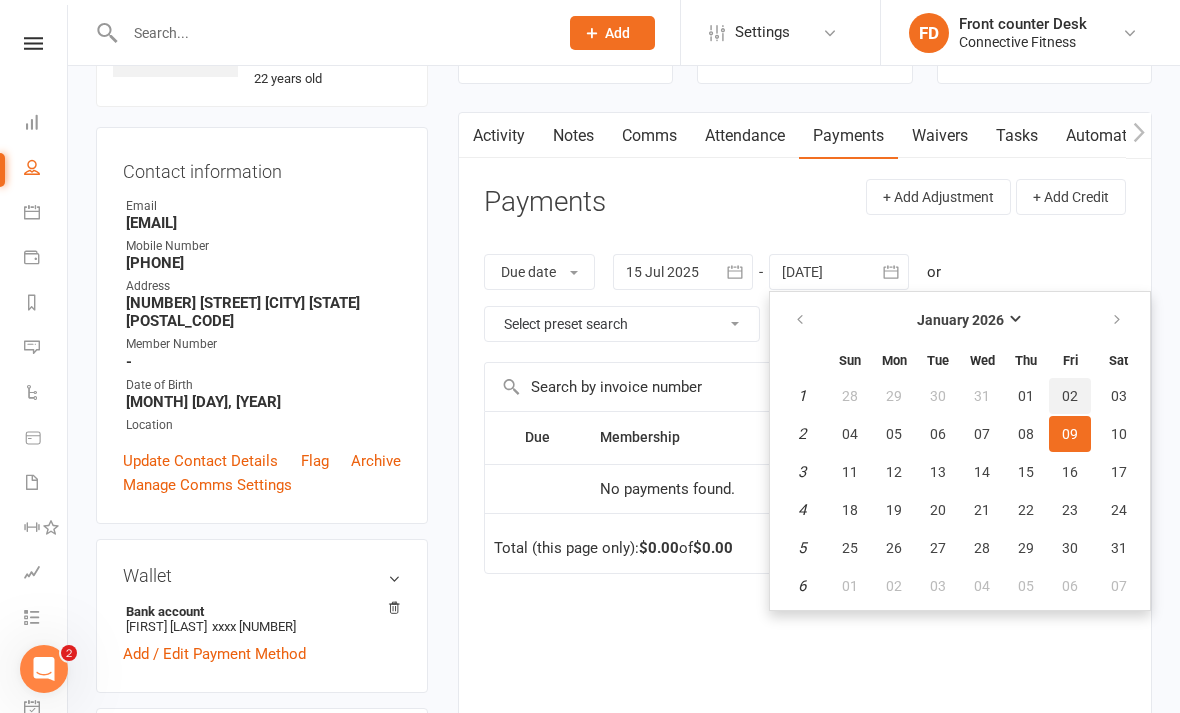 click on "02" at bounding box center [1070, 396] 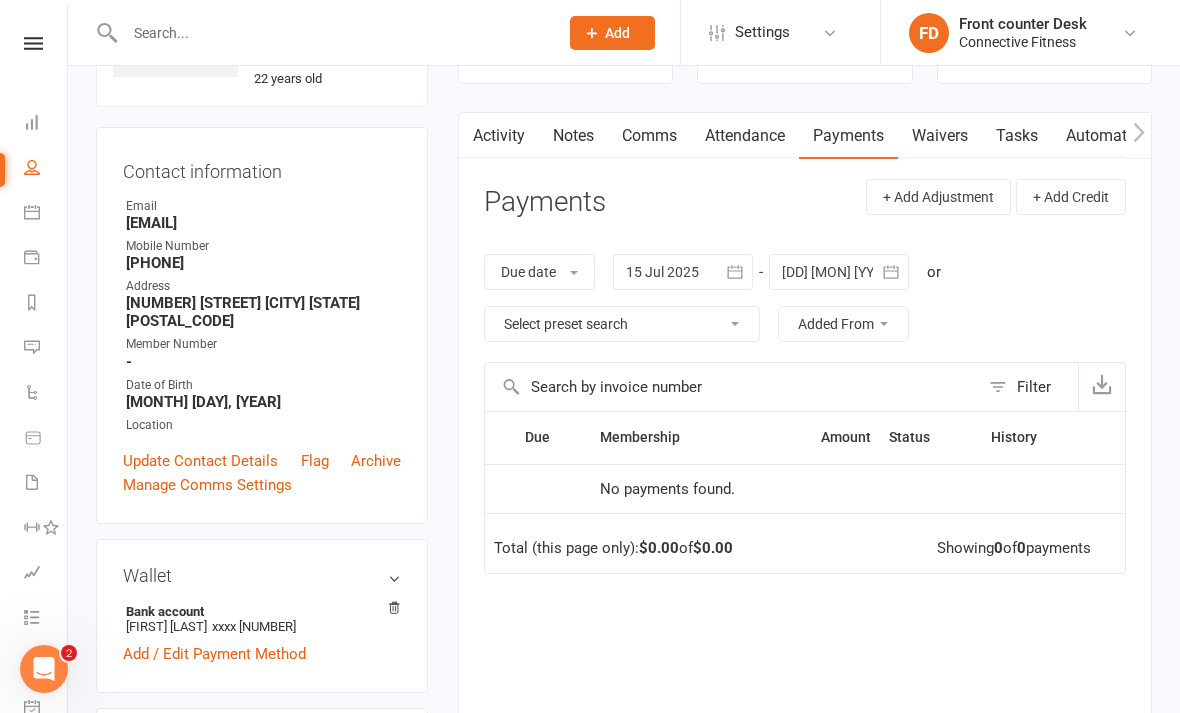 click 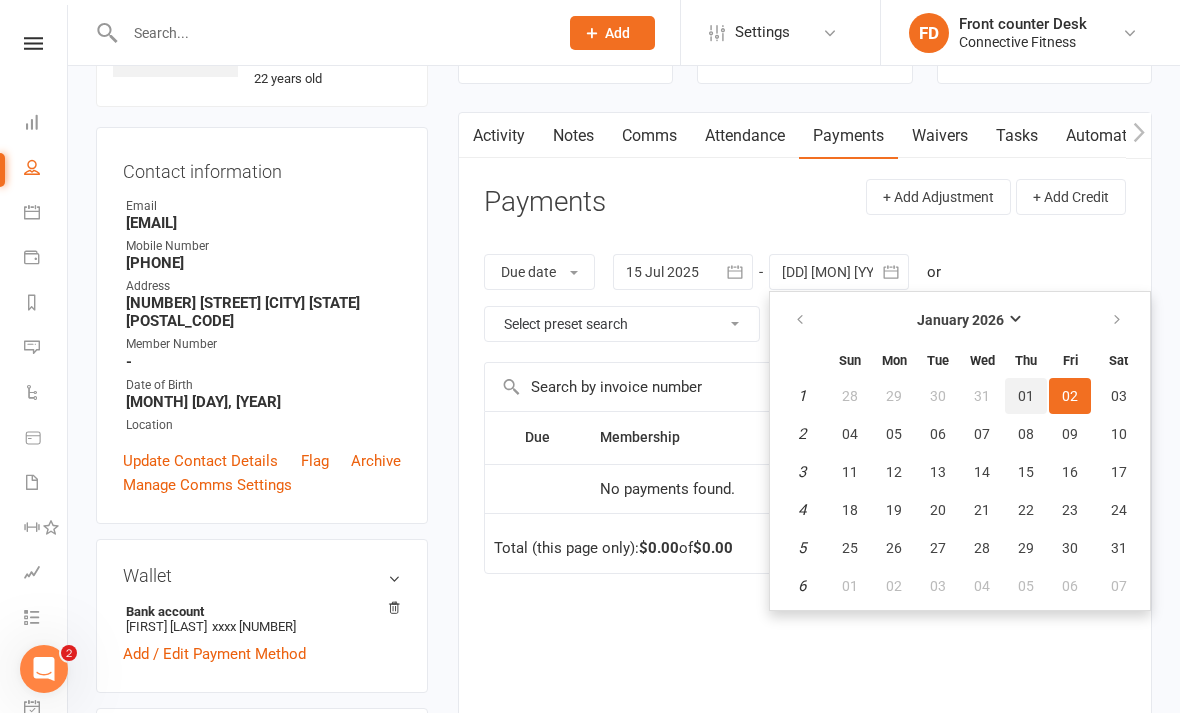 click on "01" at bounding box center [1026, 396] 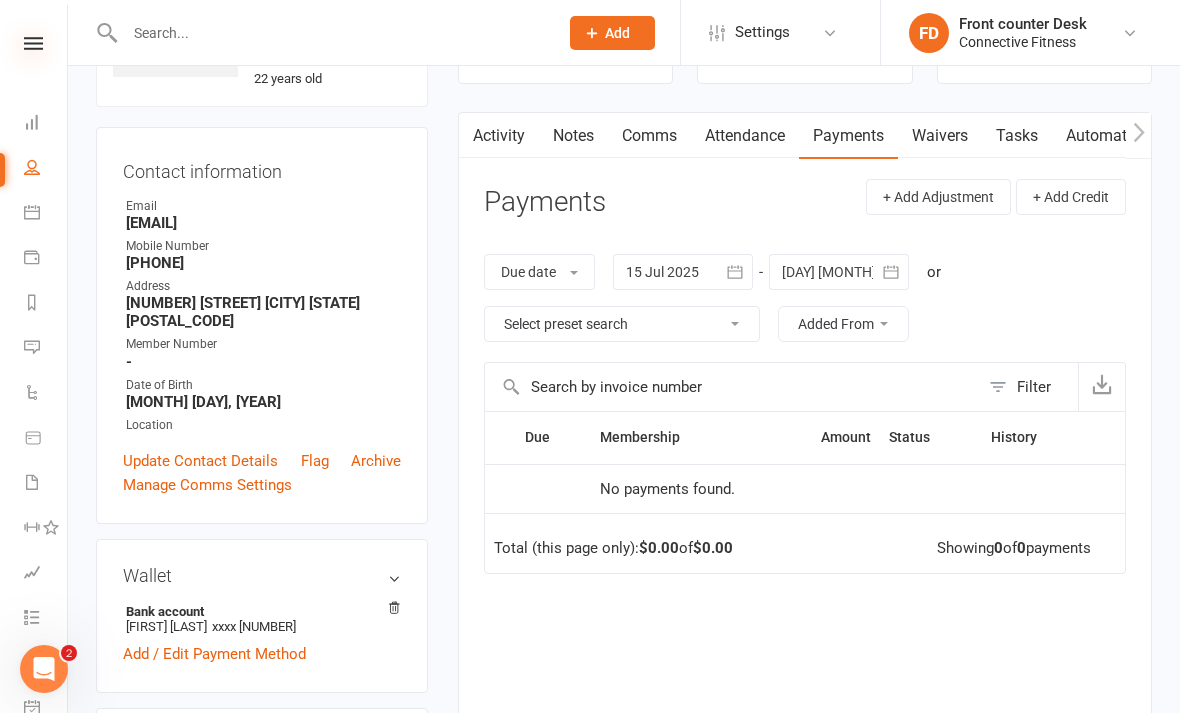 click at bounding box center [33, 43] 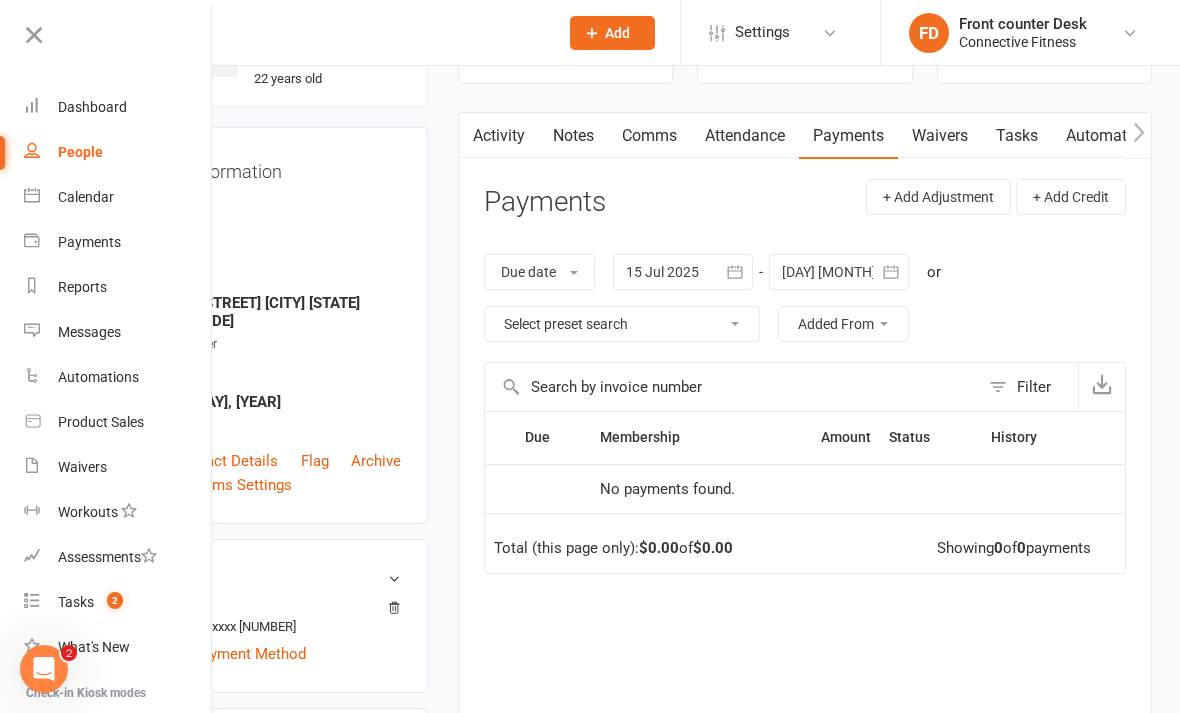 click on "People" at bounding box center [118, 152] 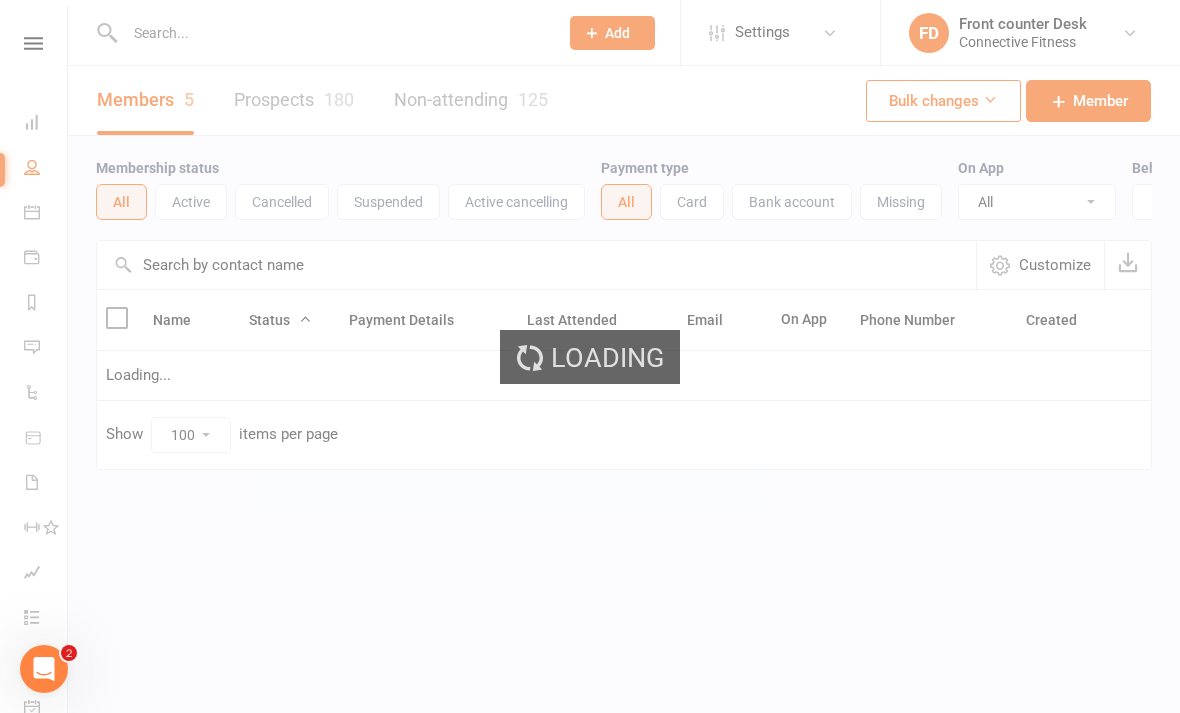 scroll, scrollTop: 0, scrollLeft: 0, axis: both 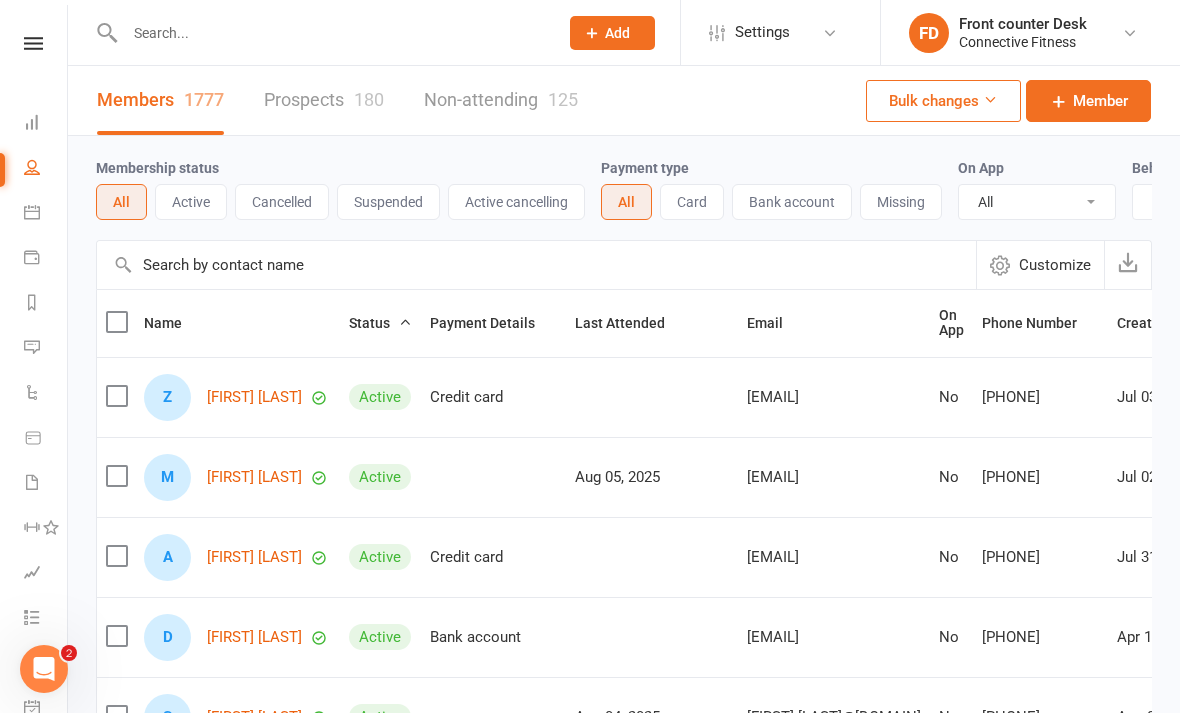 click at bounding box center (536, 265) 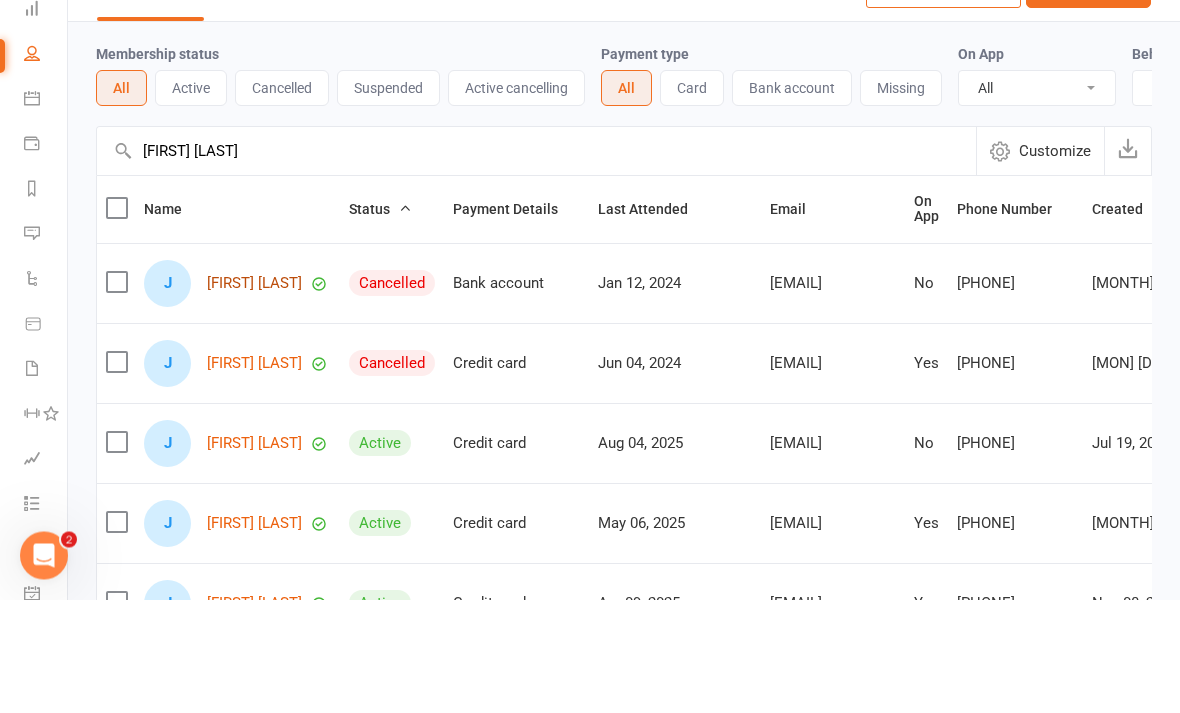 type on "[FIRST] [LAST]" 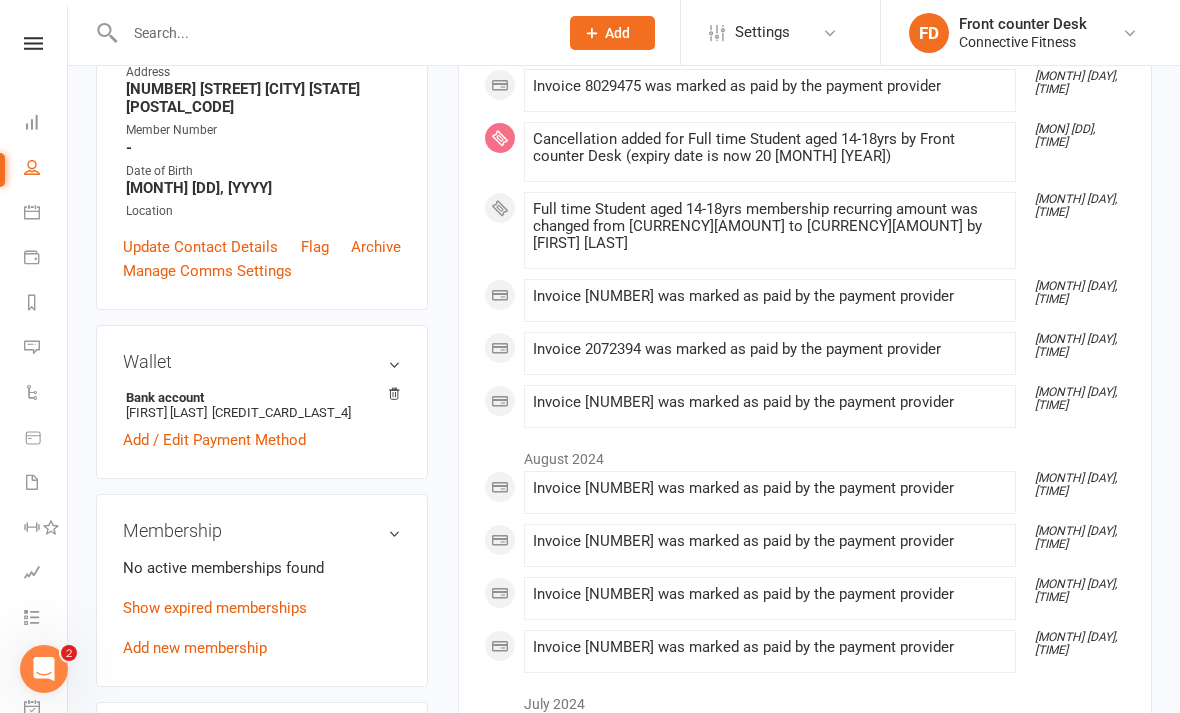 scroll, scrollTop: 406, scrollLeft: 0, axis: vertical 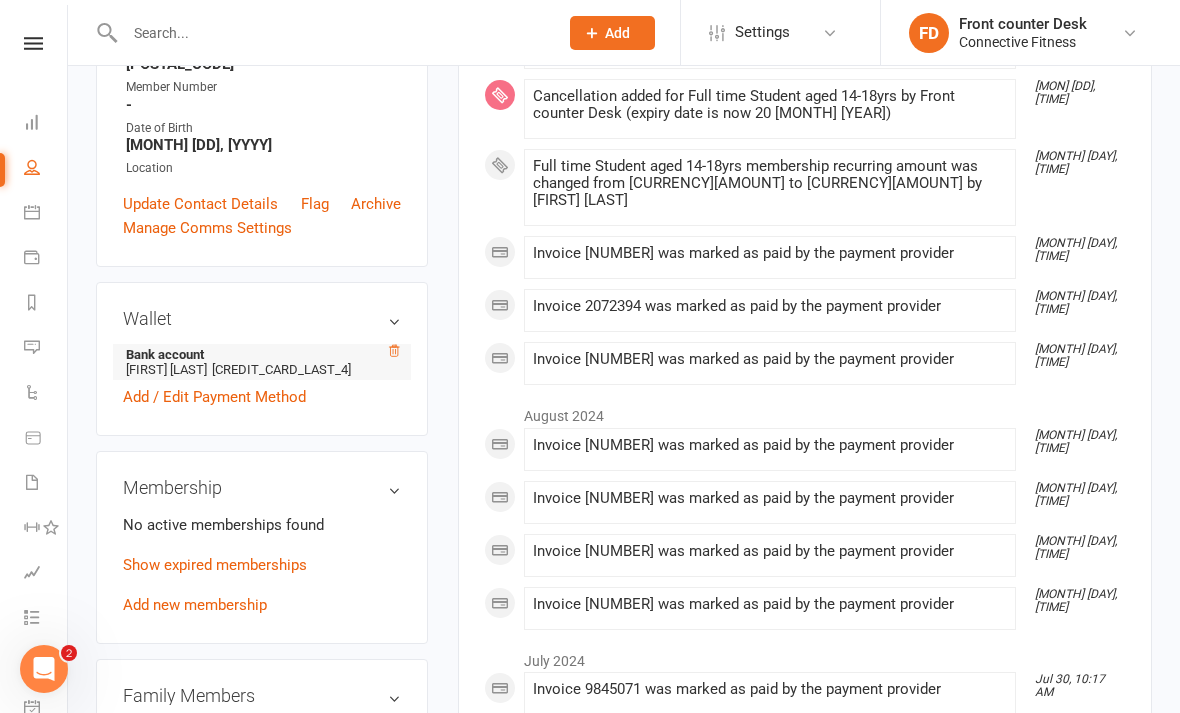 click 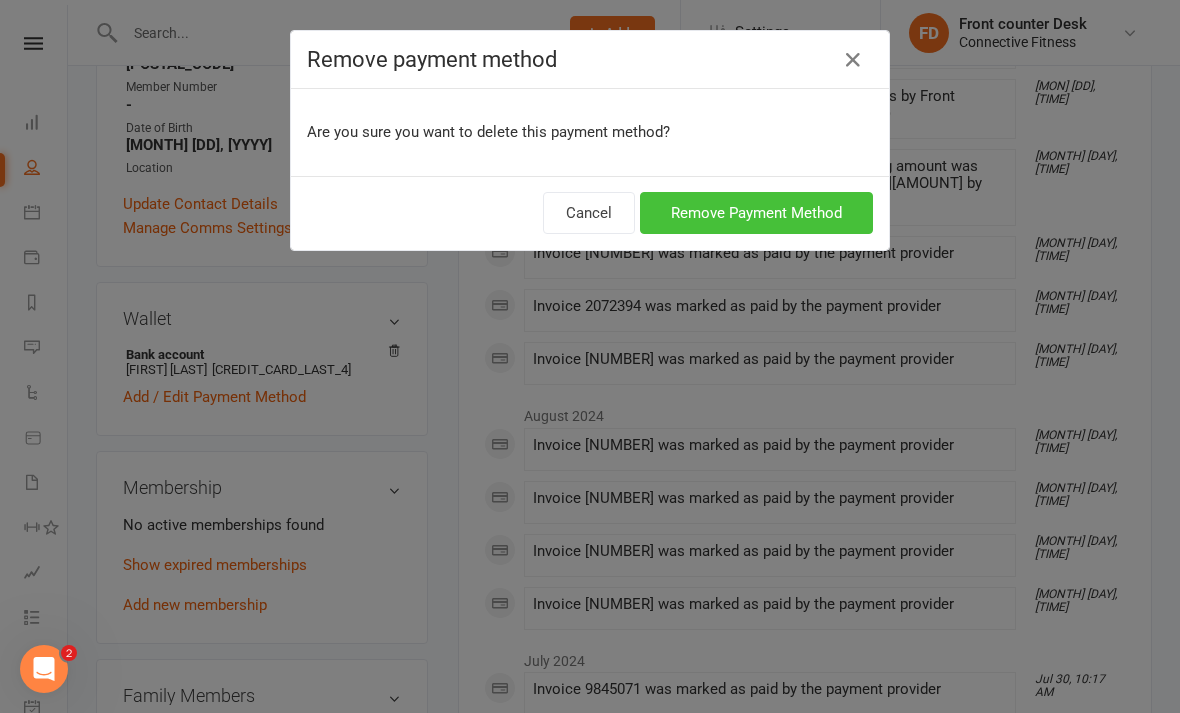 click on "Remove Payment Method" at bounding box center [756, 213] 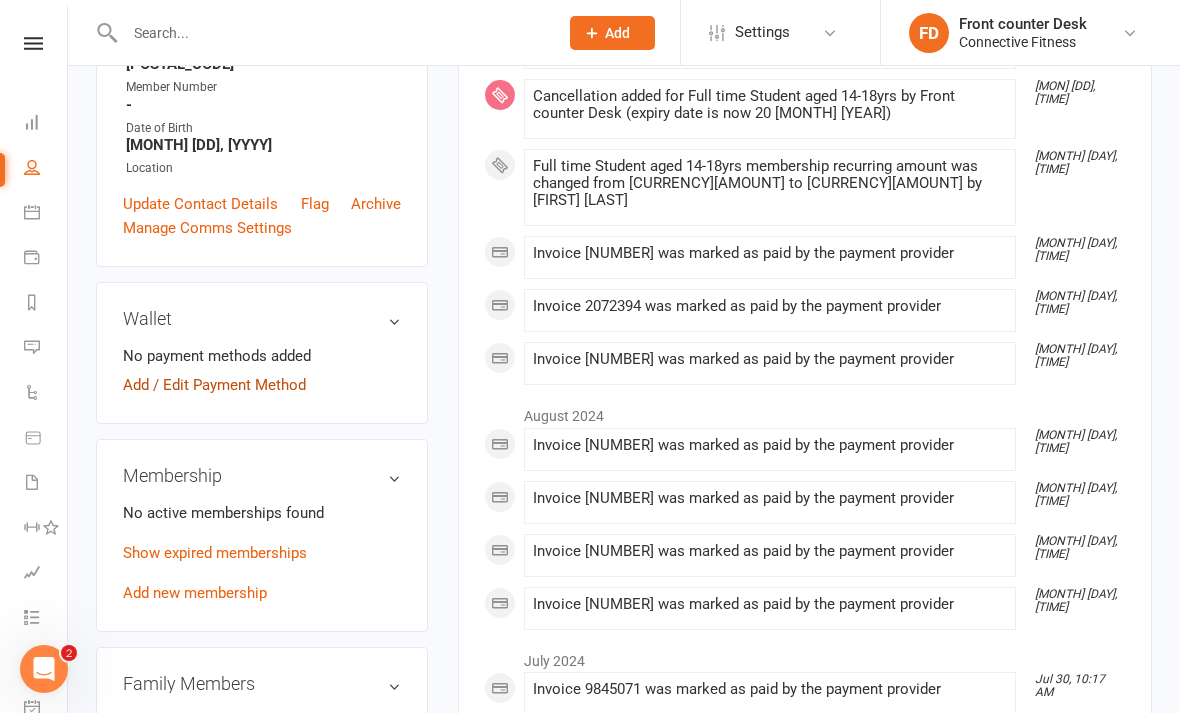 click on "Add / Edit Payment Method" at bounding box center [214, 385] 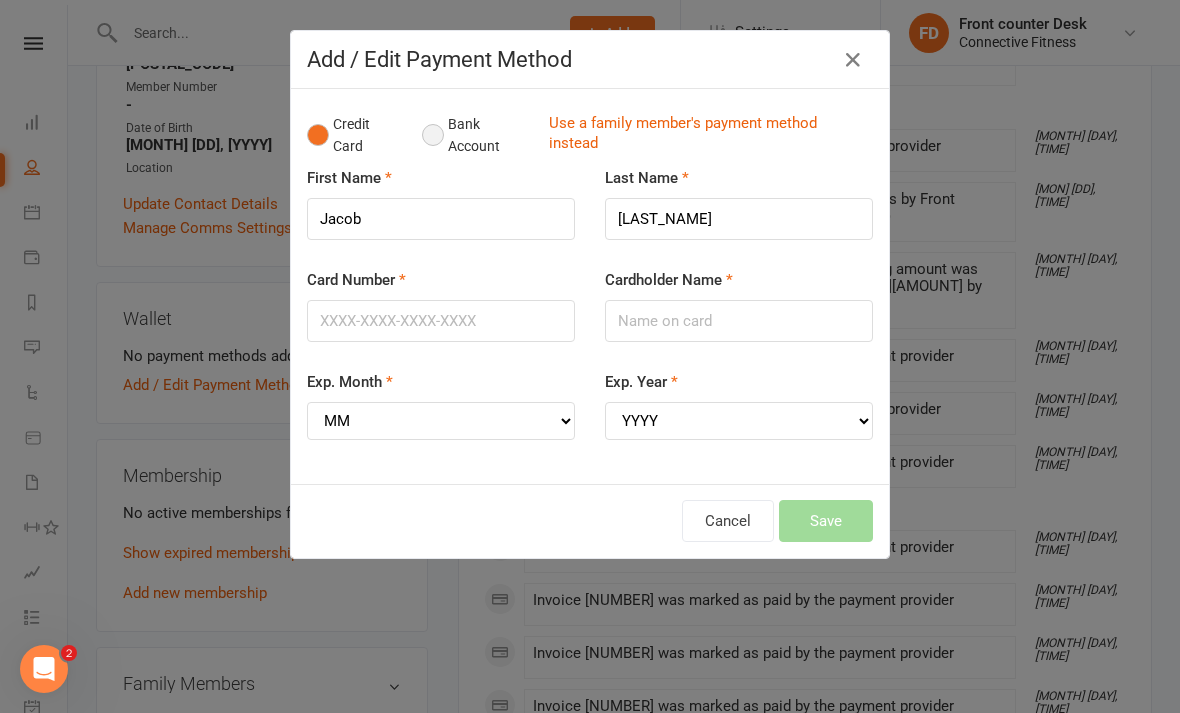 click on "Bank Account" at bounding box center (477, 135) 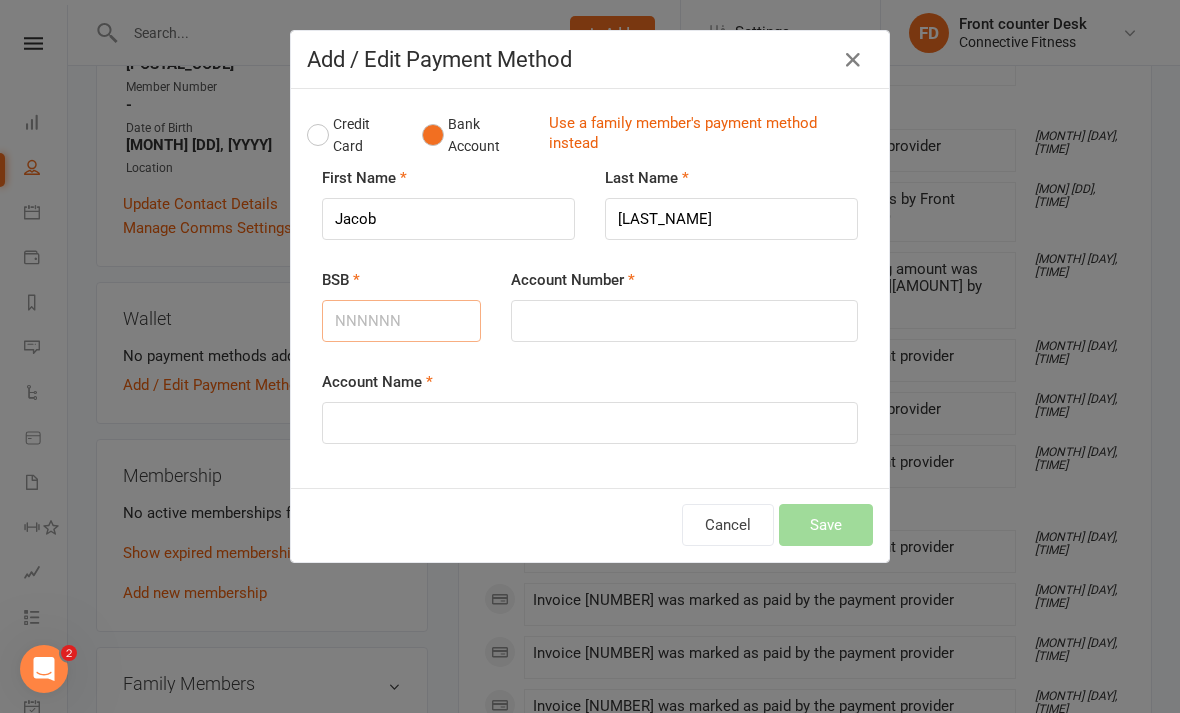 click on "BSB" at bounding box center (401, 321) 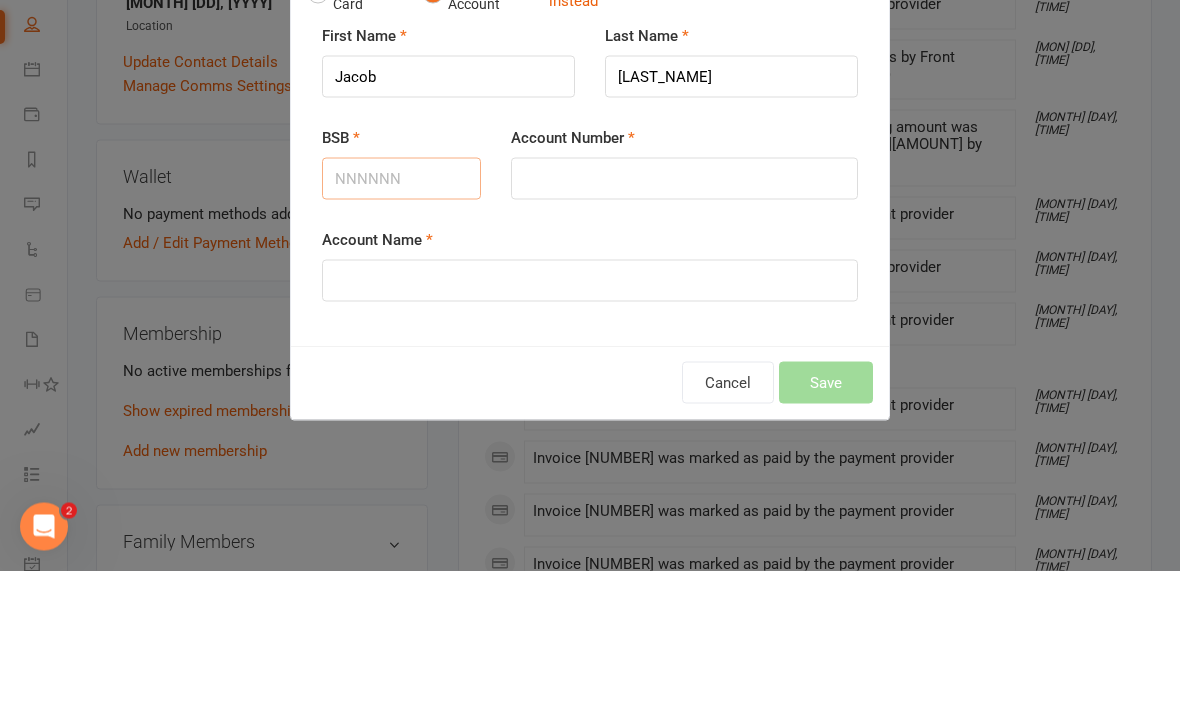 type on "[NUMBER]" 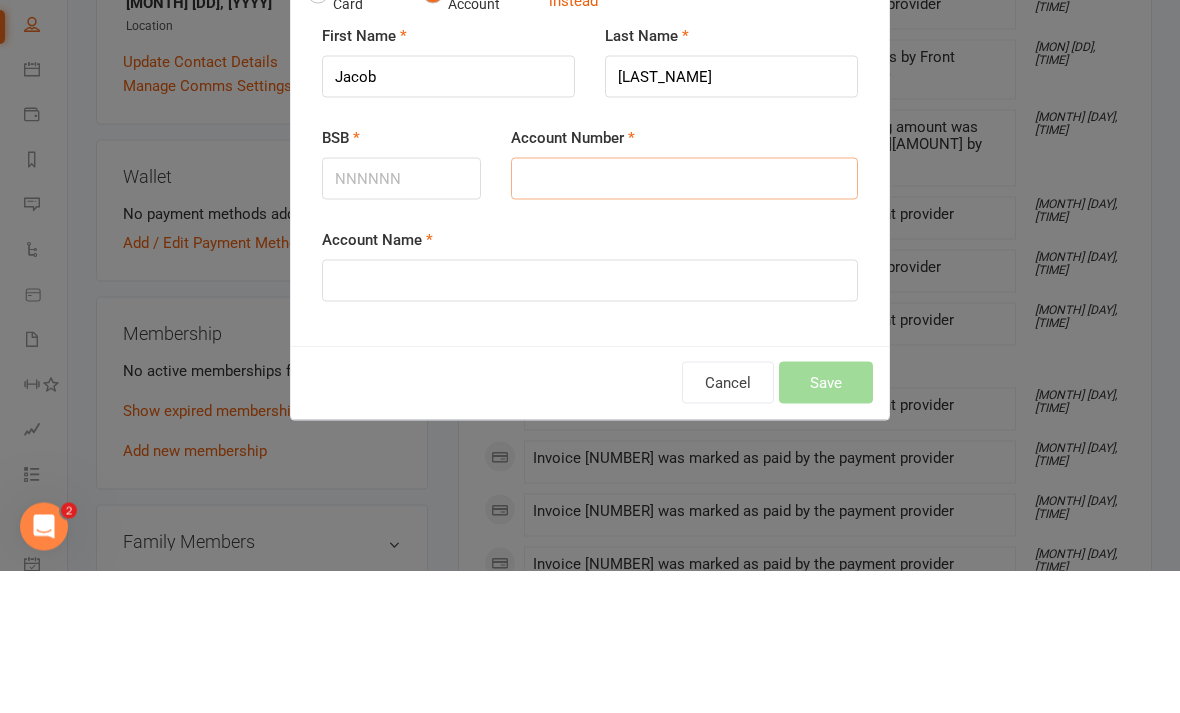 click on "Account Number" at bounding box center [684, 321] 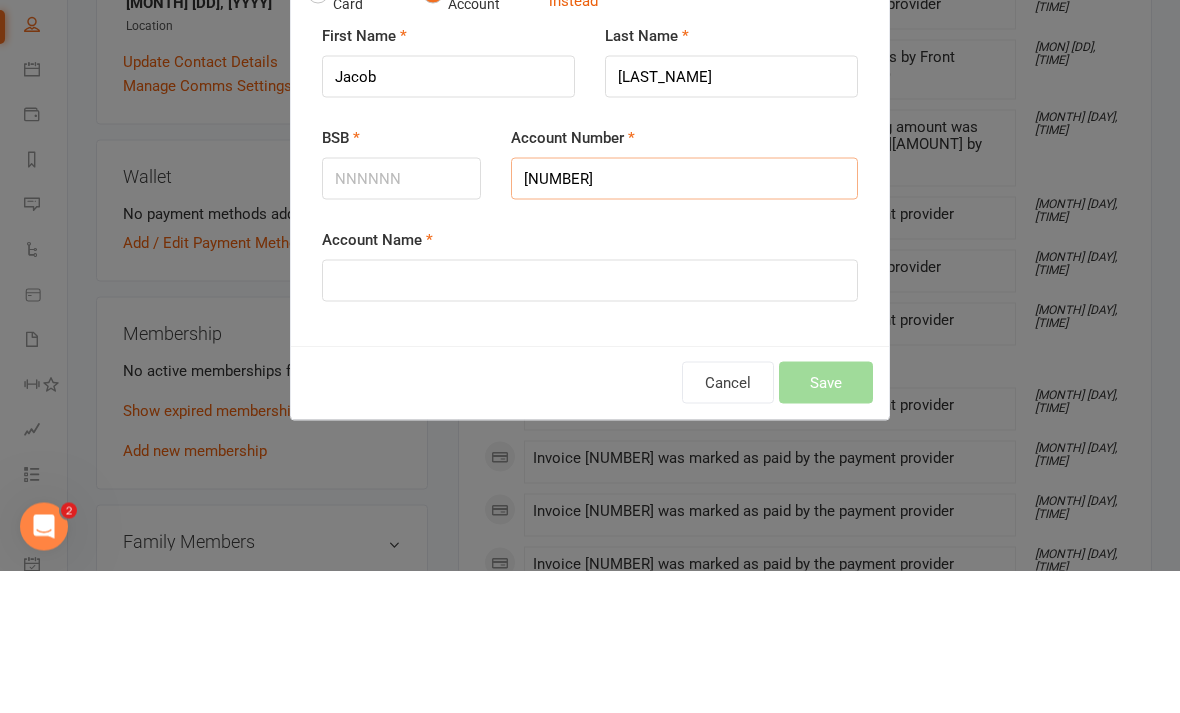 type on "[NUMBER]" 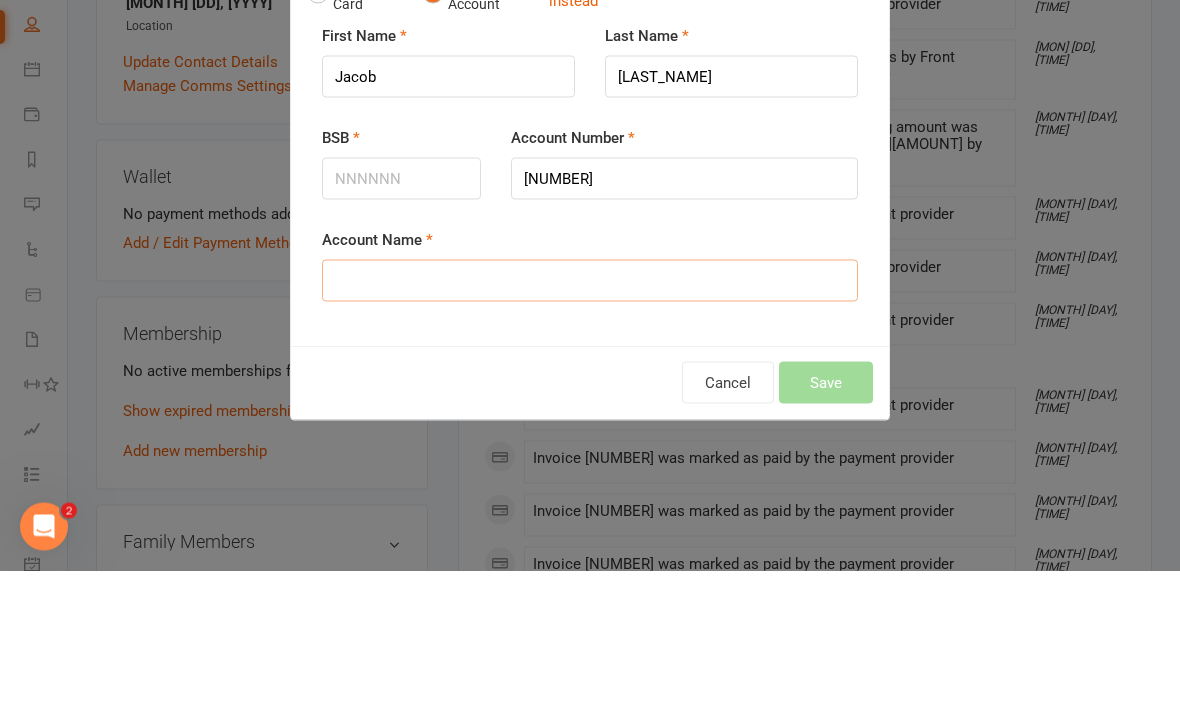 click on "Account Name" at bounding box center (590, 423) 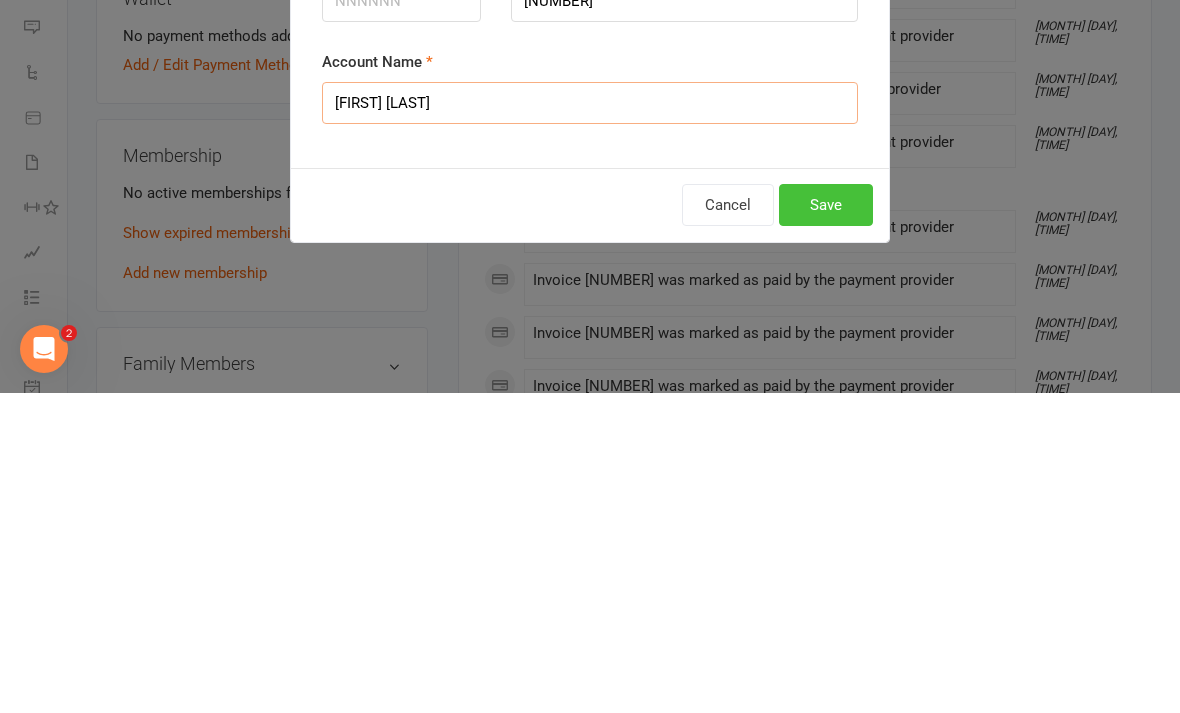 type on "[FIRST] [LAST]" 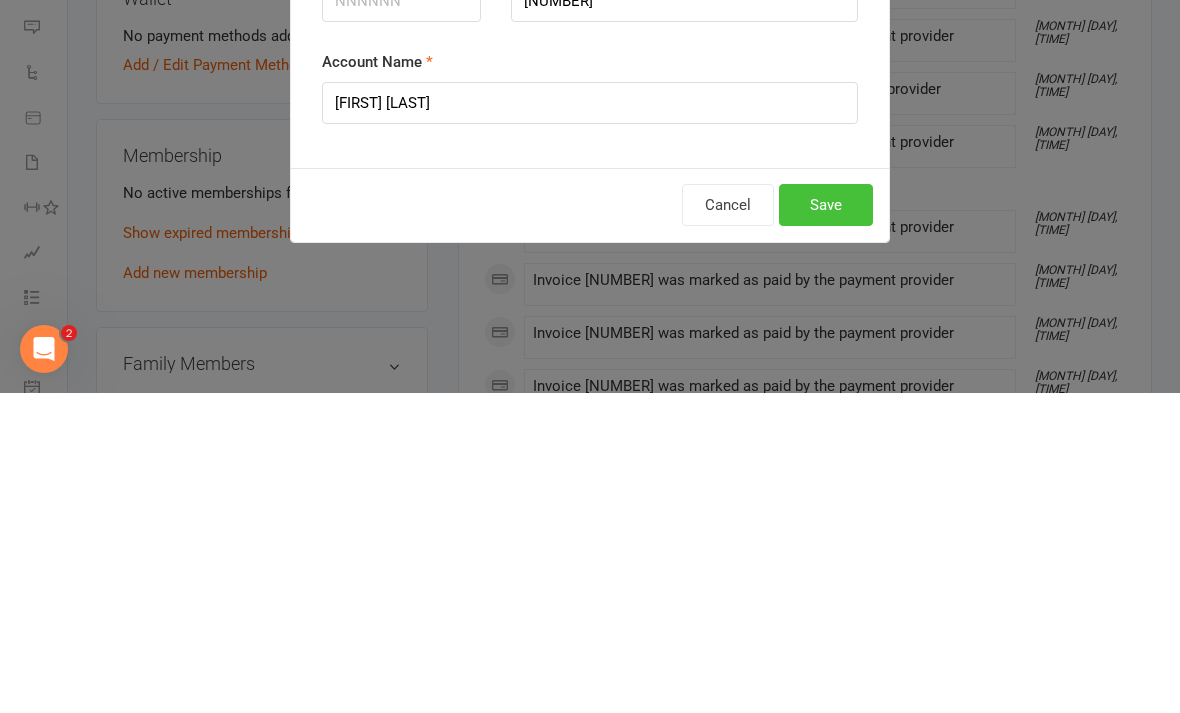 click on "Save" at bounding box center (826, 525) 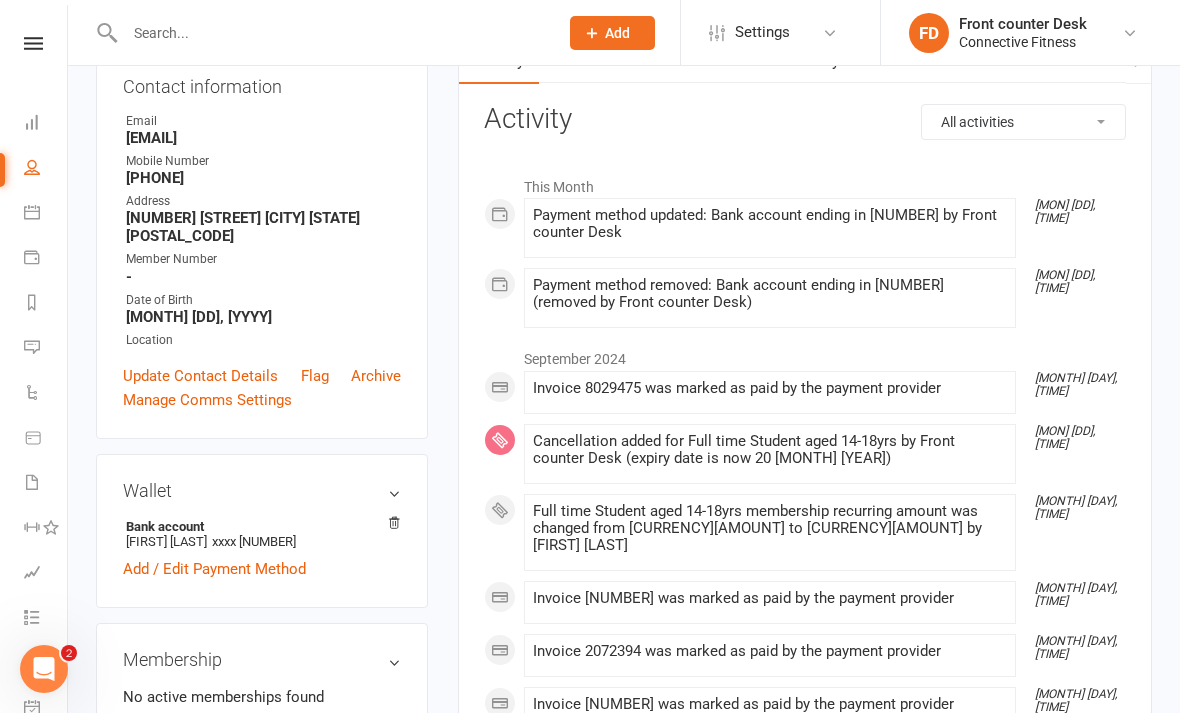 scroll, scrollTop: 594, scrollLeft: 0, axis: vertical 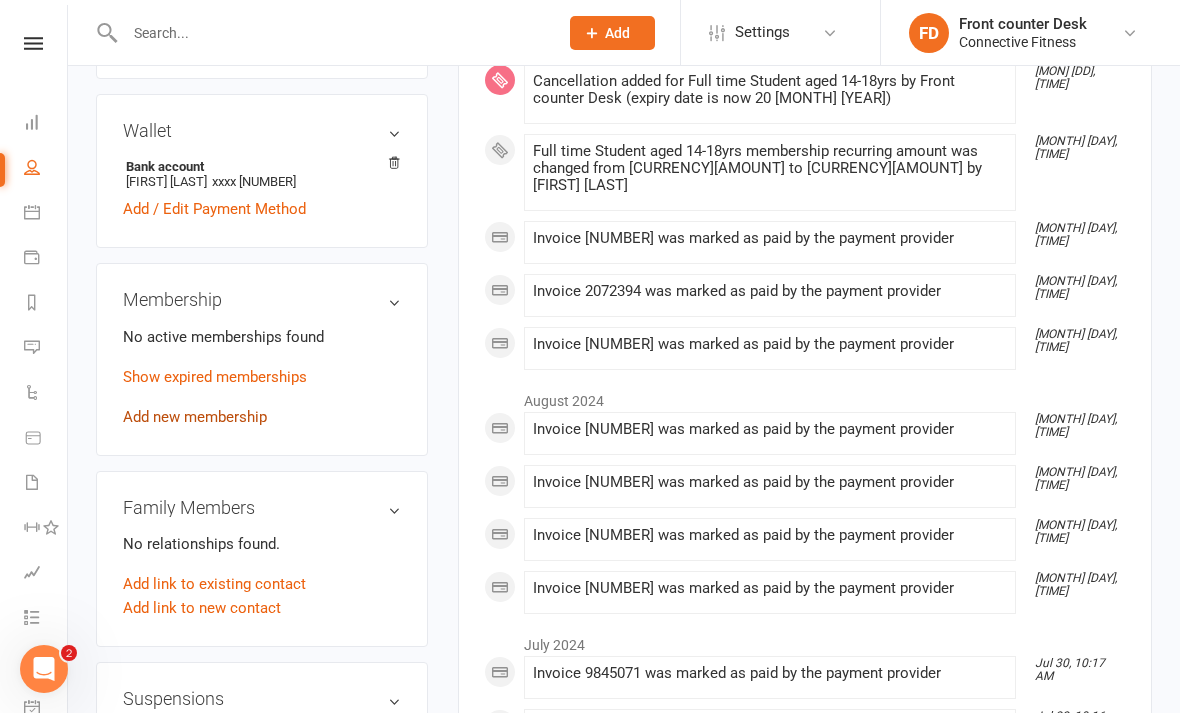 click on "Add new membership" at bounding box center (195, 417) 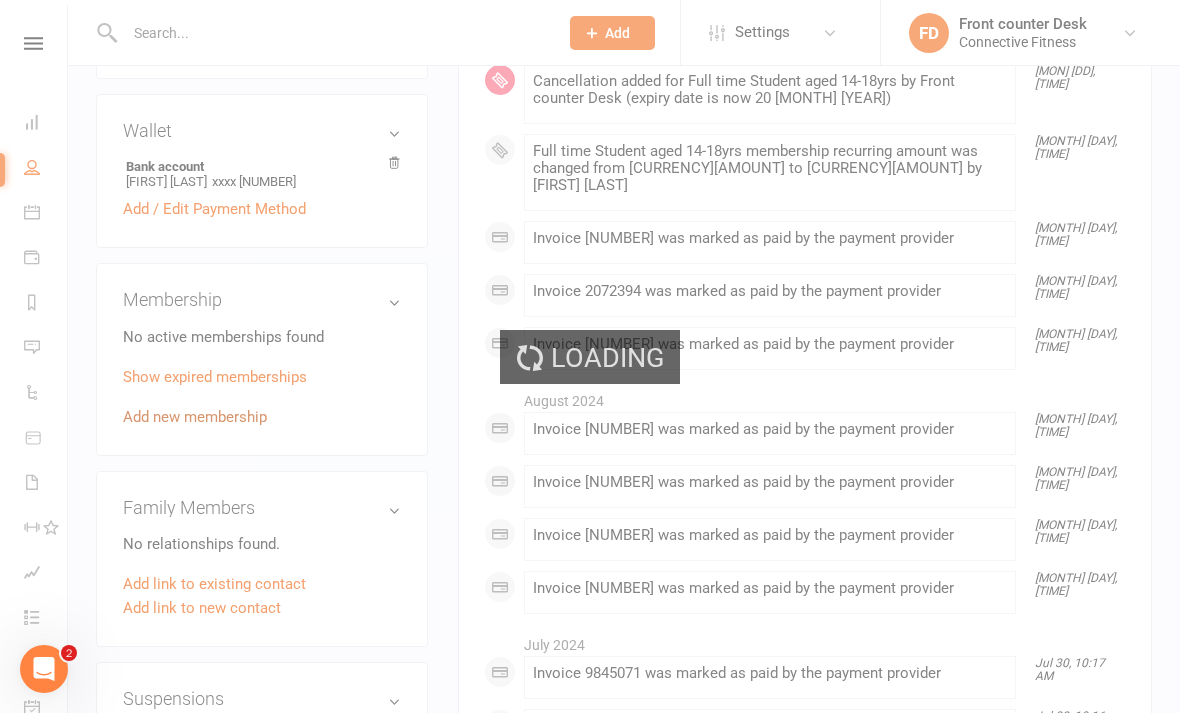 scroll, scrollTop: 0, scrollLeft: 0, axis: both 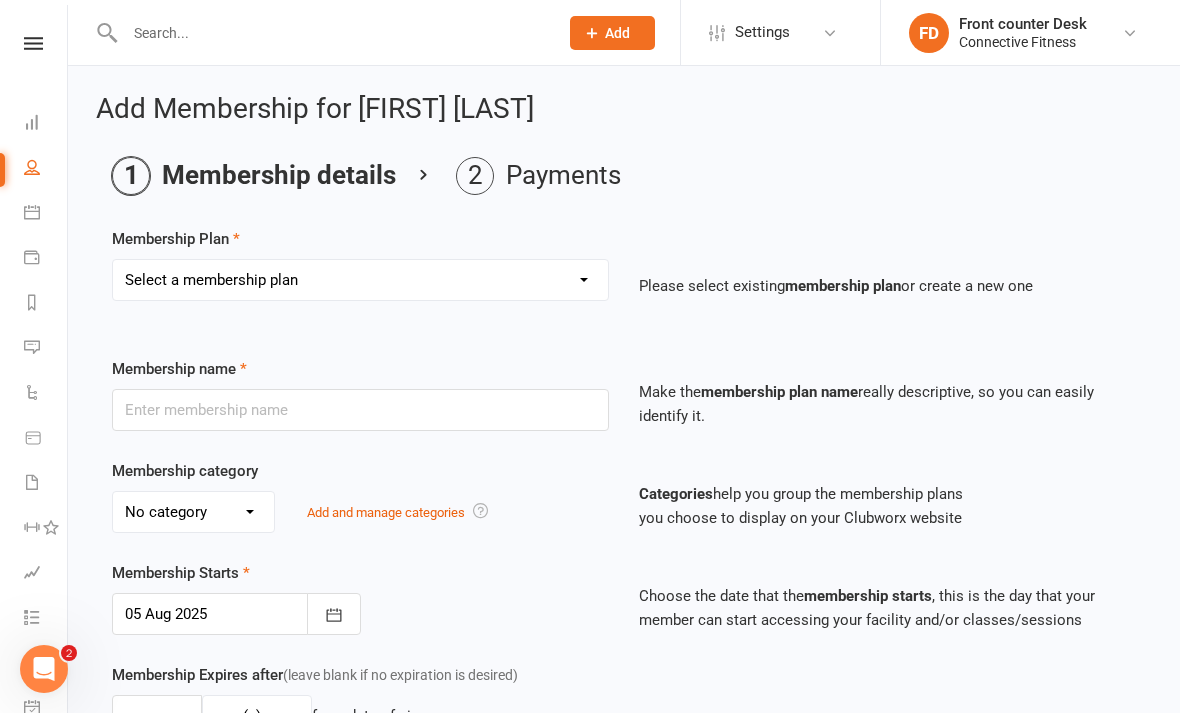 click on "Select a membership plan Full time Student aged 14-18yrs Seniors Membership 60yrs+ Existing Client Membership- Adult FAMILY Membership- Existing clients 12 month membership up front 6 month membership up front Foundation Membership- Adult FAMILY Foundation Membership Adult Membership FAMILY Membership- 1-2 Adult(s) & under 18yrs dependant(s) second adult on family membership 10 Visits Package 3 Month Membership -upfront Fortnightly membership payment- Adult 1 Month Upfront Plan Monthly membership payment- Adult Community Program [CURRENCY][AMOUNT] for first 12 weeks Promo [CURRENCY][AMOUNT] per week 2023 Promo New Foundation Membership- Adult NEW FAMILY Foundation Membership JB indigenous Membership Weekly Payment (Visitors Only) Nambucca Valley Health Intiative" at bounding box center [360, 280] 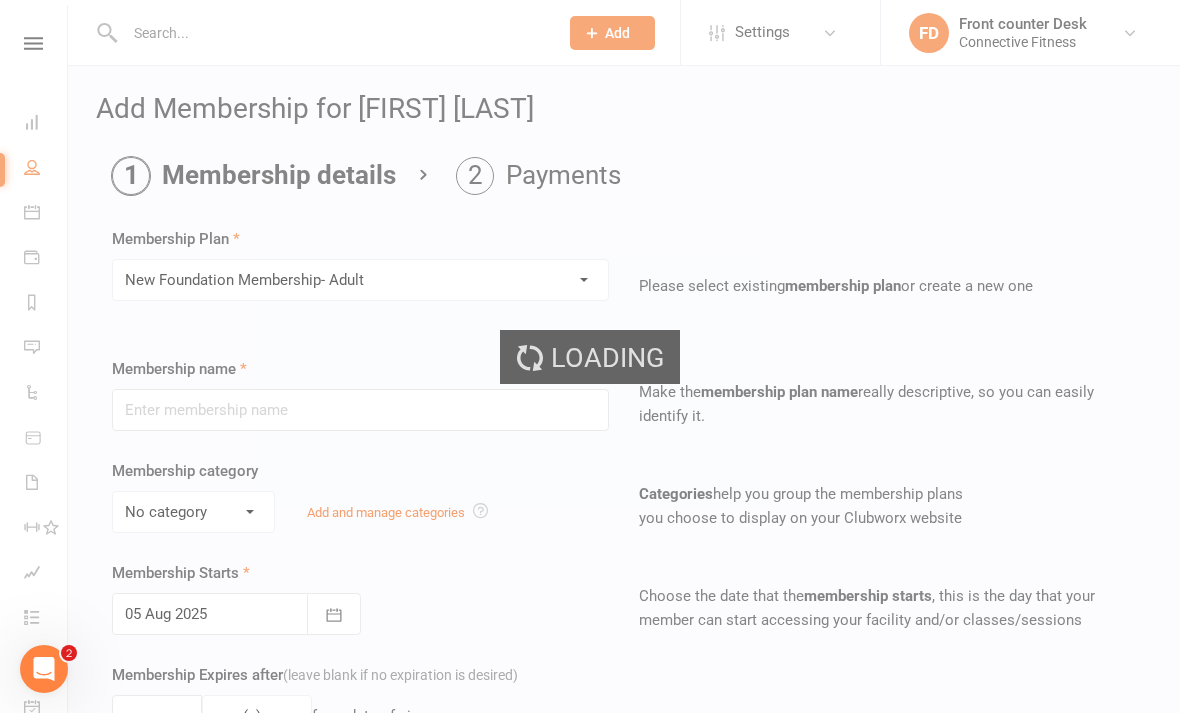 type on "New Foundation Membership- Adult" 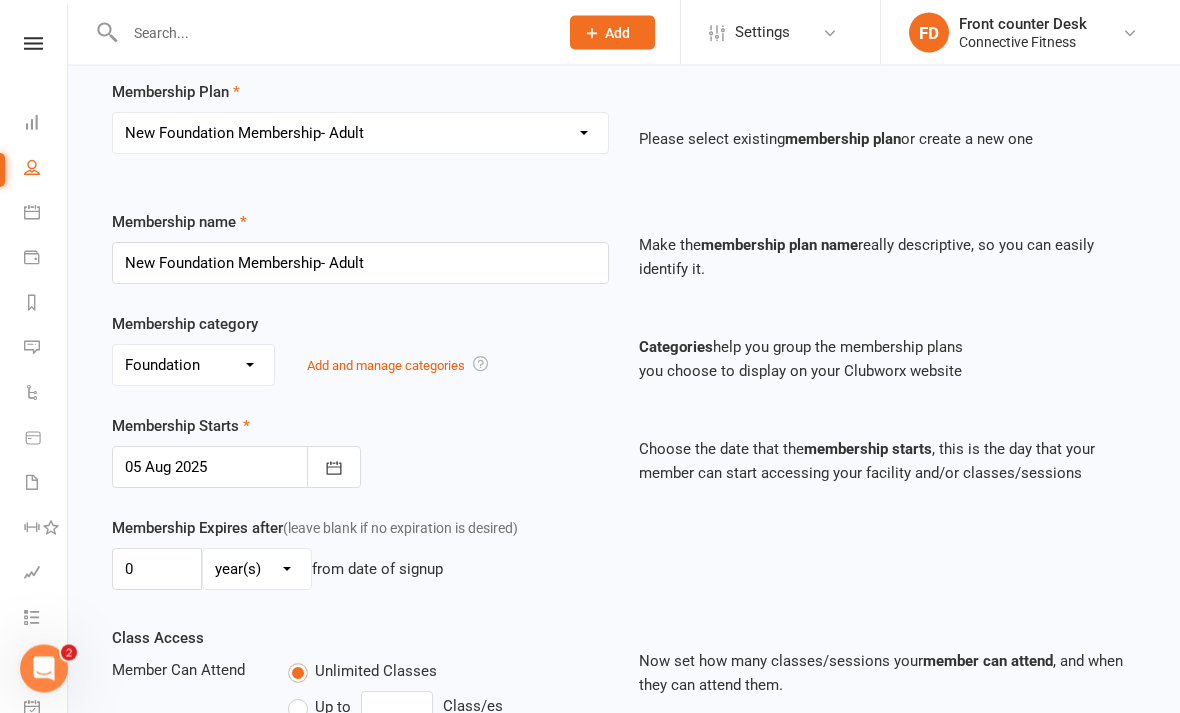 scroll, scrollTop: 535, scrollLeft: 0, axis: vertical 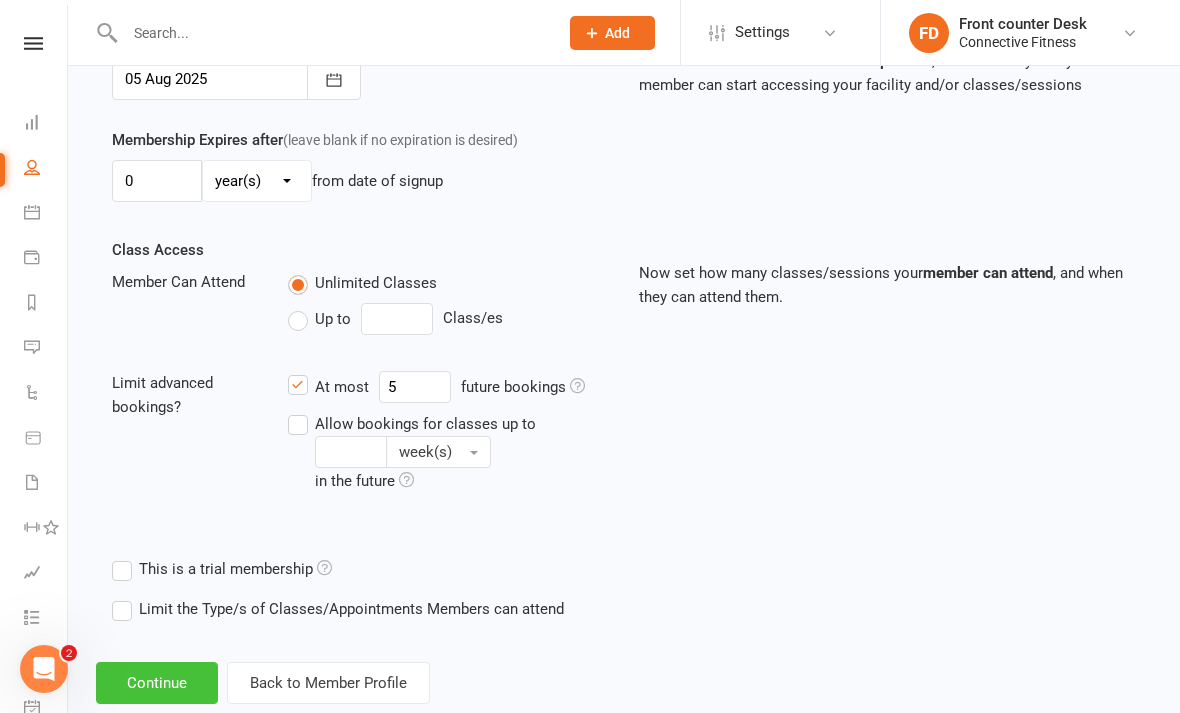 click on "Continue" at bounding box center (157, 683) 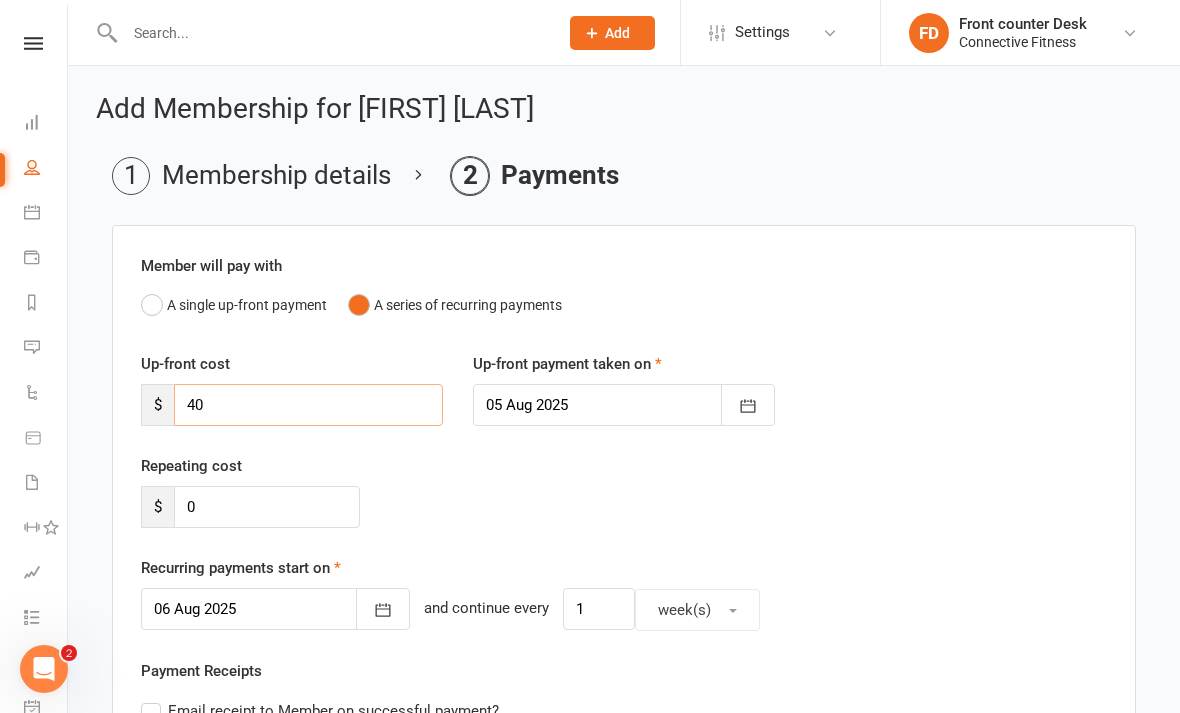 click on "40" at bounding box center [308, 405] 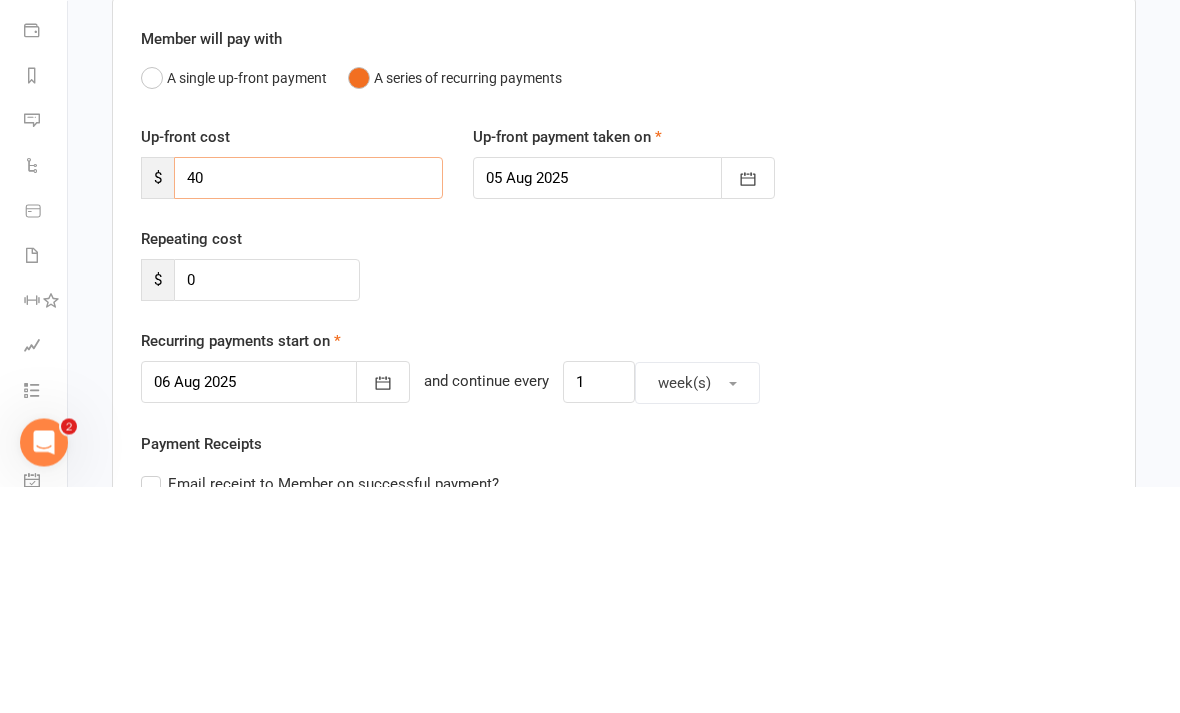 type on "4" 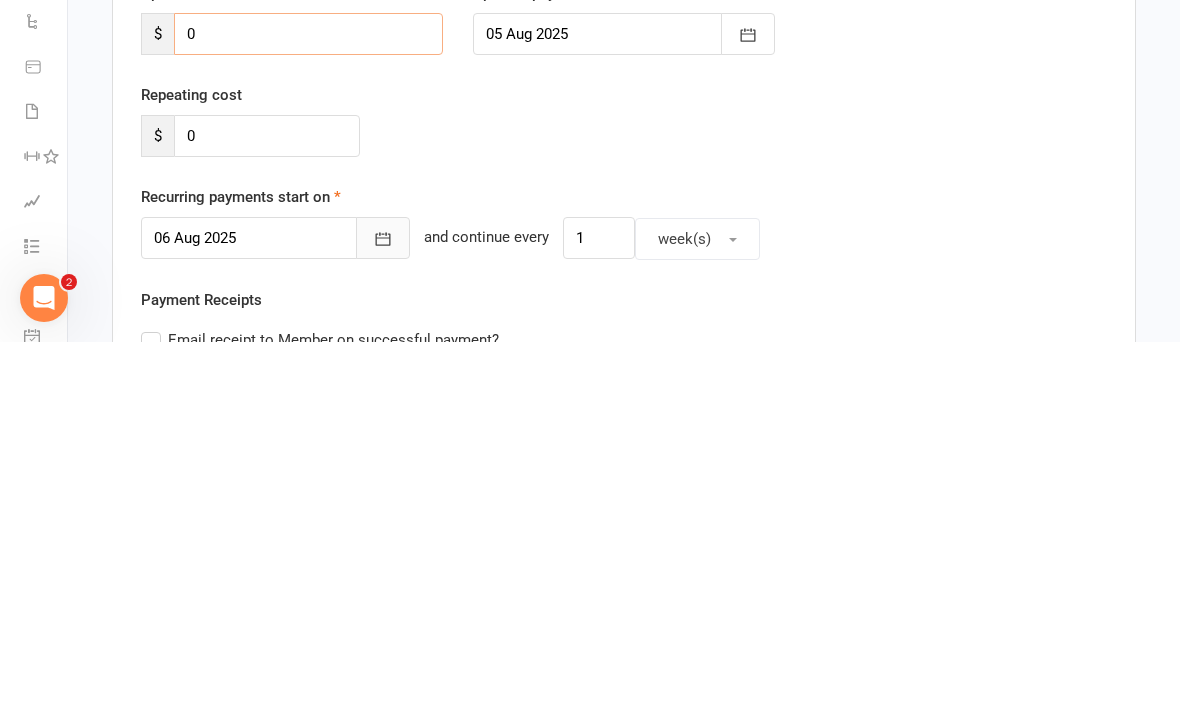 type on "0" 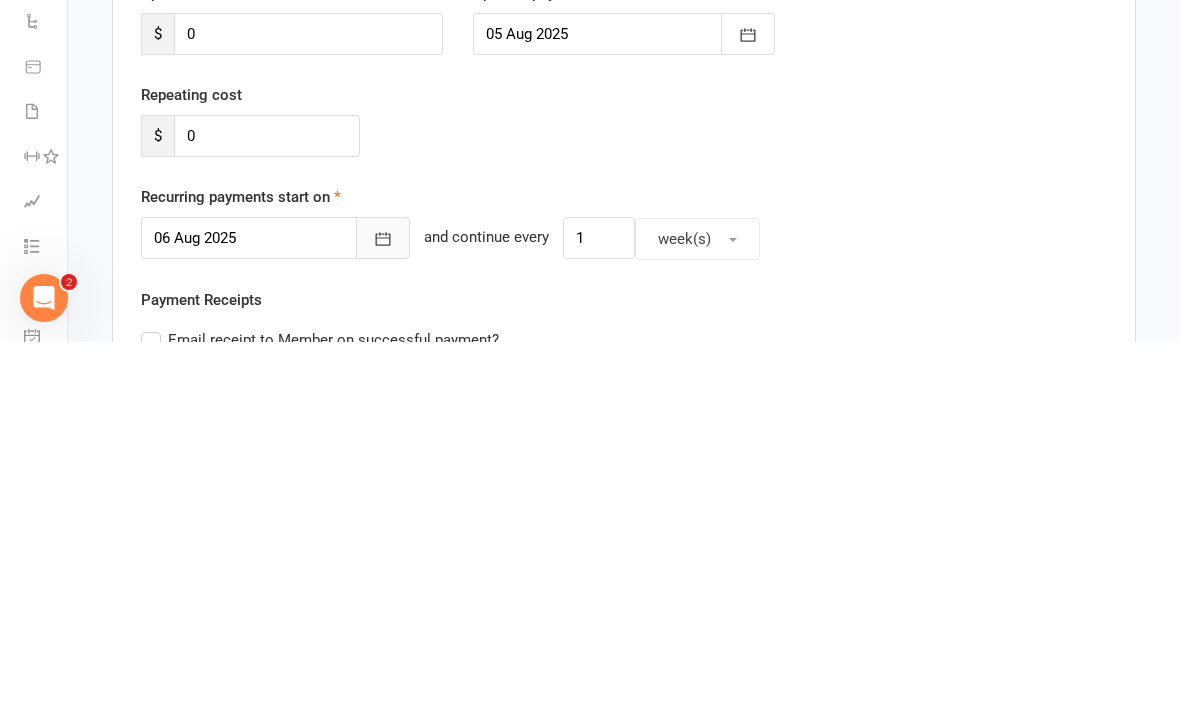click 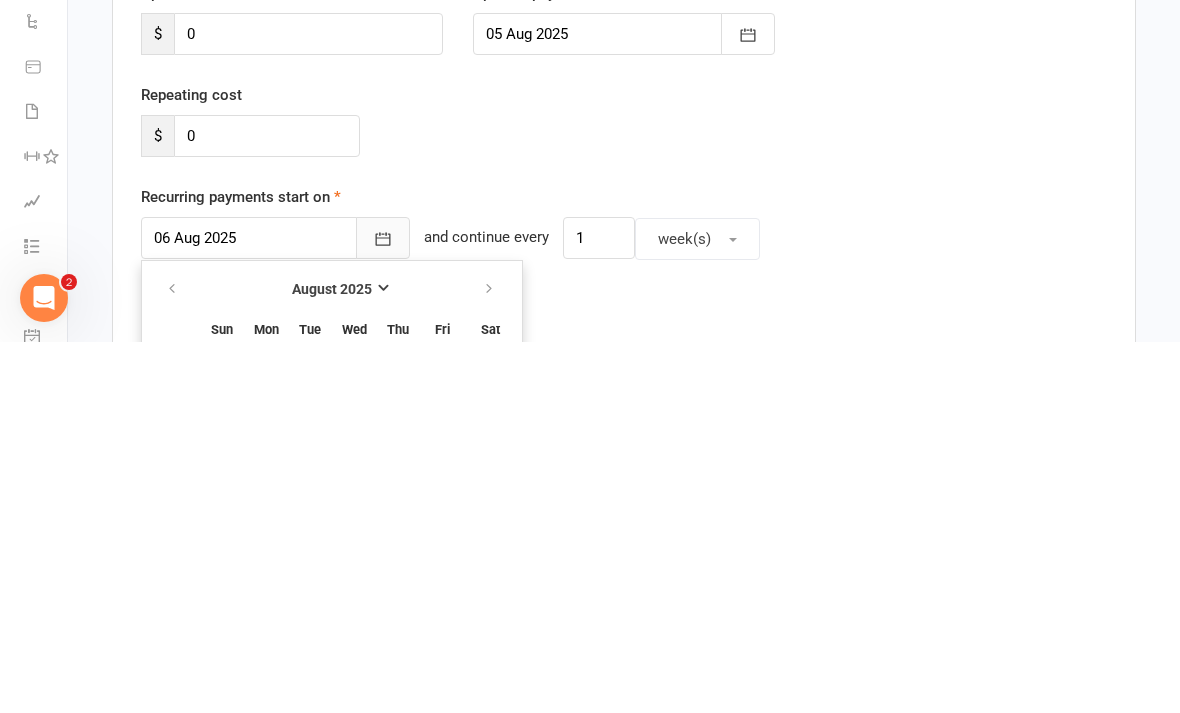 scroll, scrollTop: 590, scrollLeft: 0, axis: vertical 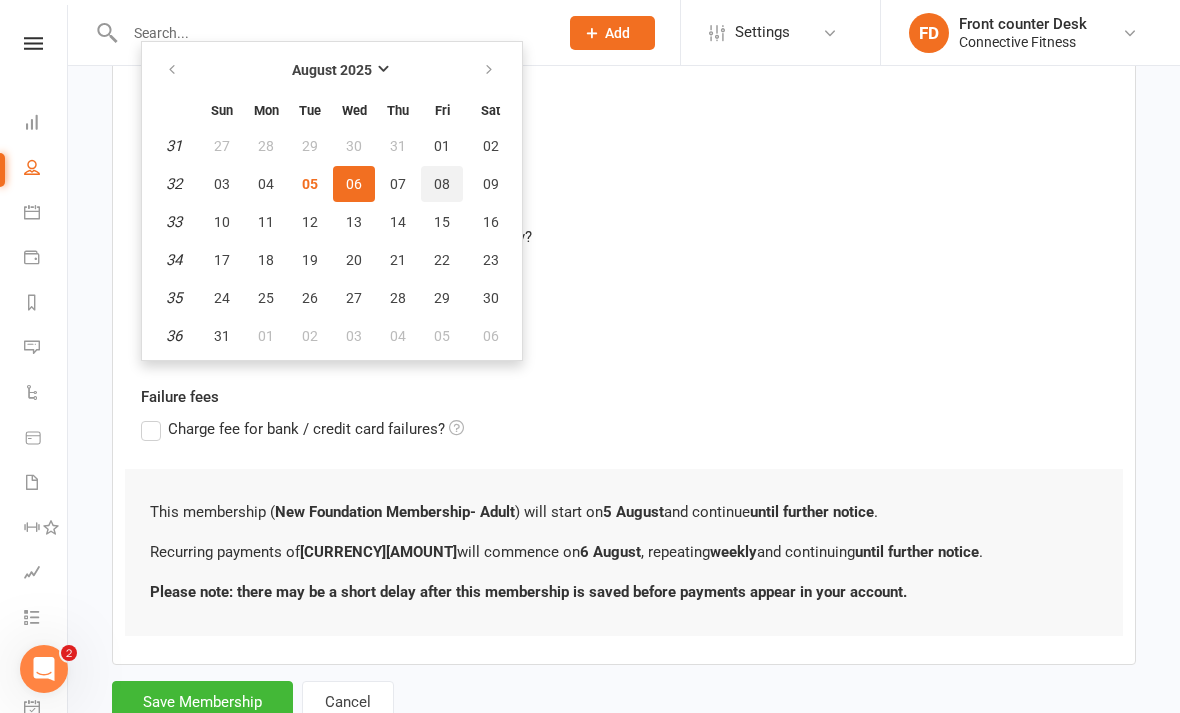 click on "08" at bounding box center (442, 184) 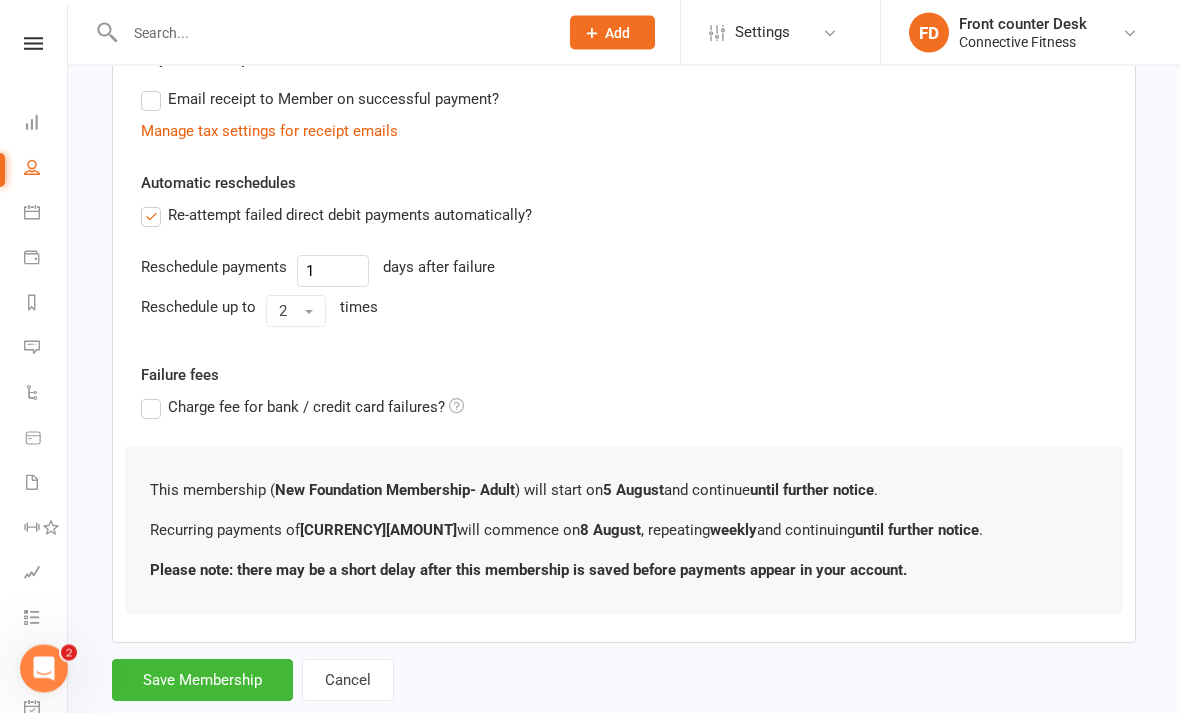 scroll, scrollTop: 613, scrollLeft: 0, axis: vertical 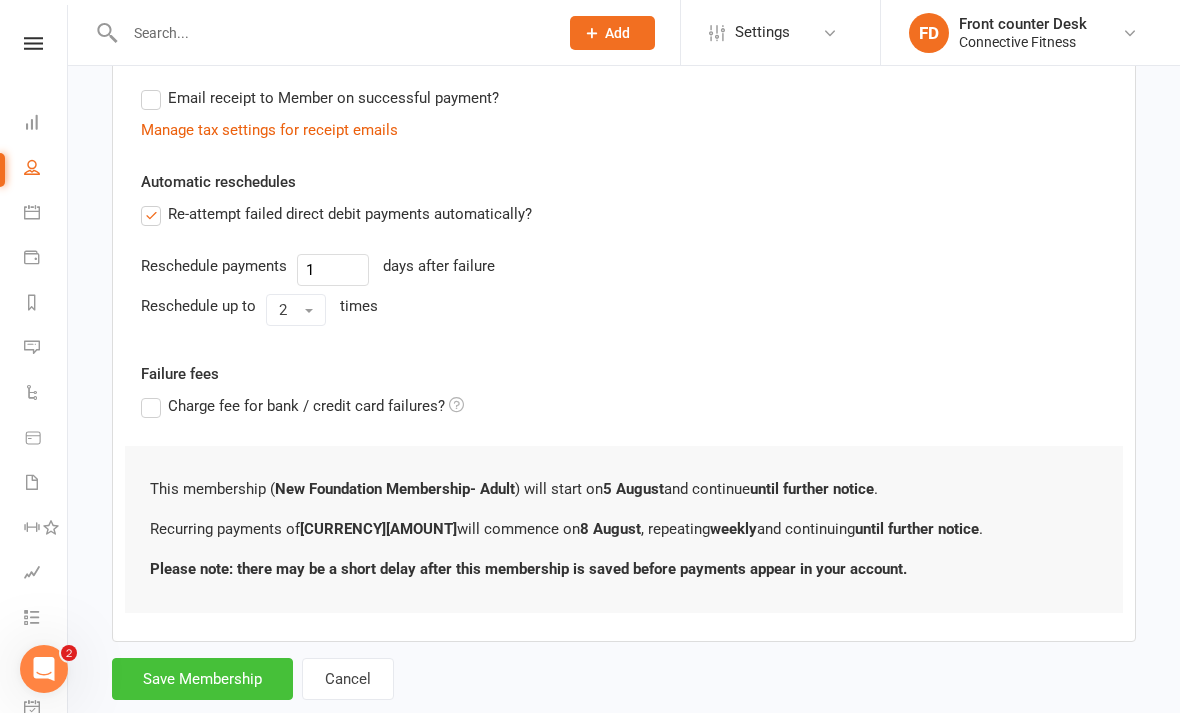 click on "Save Membership" at bounding box center [202, 679] 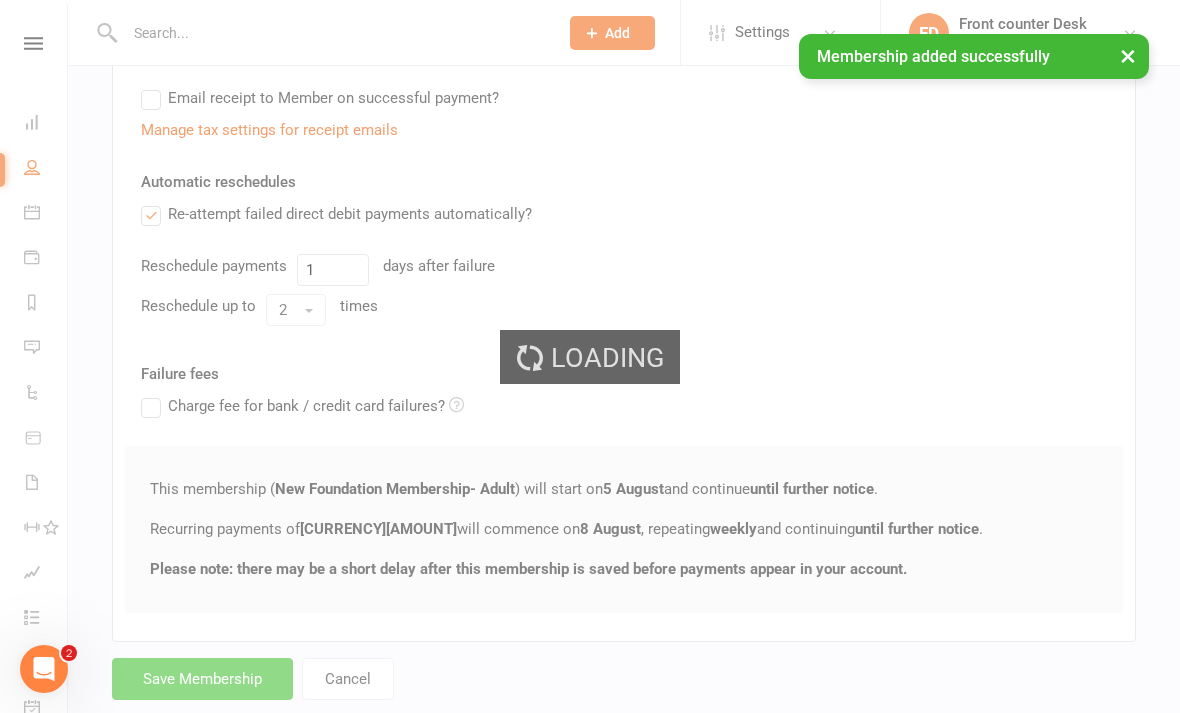 scroll, scrollTop: 0, scrollLeft: 0, axis: both 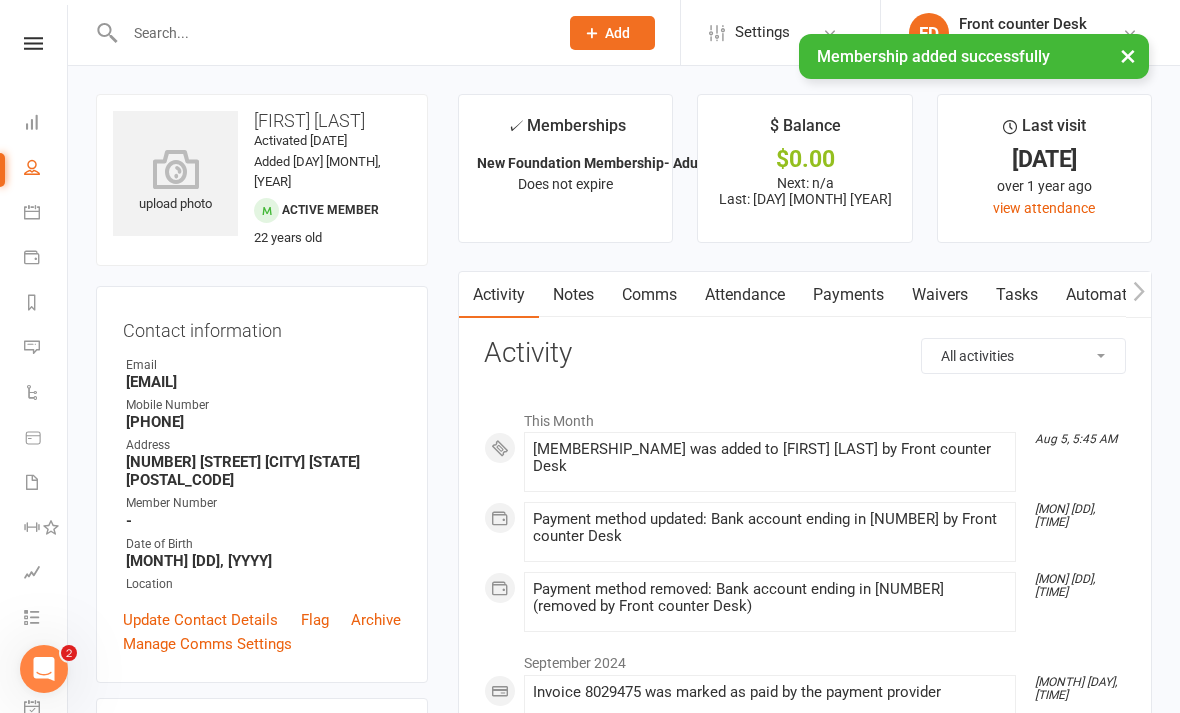 click on "Clubworx Dashboard People Calendar Payments Reports Messages   Automations   Product Sales Waivers   Workouts   Assessments  Tasks   2 What's New Check-in Kiosk modes General attendance Roll call Class check-in" at bounding box center (34, 361) 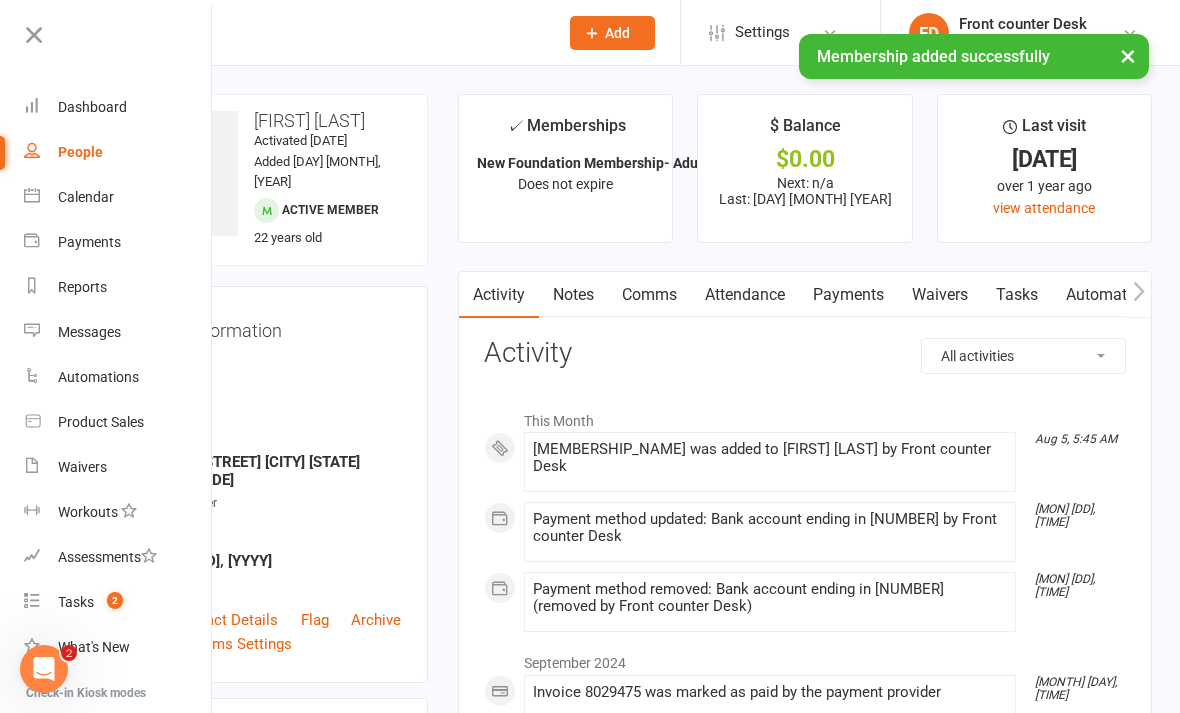 click on "People" at bounding box center [118, 152] 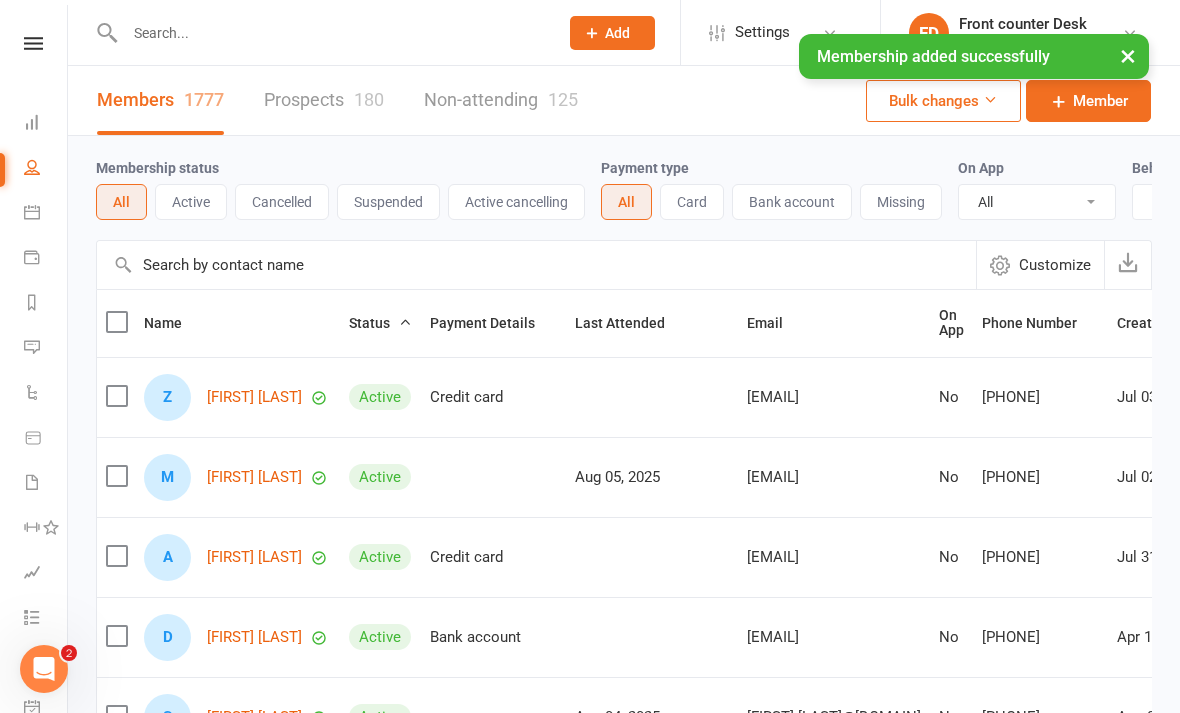 click at bounding box center (536, 265) 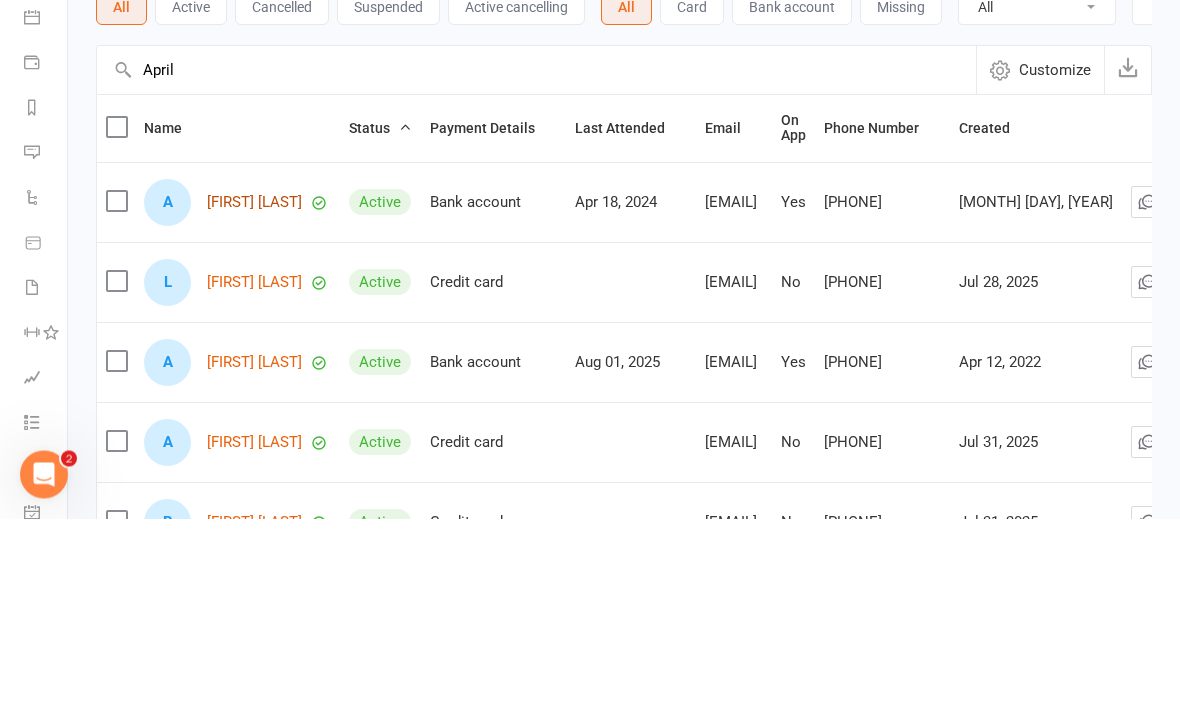 type on "April" 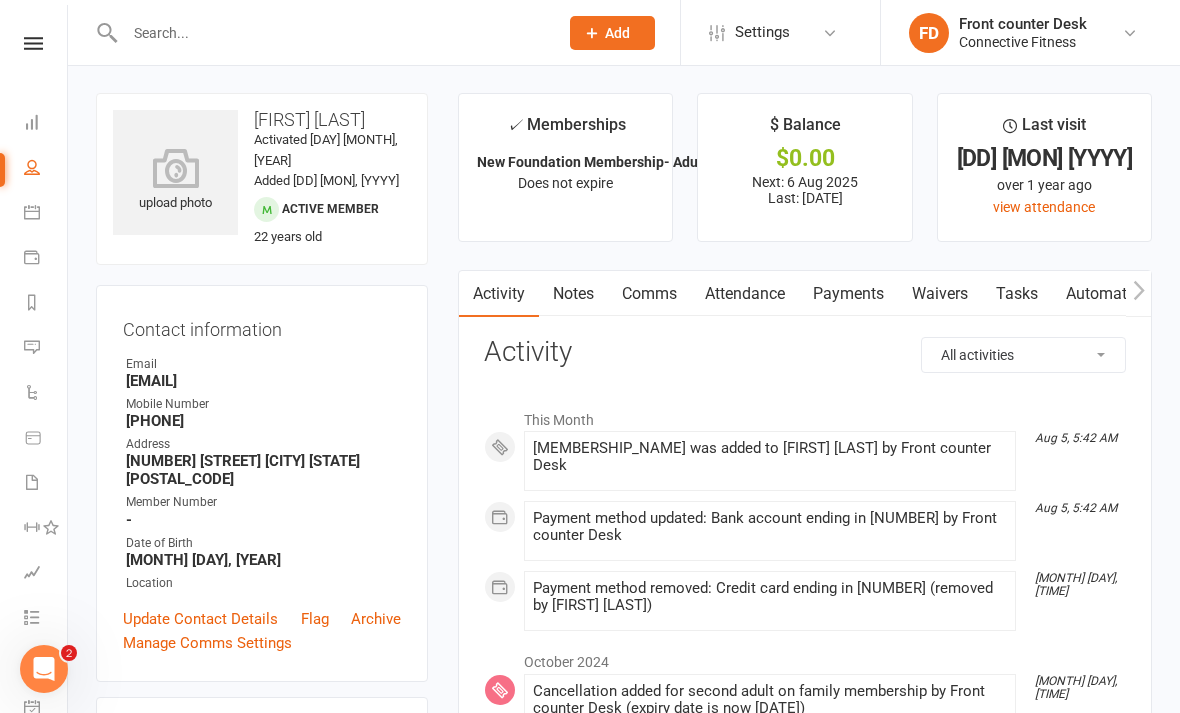 scroll, scrollTop: 0, scrollLeft: 0, axis: both 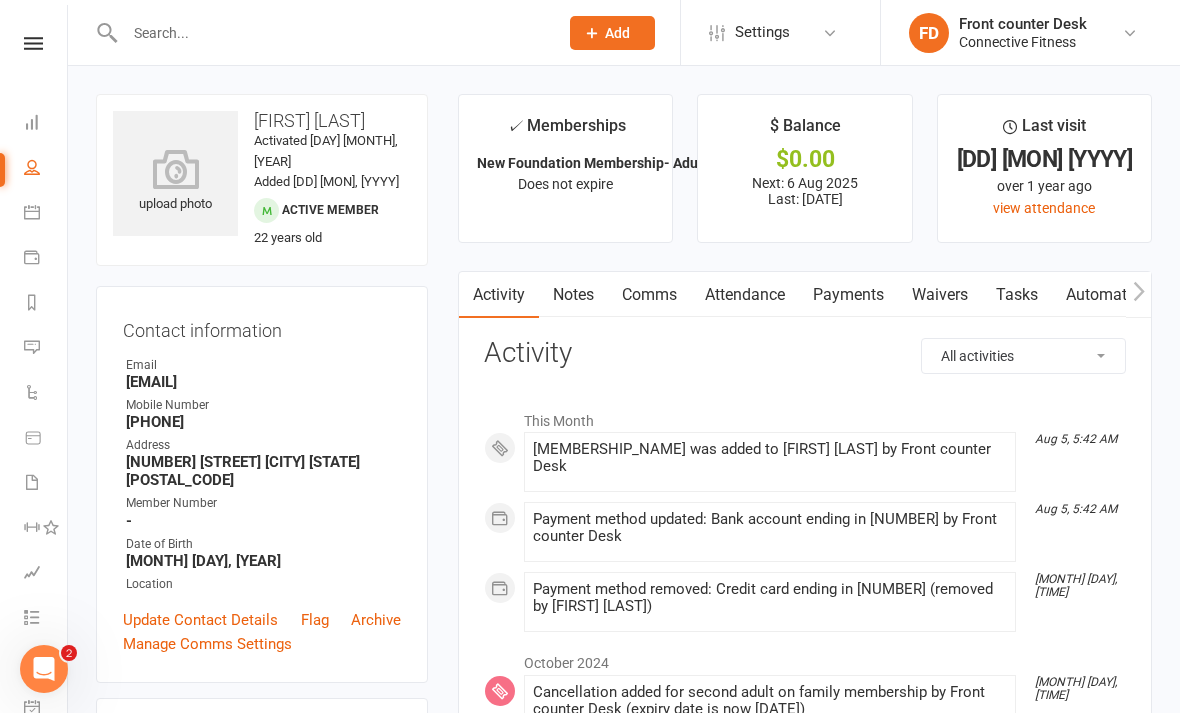 click on "Payments" at bounding box center [848, 295] 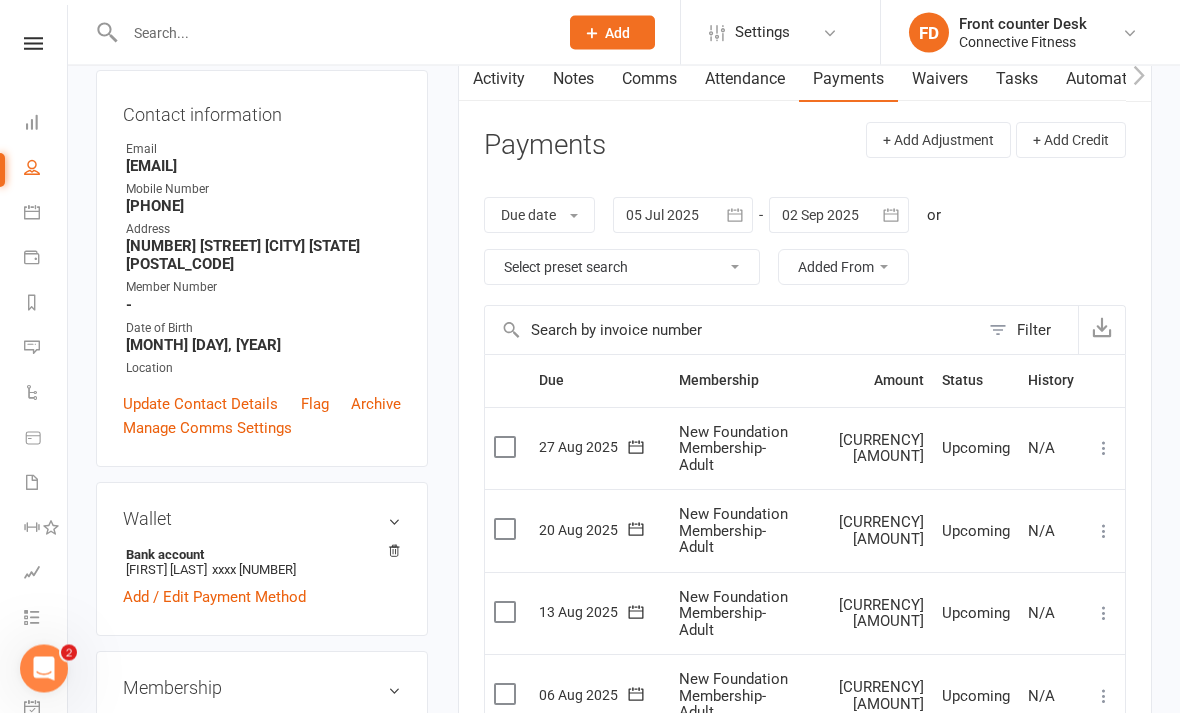 scroll, scrollTop: 447, scrollLeft: 0, axis: vertical 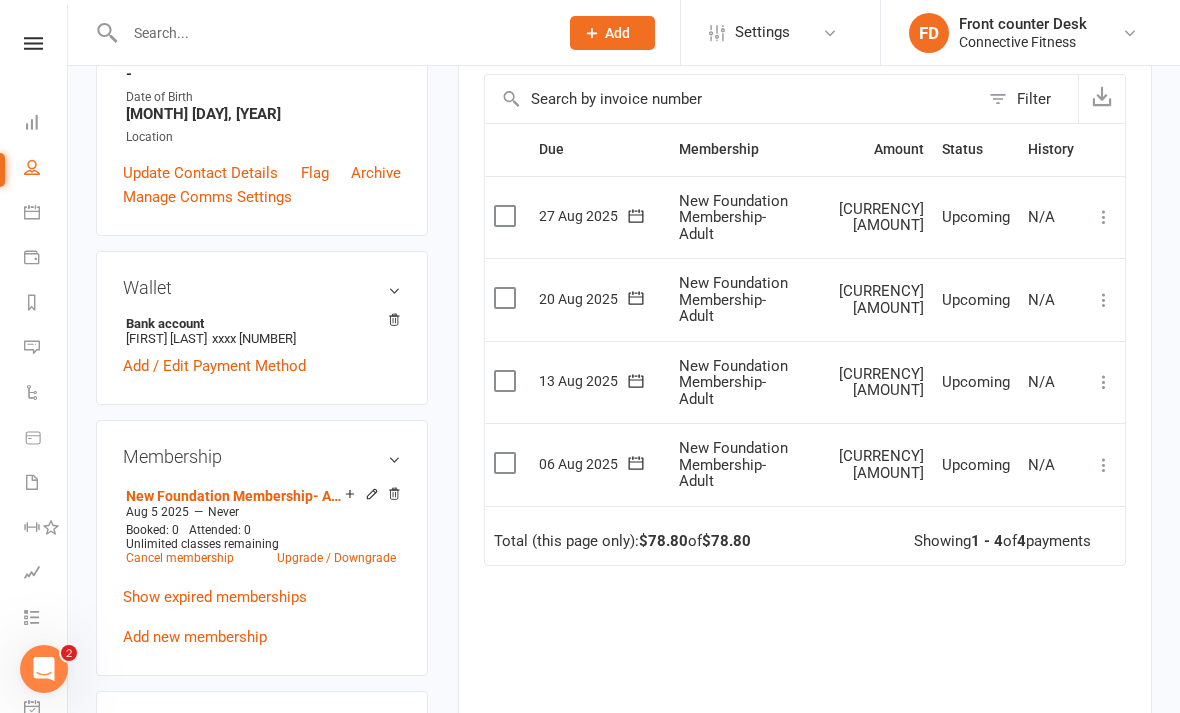 click at bounding box center [1104, 465] 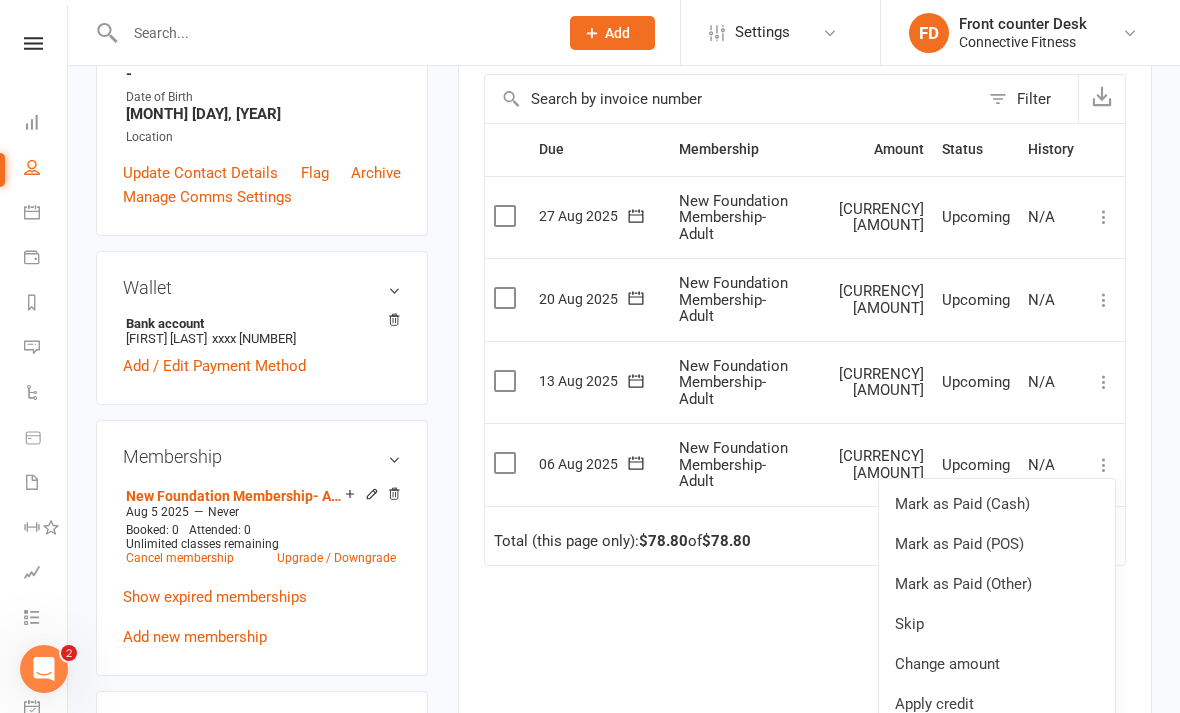 click on "Bulk reschedule from this date" at bounding box center (997, 744) 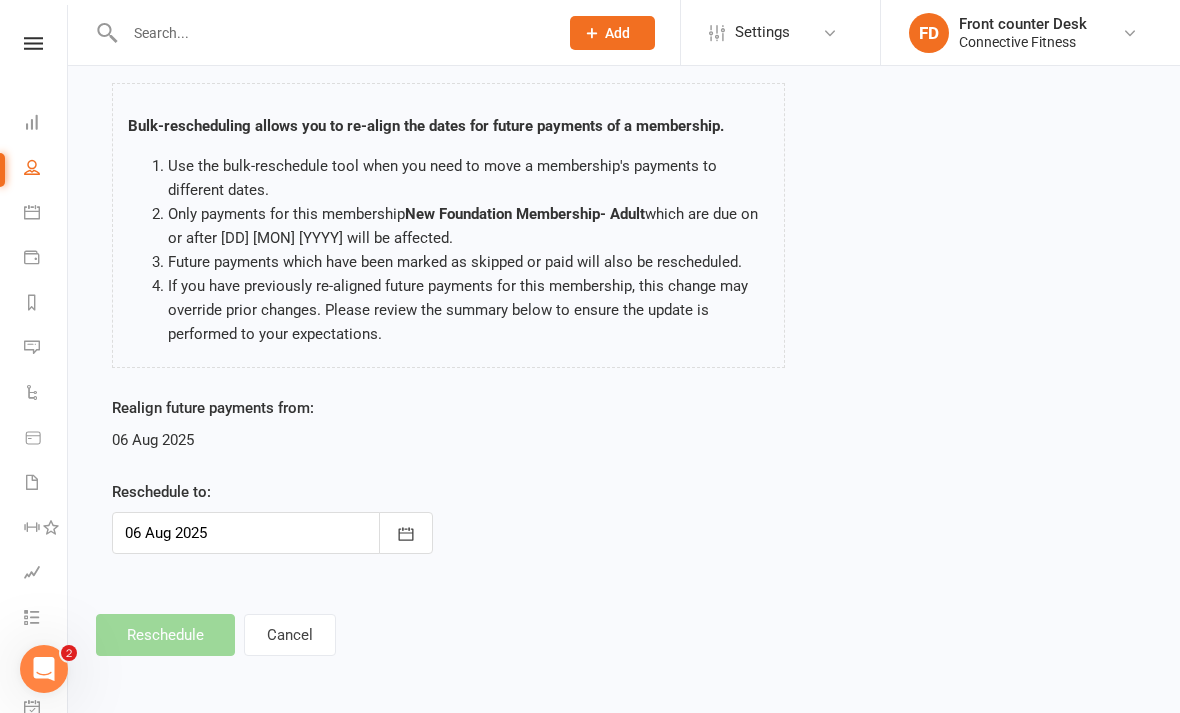 scroll, scrollTop: 0, scrollLeft: 0, axis: both 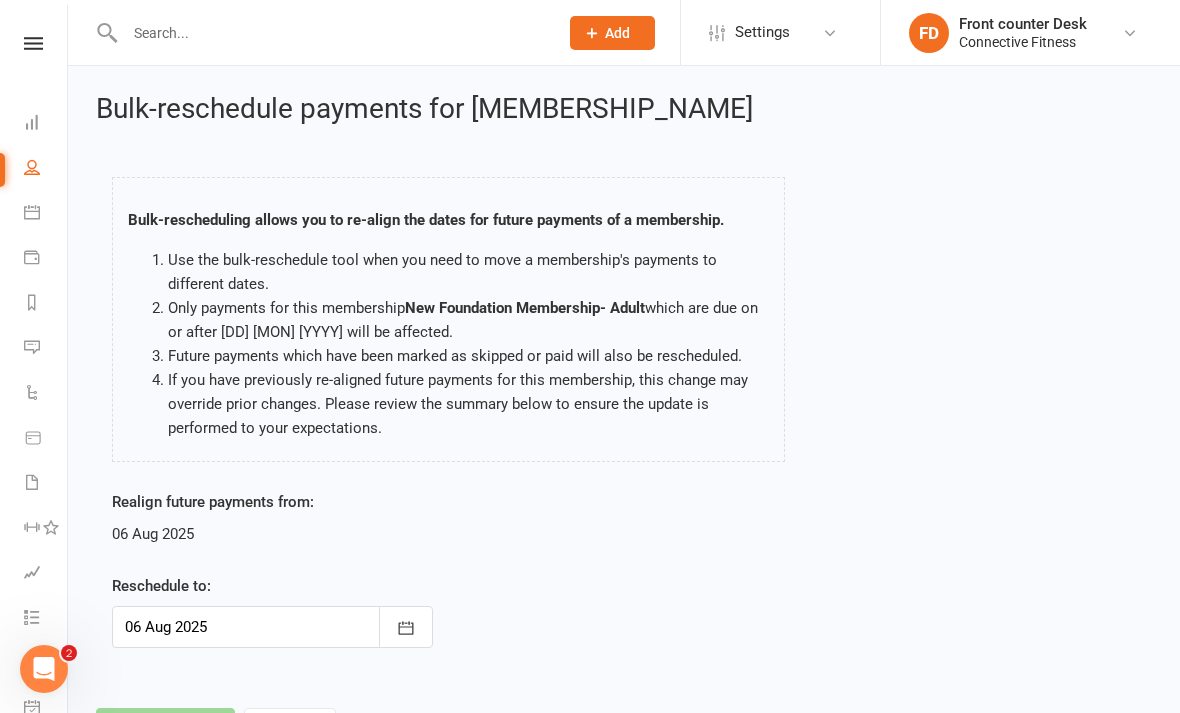 click at bounding box center [406, 627] 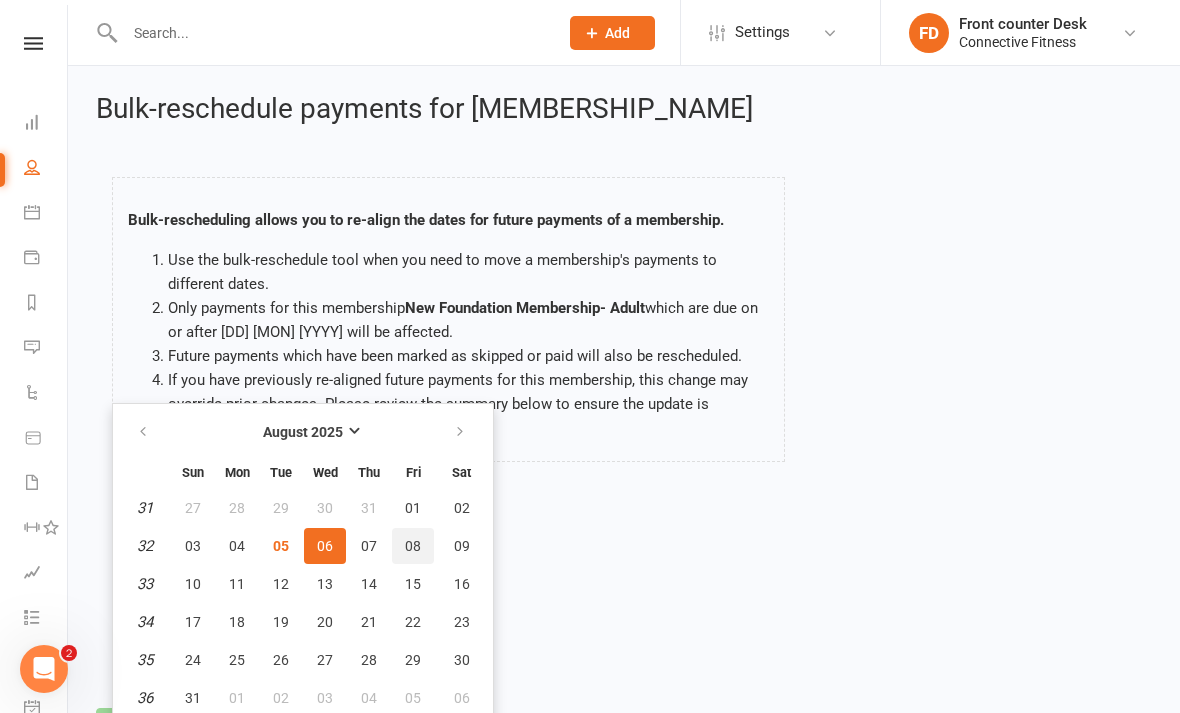 click on "08" at bounding box center [413, 546] 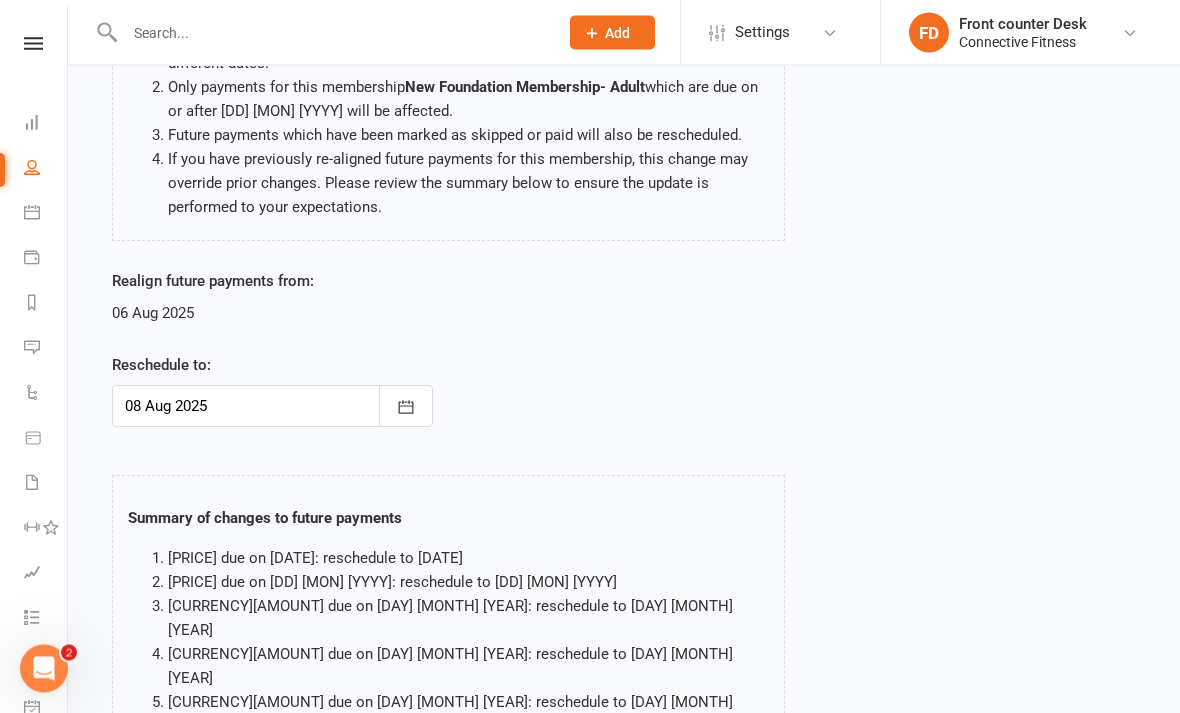 scroll, scrollTop: 331, scrollLeft: 0, axis: vertical 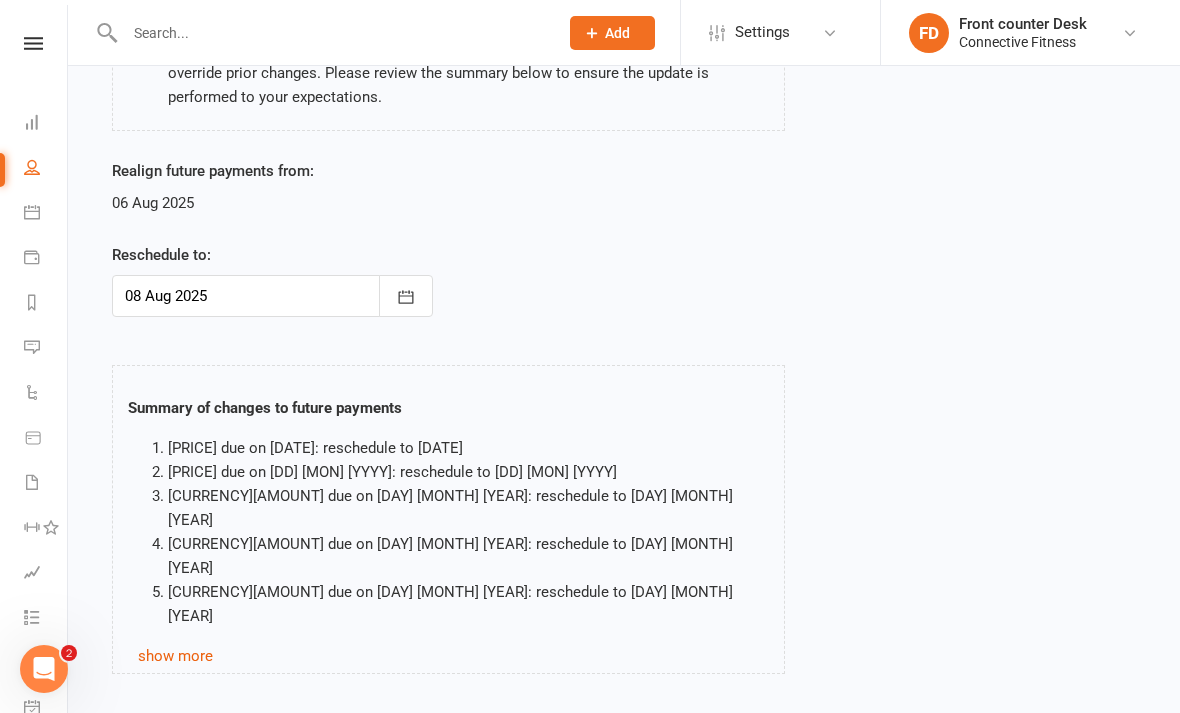 click on "Reschedule [NUMBER] payments" at bounding box center (236, 755) 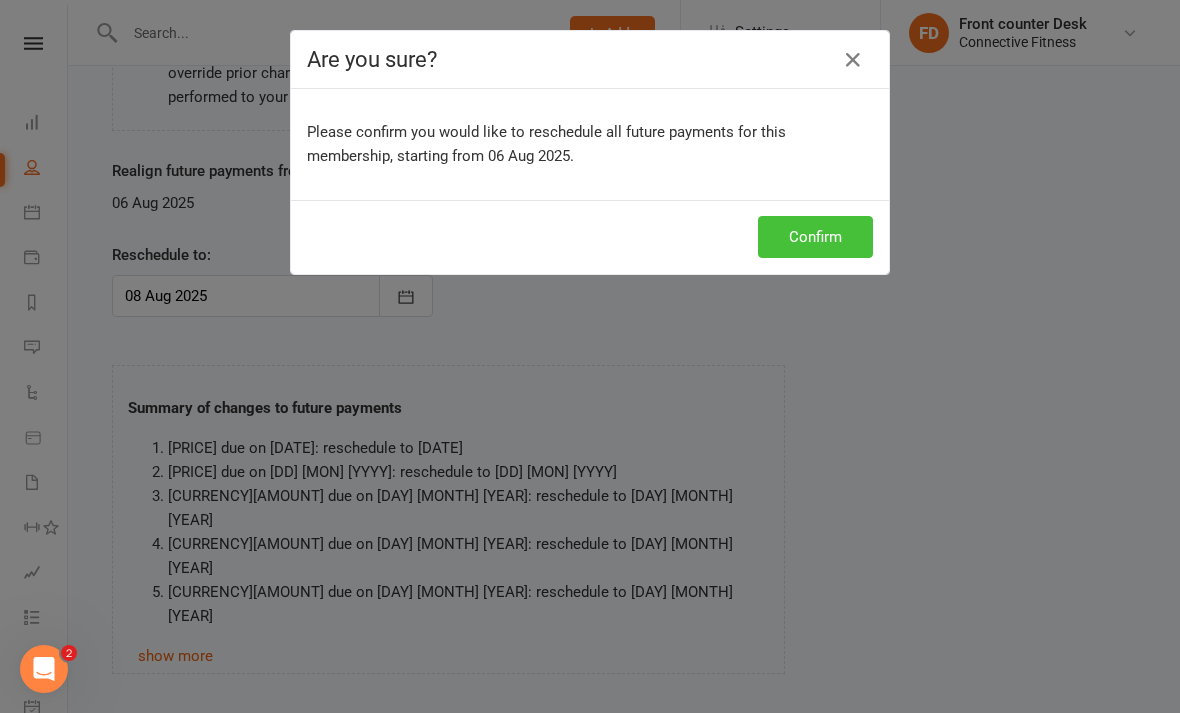 click on "Confirm" at bounding box center [815, 237] 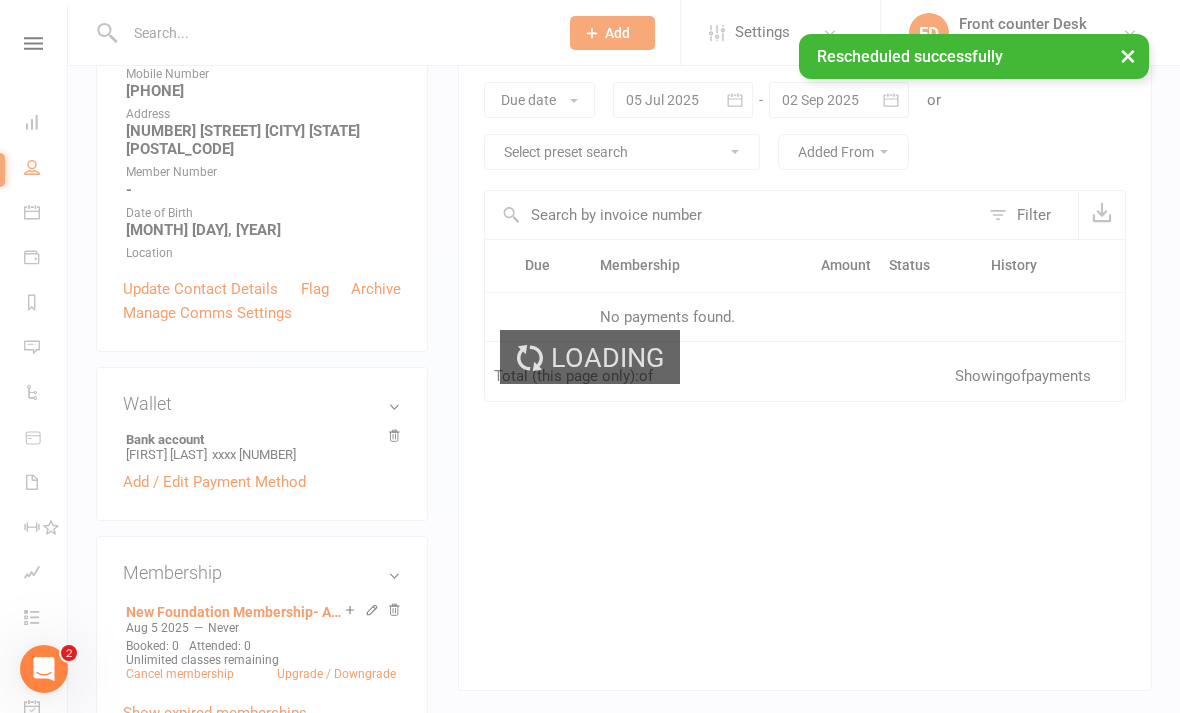 scroll, scrollTop: 0, scrollLeft: 0, axis: both 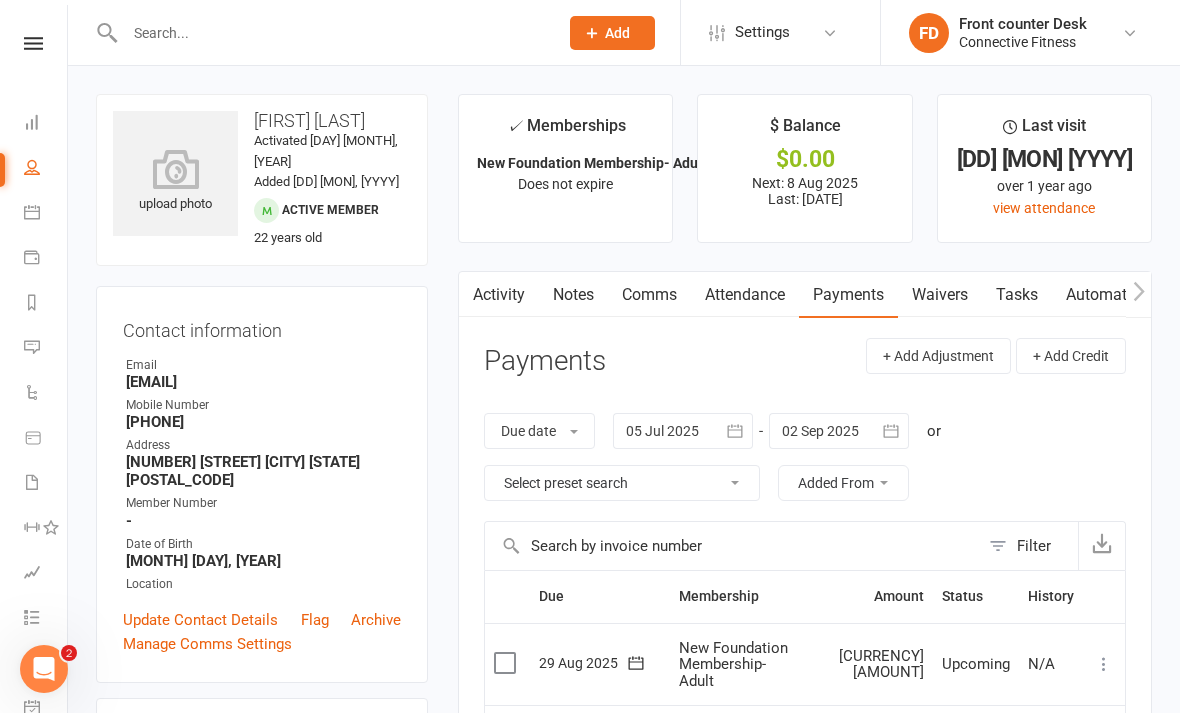 click on "Clubworx Dashboard People Calendar Payments Reports Messages   Automations   Product Sales Waivers   Workouts   Assessments  Tasks   2 What's New Check-in Kiosk modes General attendance Roll call Class check-in" at bounding box center (34, 361) 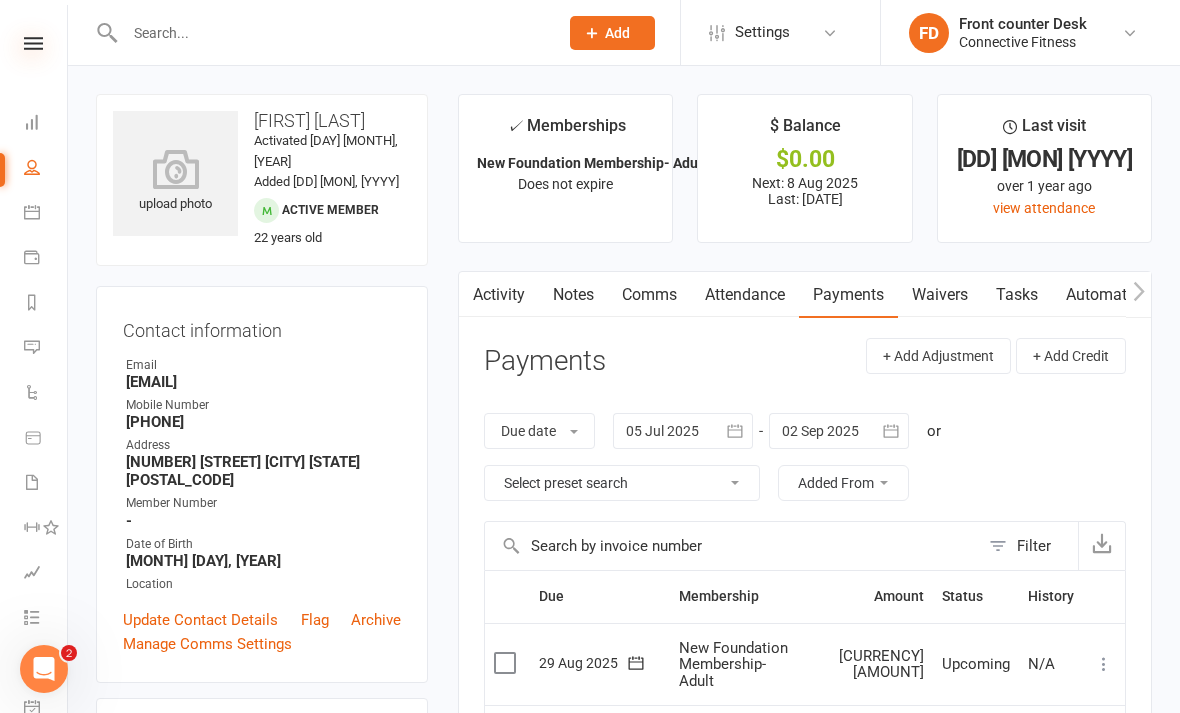 click at bounding box center (33, 43) 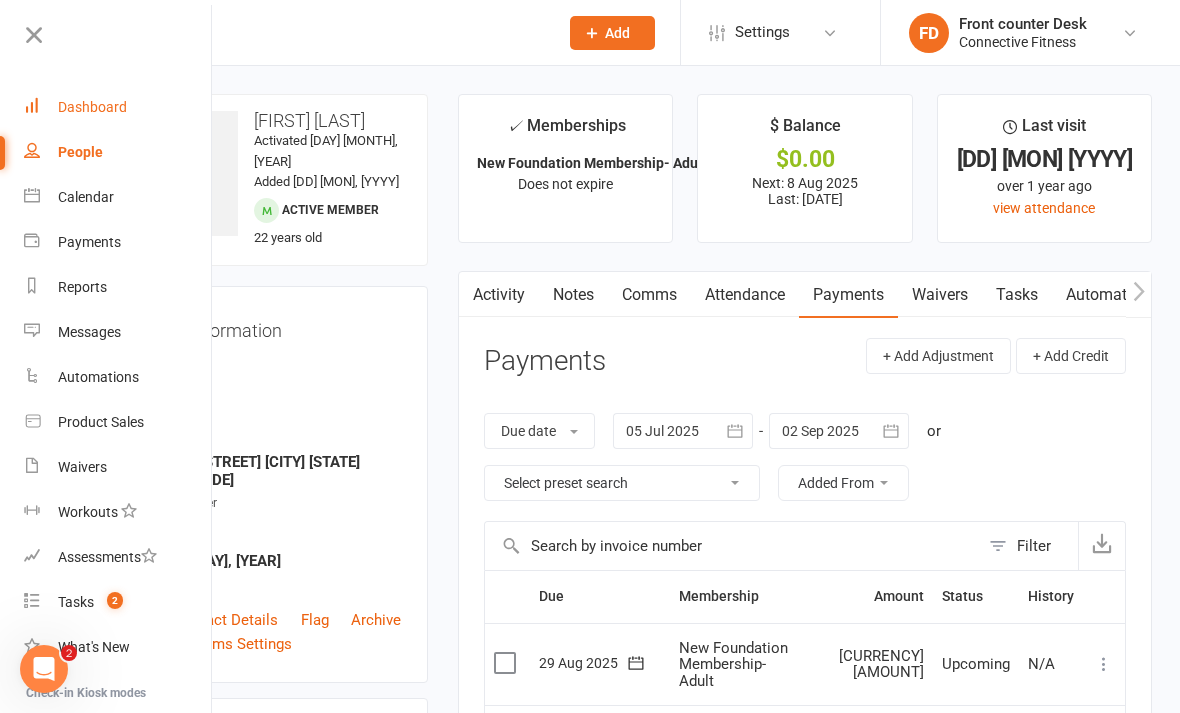 click on "Dashboard" at bounding box center [118, 107] 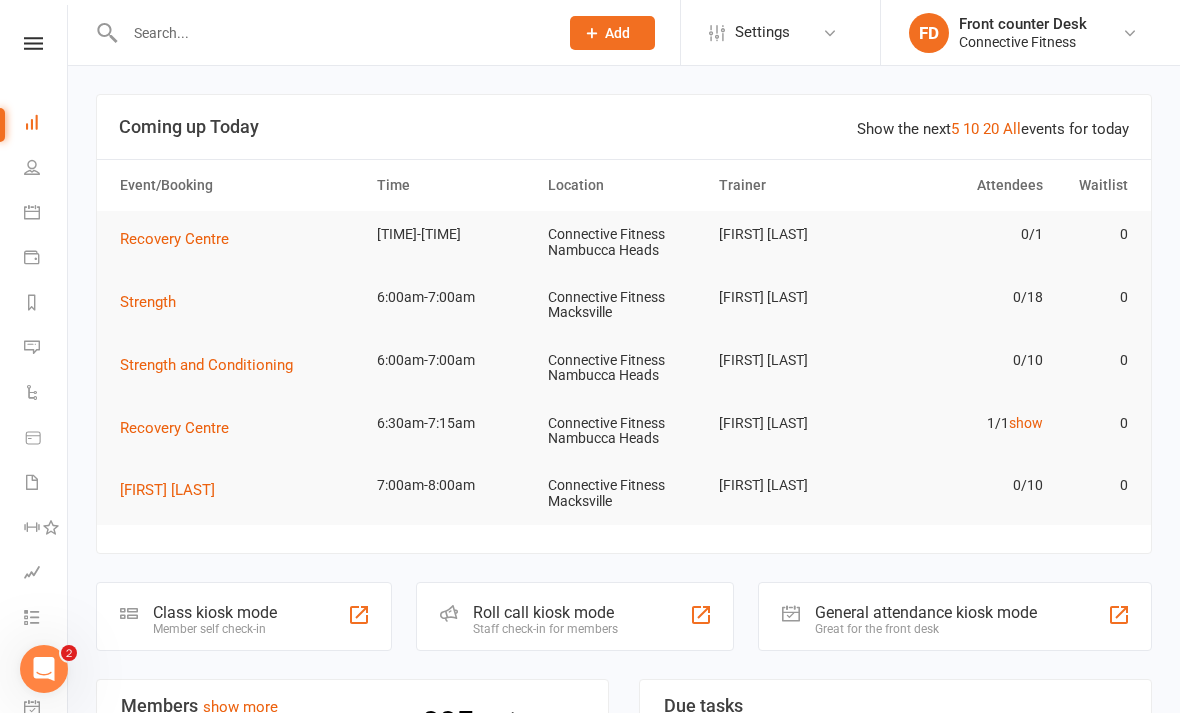 click at bounding box center [33, 43] 